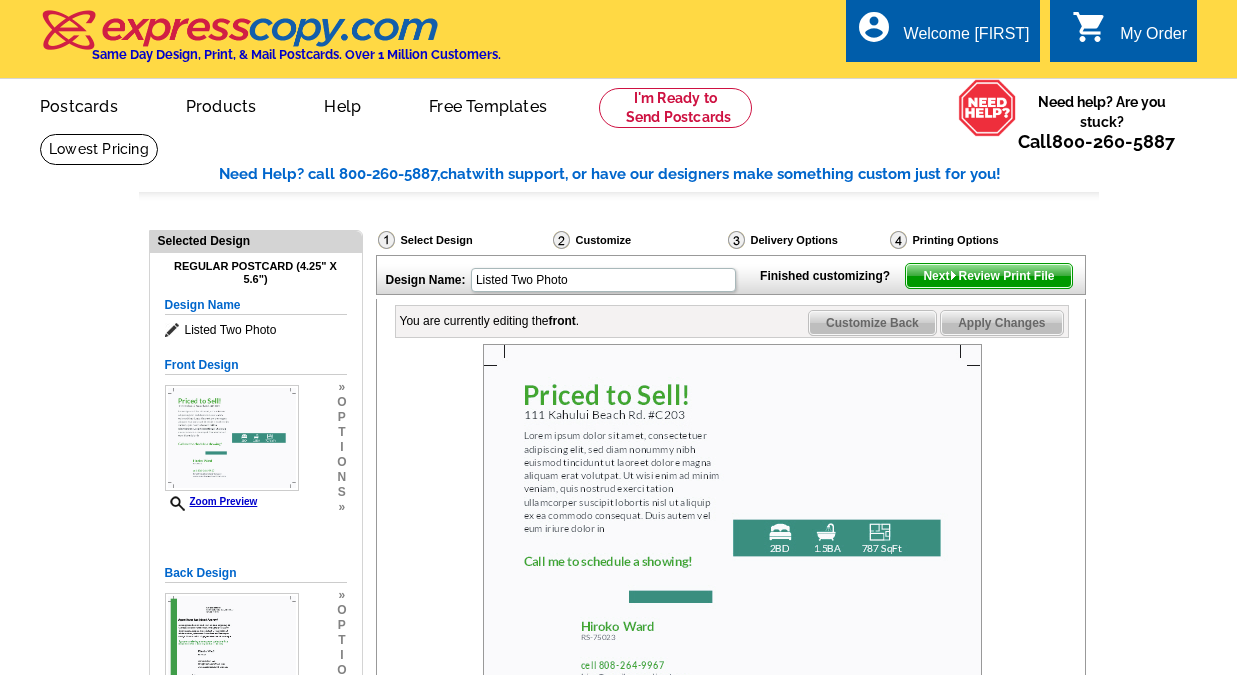scroll, scrollTop: 55, scrollLeft: 0, axis: vertical 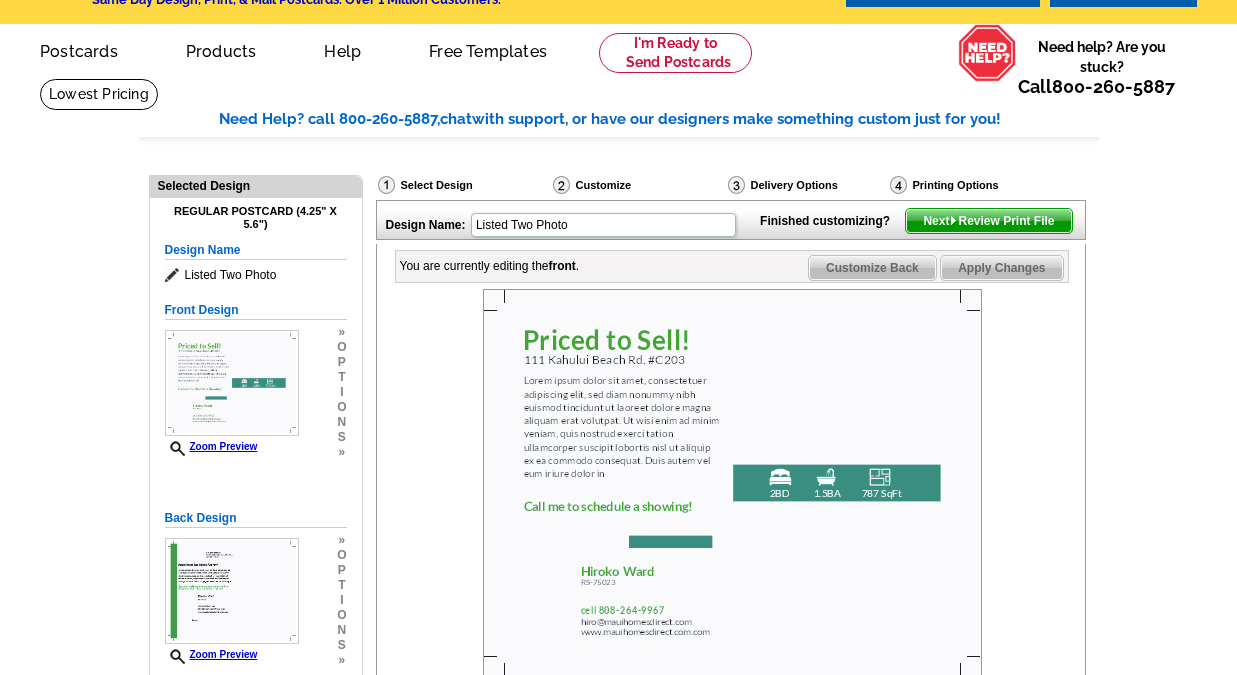 click on "Design Name:
Listed Two Photo
Finished customizing?
Next   Review Print File
You are currently editing the  front .
Customize Front
Customize Back
Apply Changes
Customize your design:
Headline
2BD" at bounding box center (730, 847) 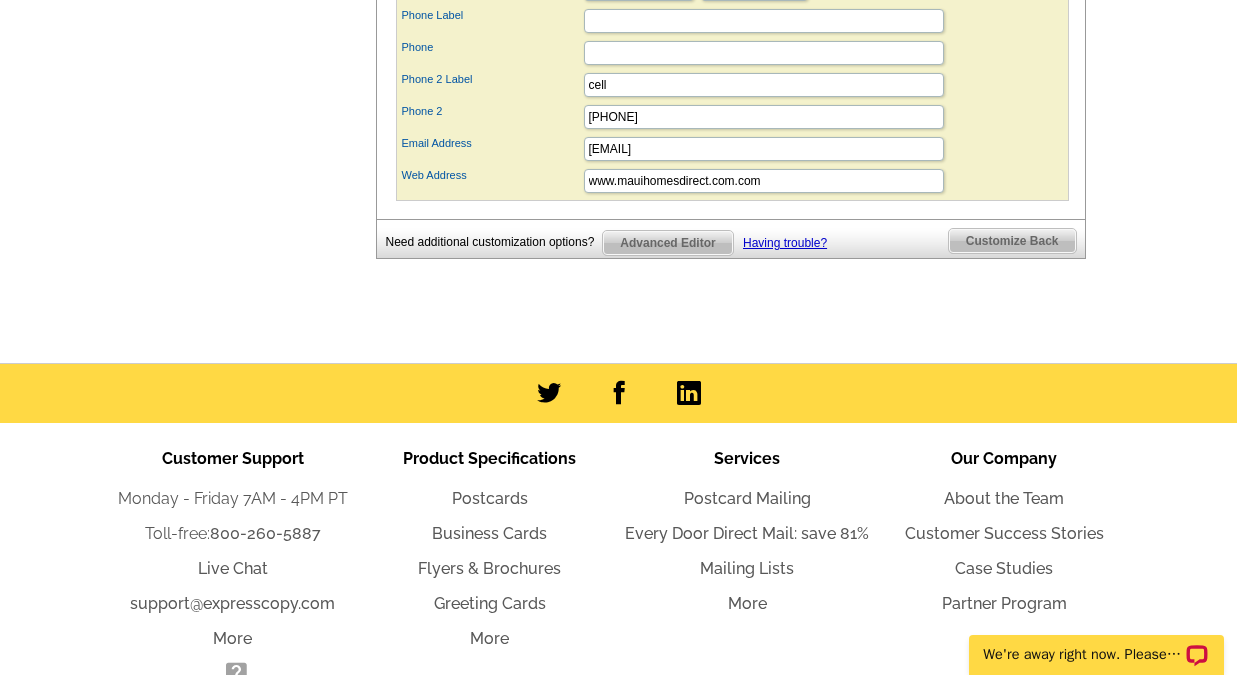 scroll, scrollTop: 1287, scrollLeft: 0, axis: vertical 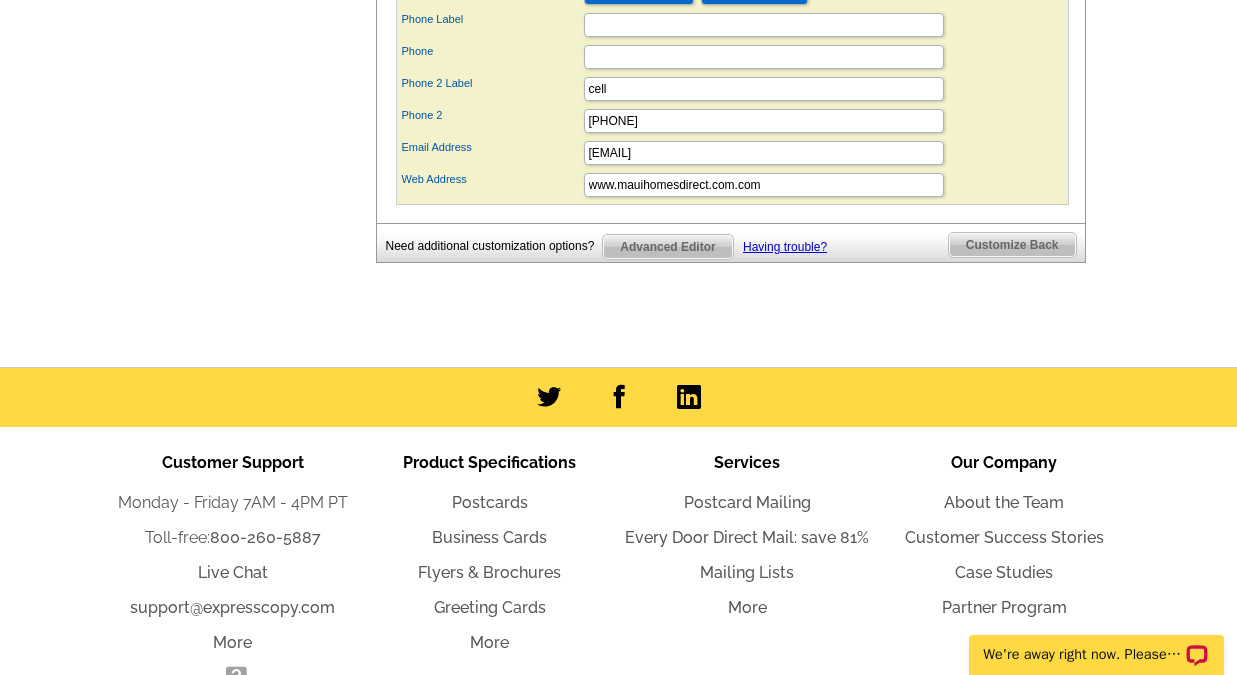 click on "Advanced Editor" at bounding box center (667, 247) 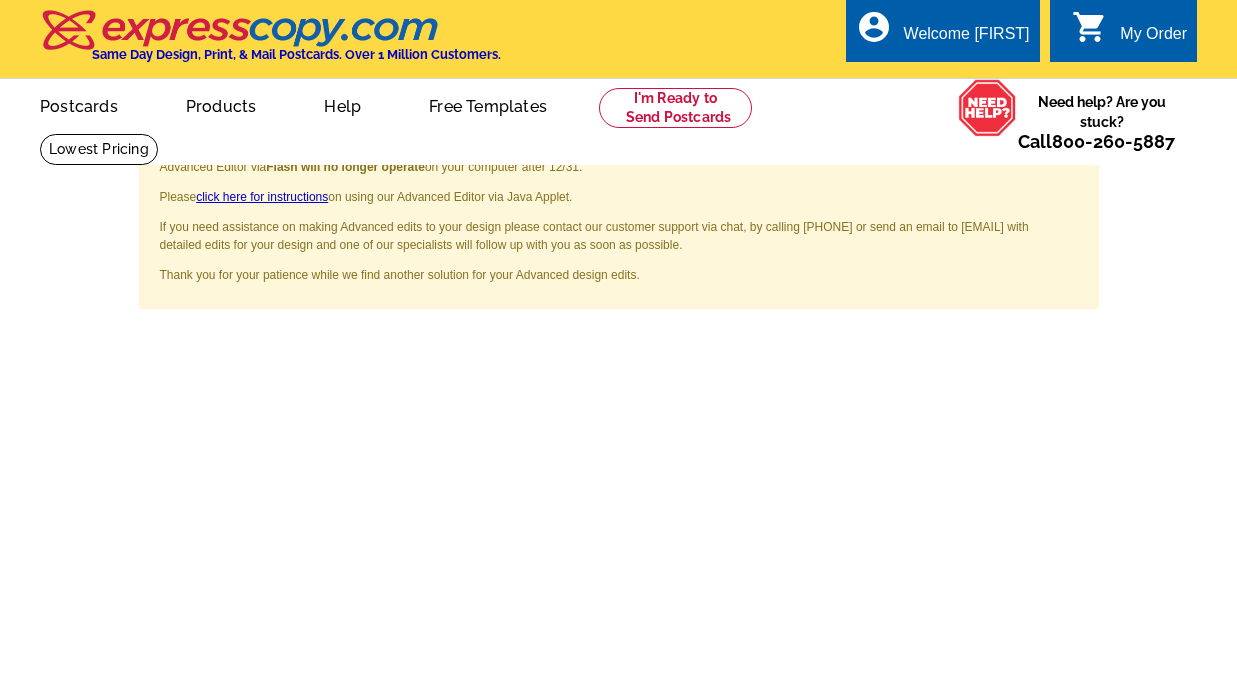 scroll, scrollTop: 0, scrollLeft: 0, axis: both 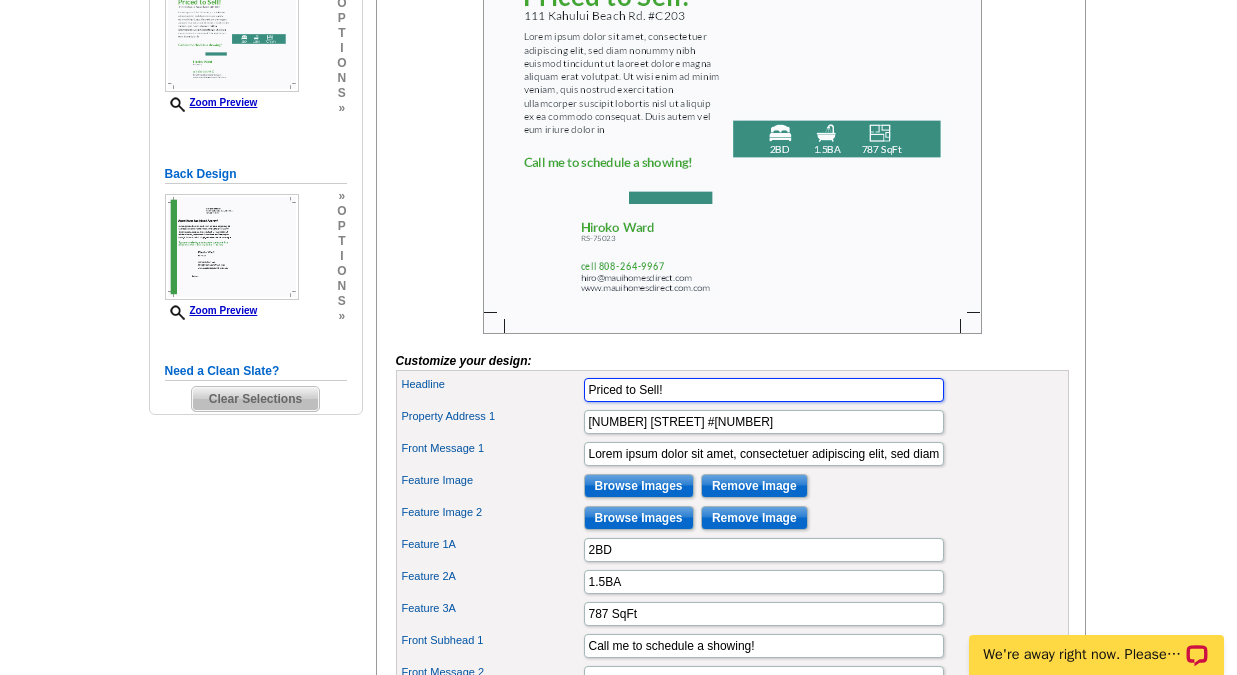 drag, startPoint x: 658, startPoint y: 425, endPoint x: 494, endPoint y: 427, distance: 164.01219 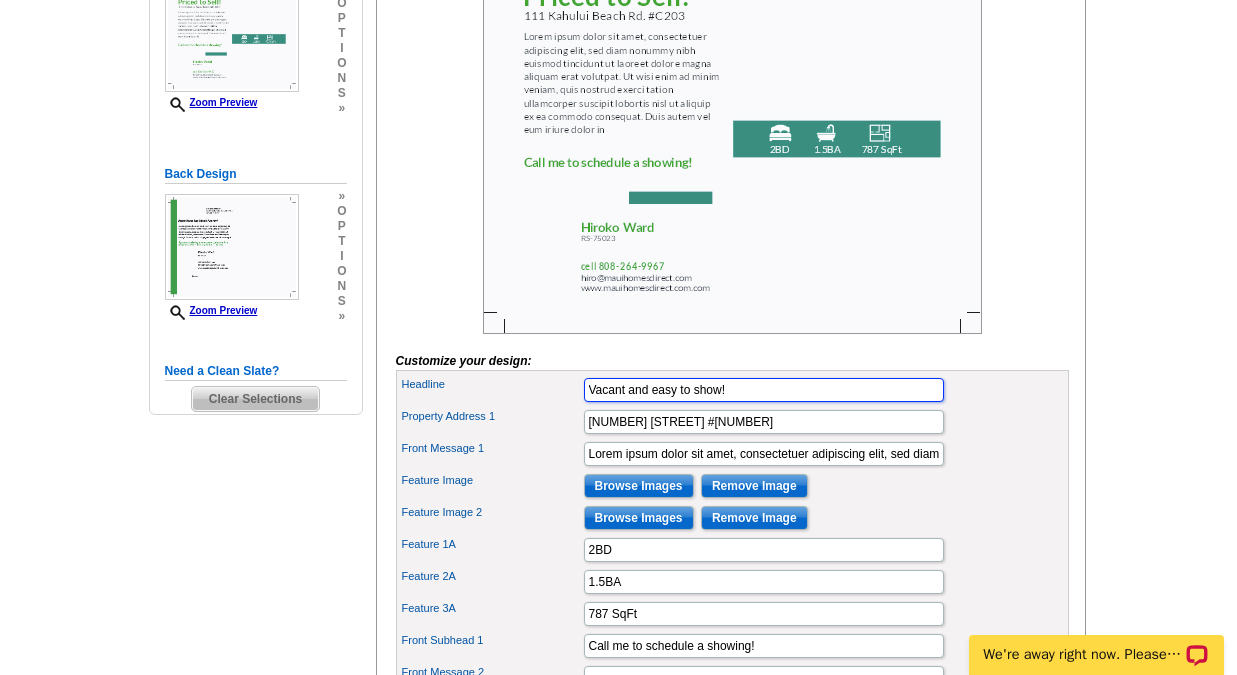 type on "Vacant and easy to show!" 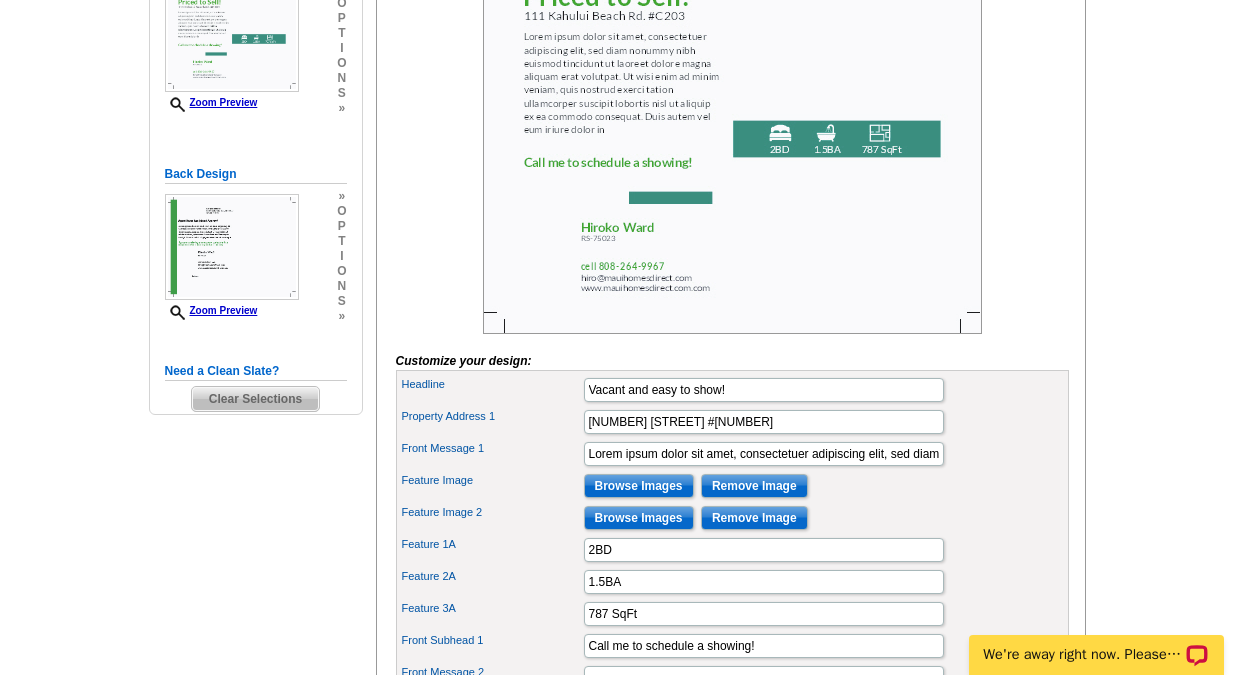 click on "Feature Image
Browse Images
Remove Image" at bounding box center [732, 486] 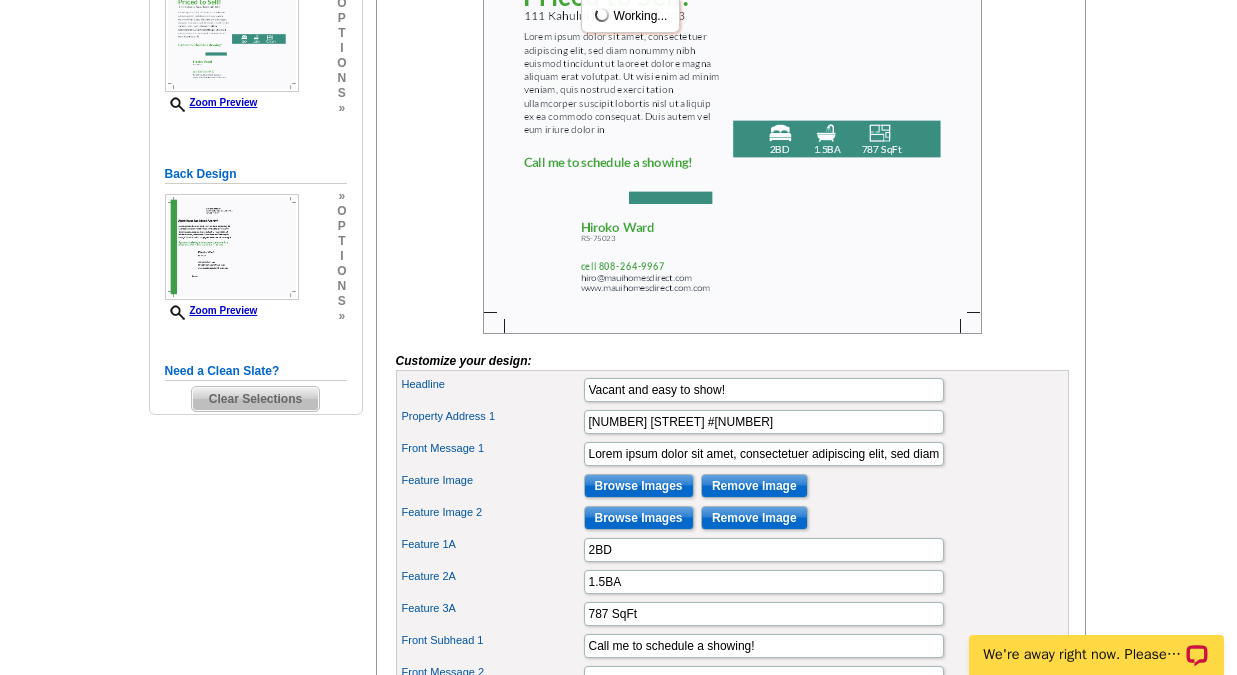 scroll, scrollTop: 0, scrollLeft: 0, axis: both 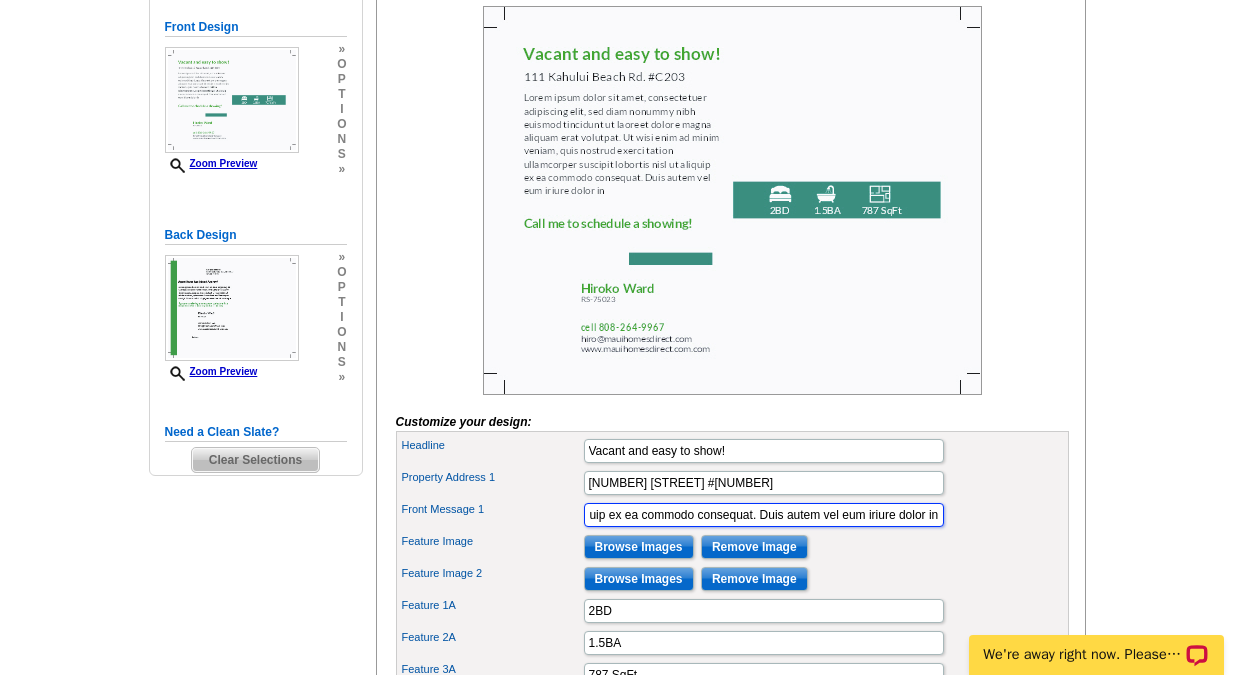 drag, startPoint x: 589, startPoint y: 545, endPoint x: 1229, endPoint y: 535, distance: 640.0781 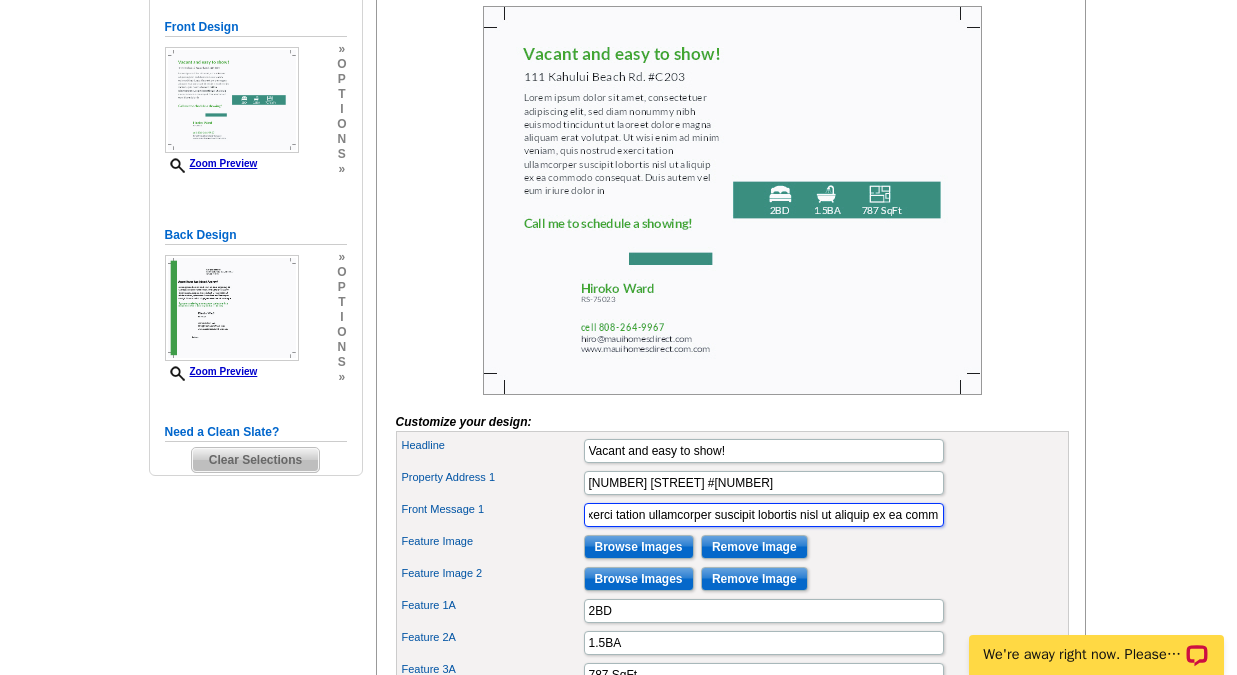 scroll, scrollTop: 0, scrollLeft: 1022, axis: horizontal 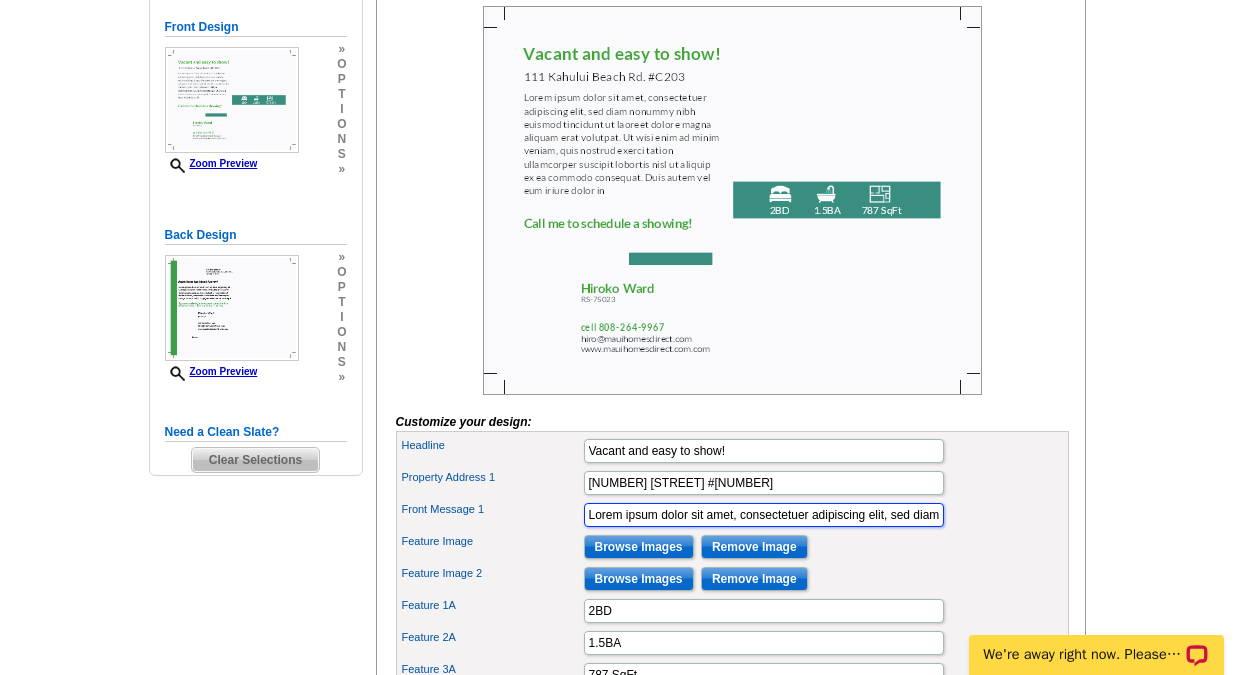 drag, startPoint x: 938, startPoint y: 546, endPoint x: 317, endPoint y: 545, distance: 621.0008 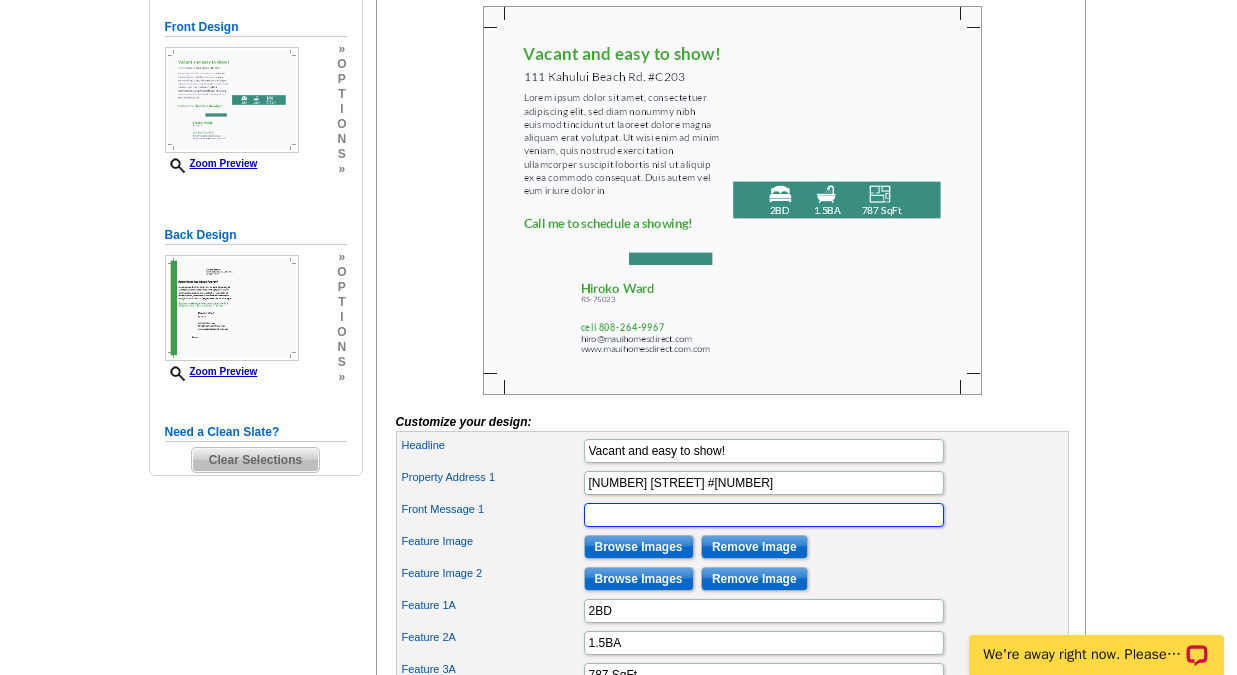 click on "Front Message 1" at bounding box center [764, 515] 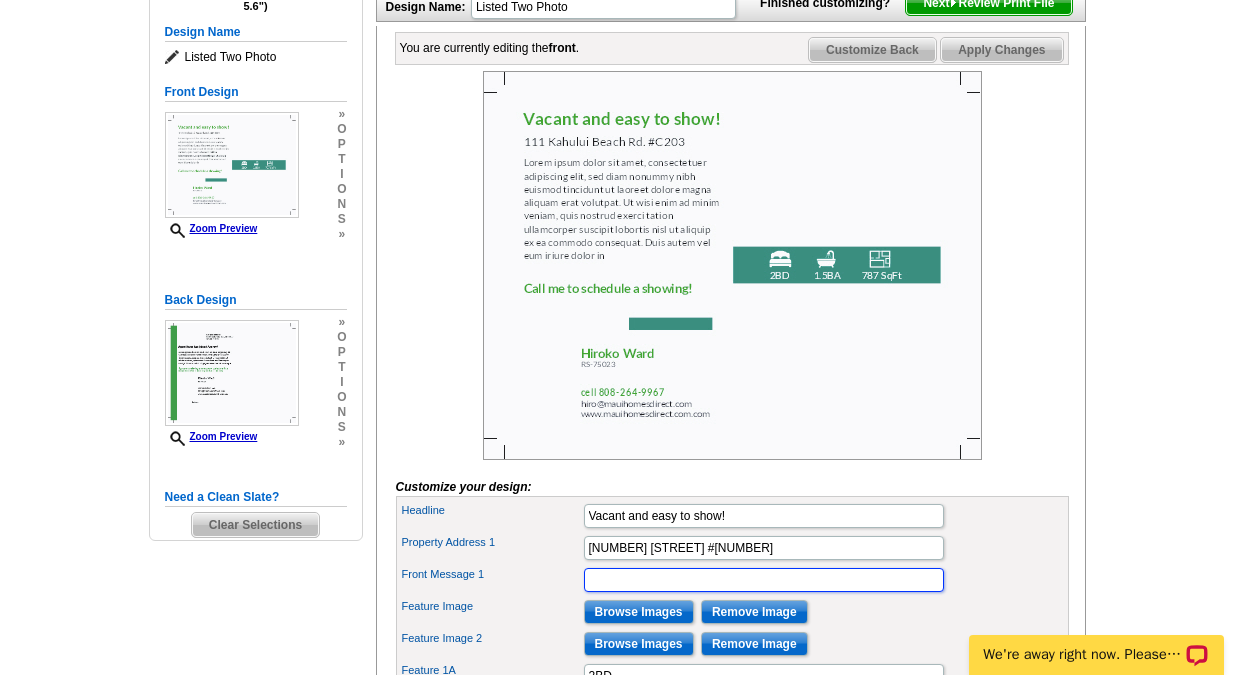 scroll, scrollTop: 285, scrollLeft: 0, axis: vertical 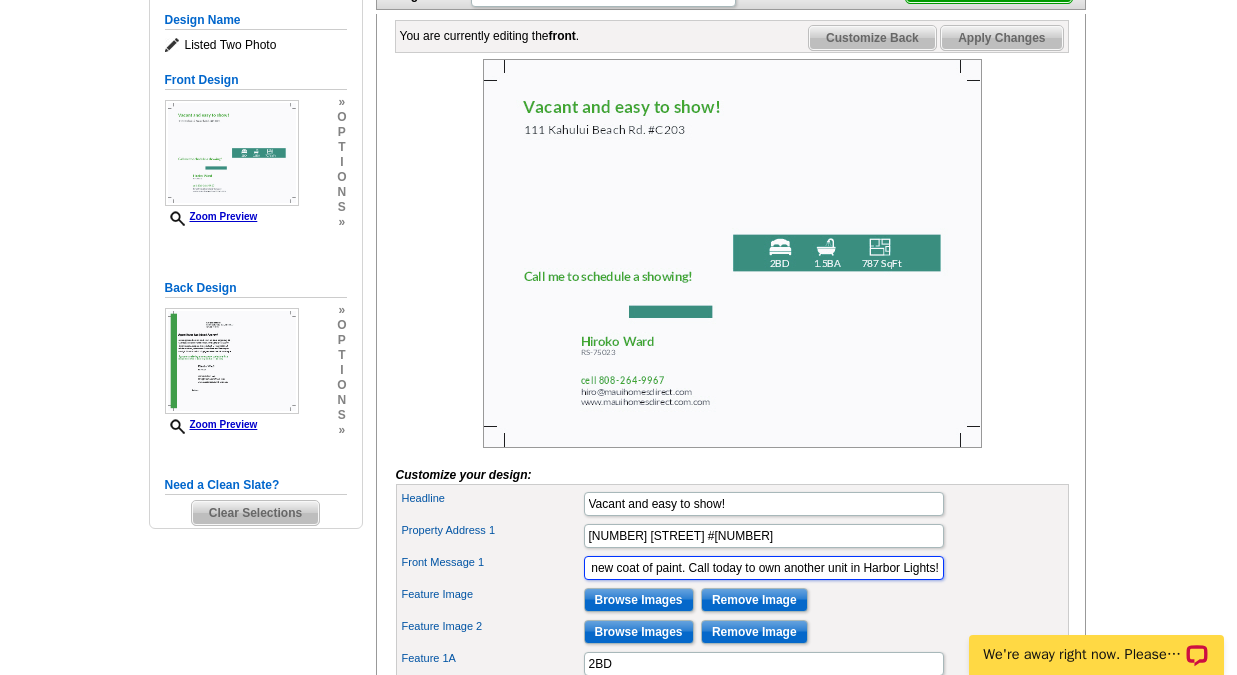 type on "Mountain view, facing towards UH Maui. This nicely renovated unit has a fresh new coat of paint. Call today to own another unit in Harbor Lights!" 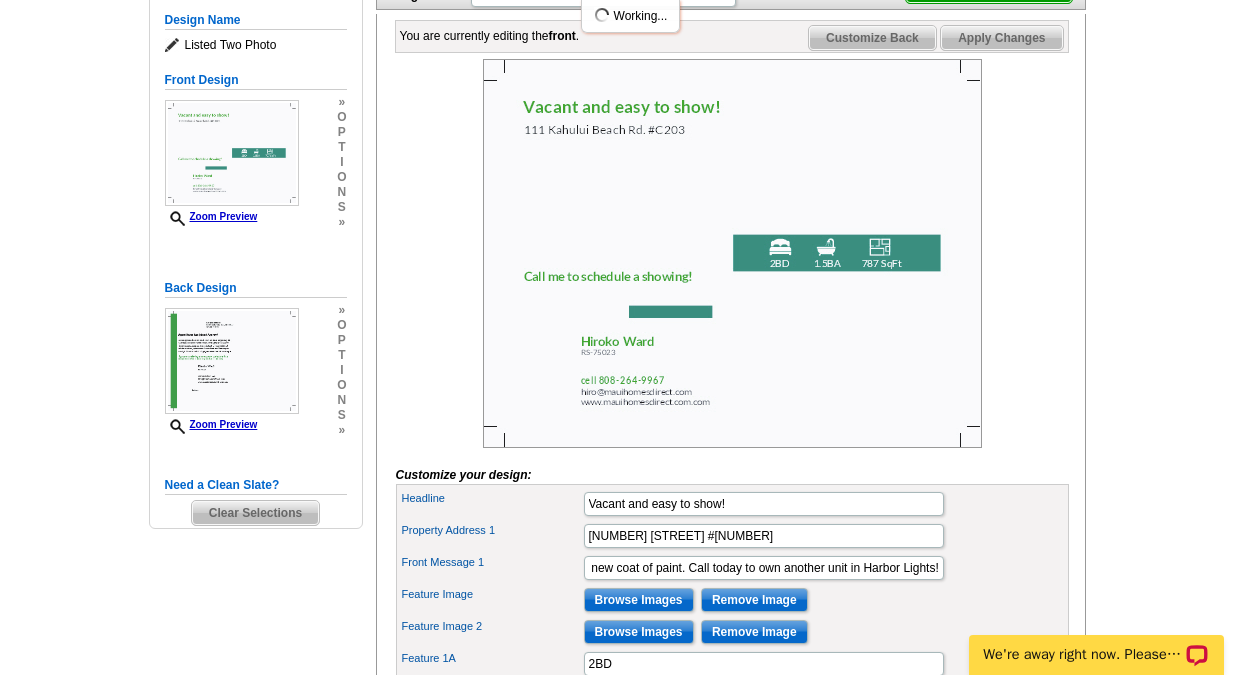scroll, scrollTop: 0, scrollLeft: 0, axis: both 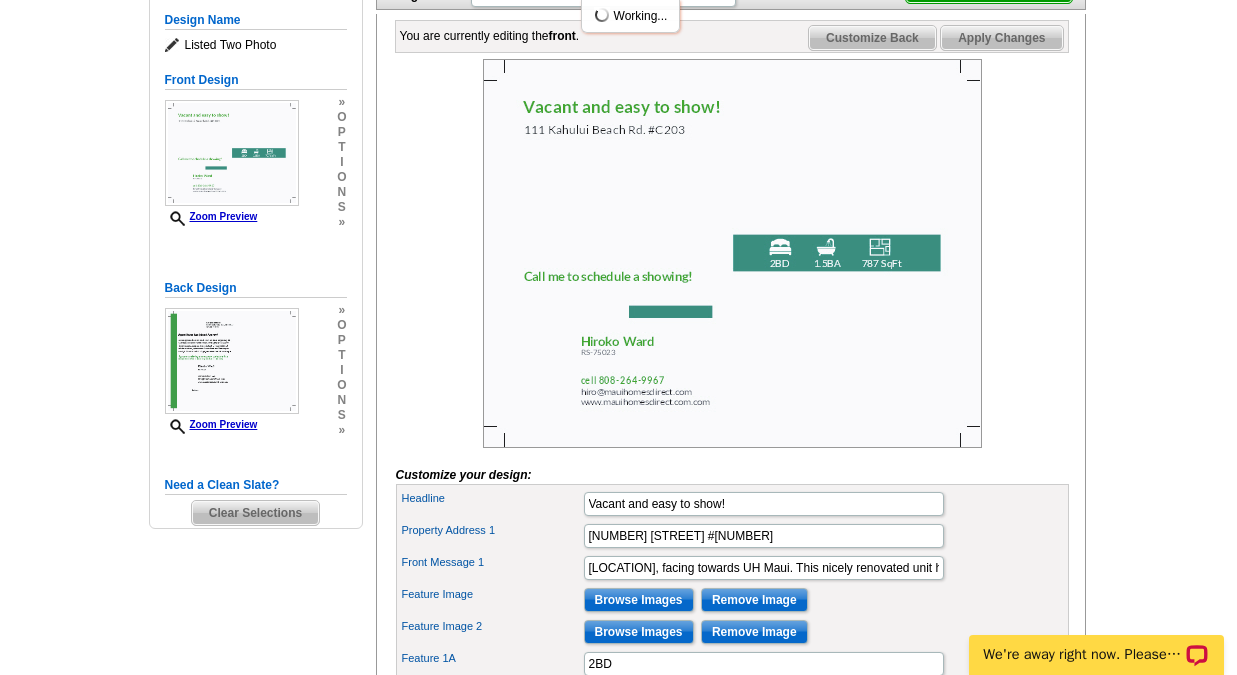 click on "Front Message 1
Mountain view, facing towards UH Maui. This nicely renovated unit has a fresh new coat of paint. Call today to own another unit in Harbor Lights!" at bounding box center (732, 568) 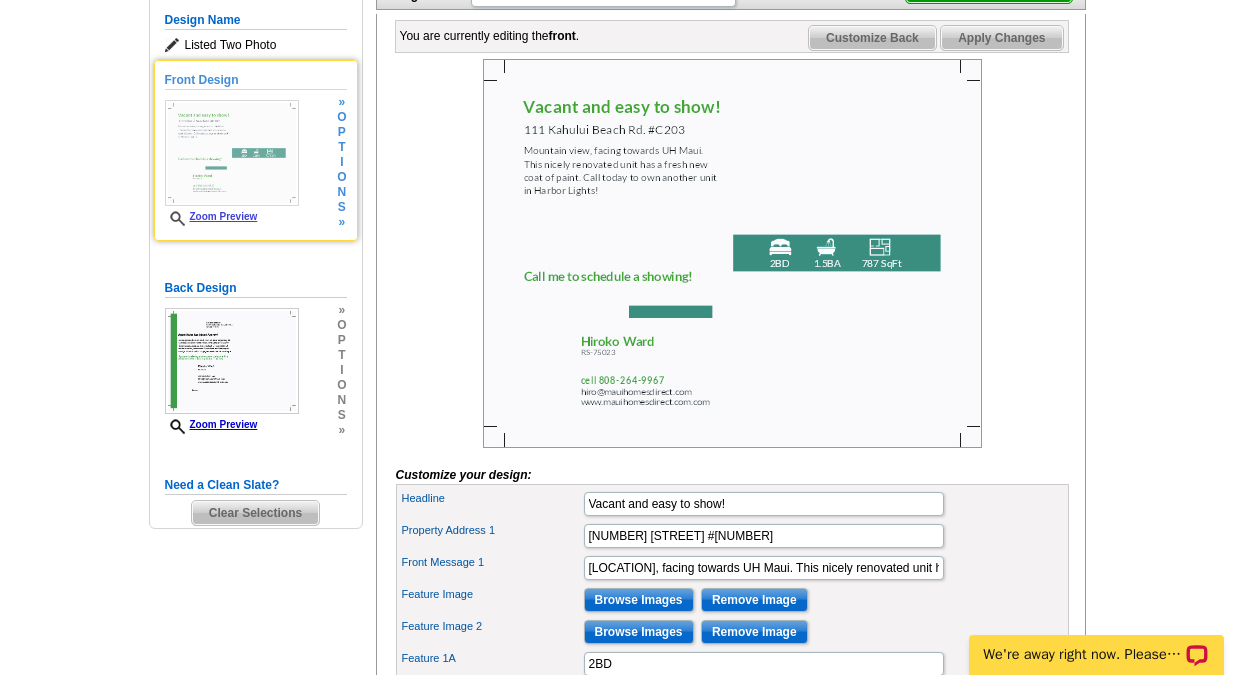 click on "»
o
p
t
i
o
n
s
»" at bounding box center [339, 162] 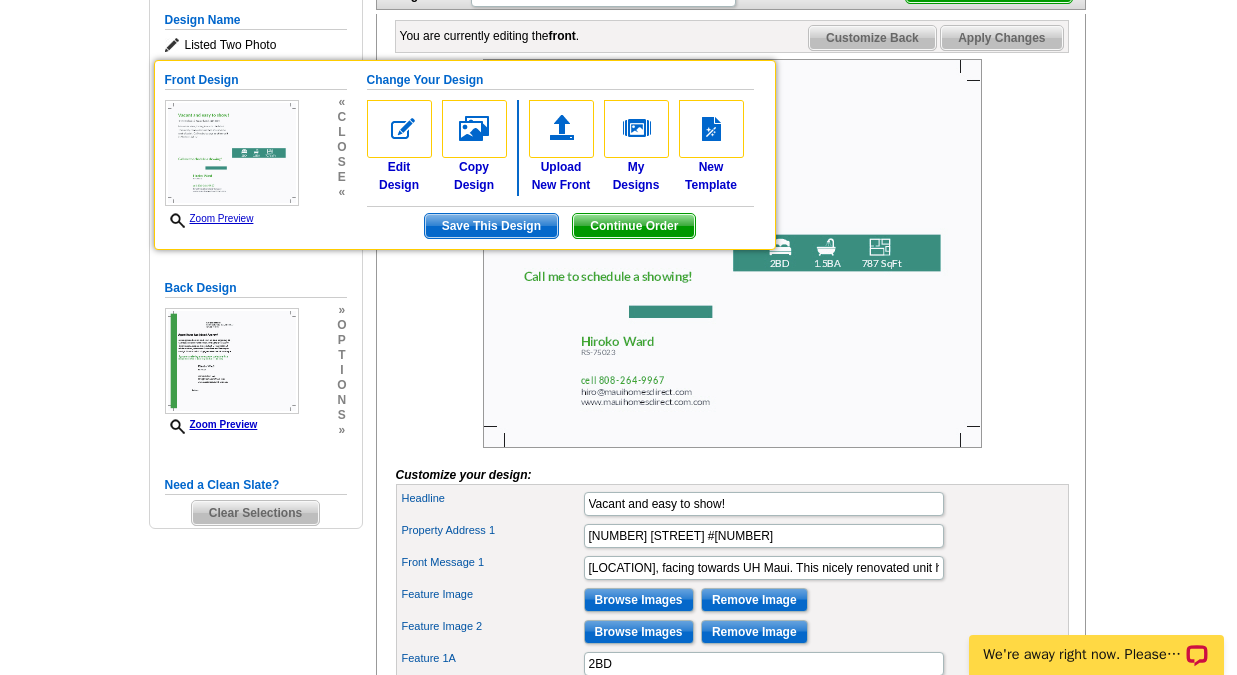 click on "Headline
Vacant and easy to show!" at bounding box center (732, 504) 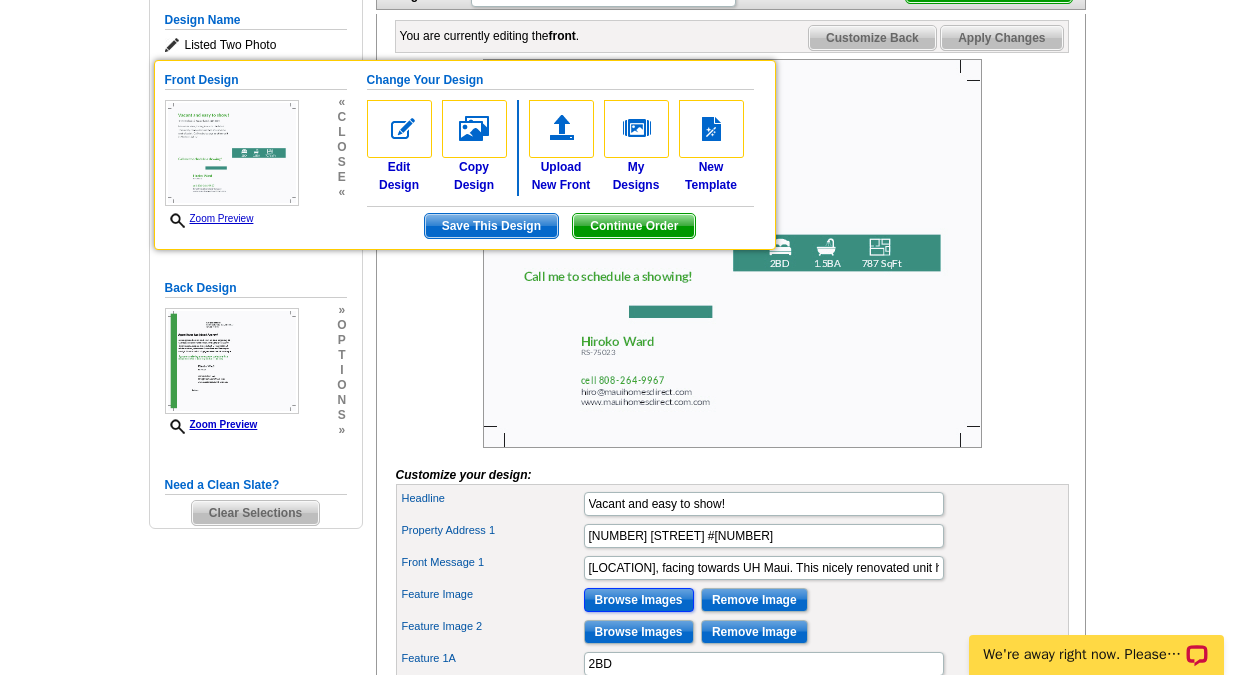 click on "Browse Images" at bounding box center [639, 600] 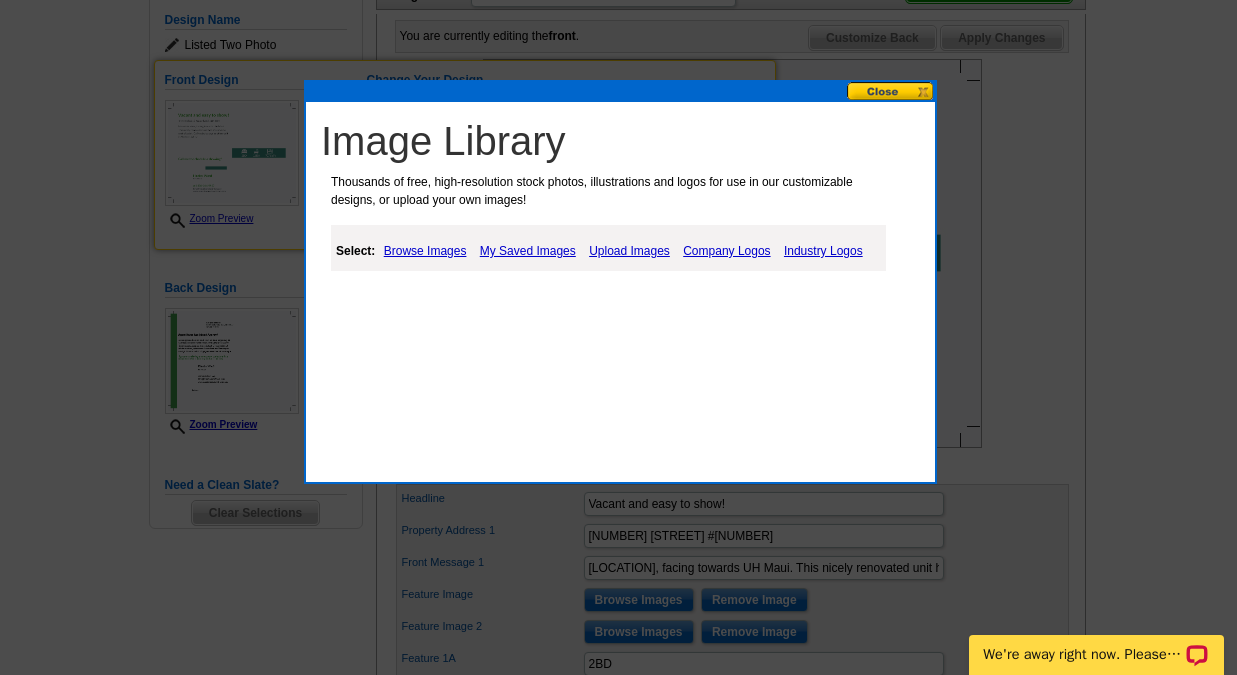 click on "Browse Images" at bounding box center [425, 251] 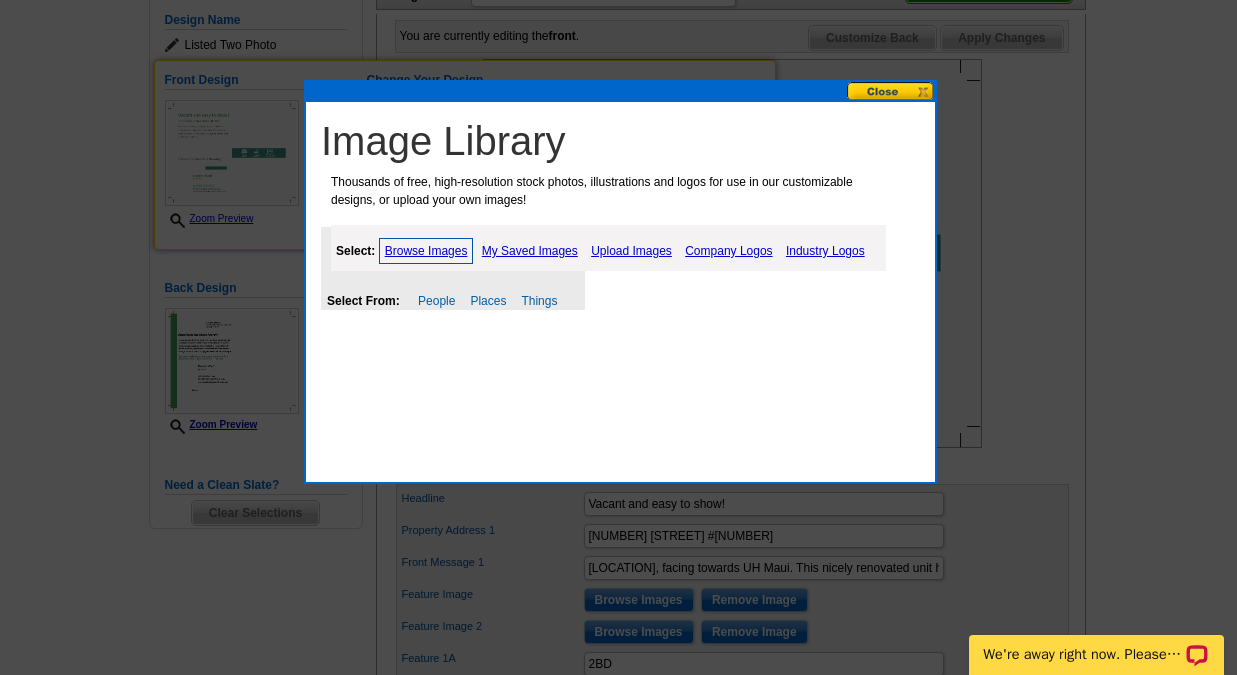 click on "Upload Images" at bounding box center [631, 251] 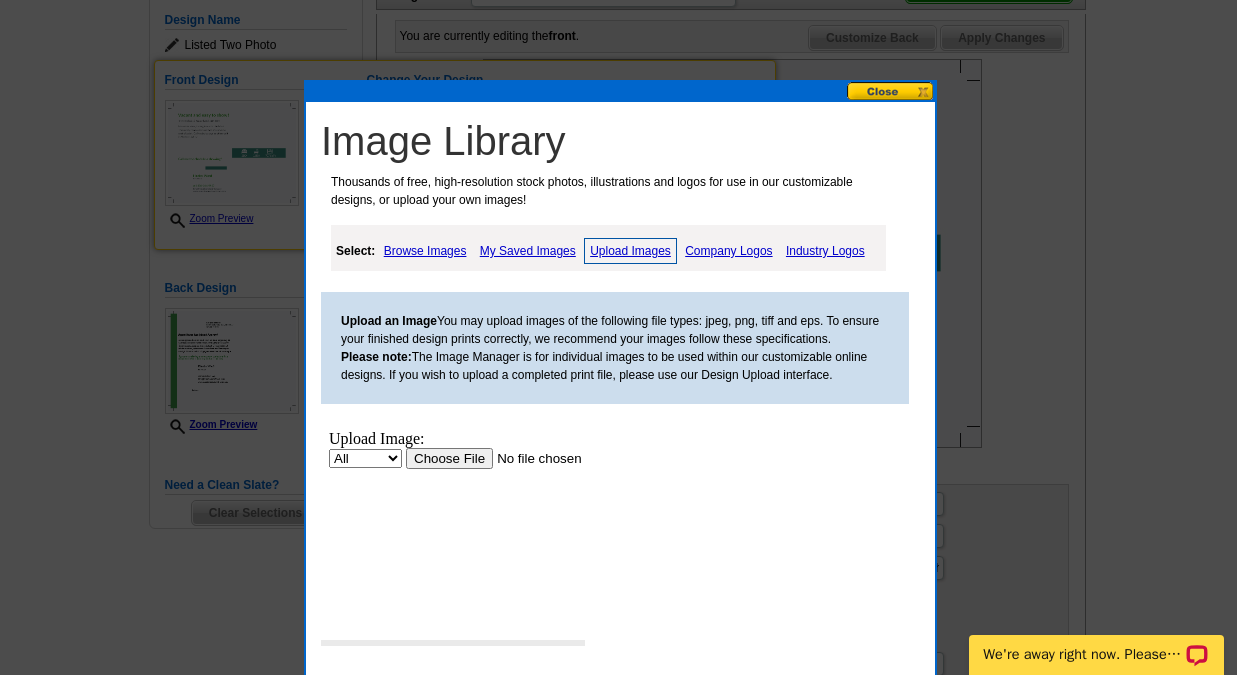 scroll, scrollTop: 0, scrollLeft: 0, axis: both 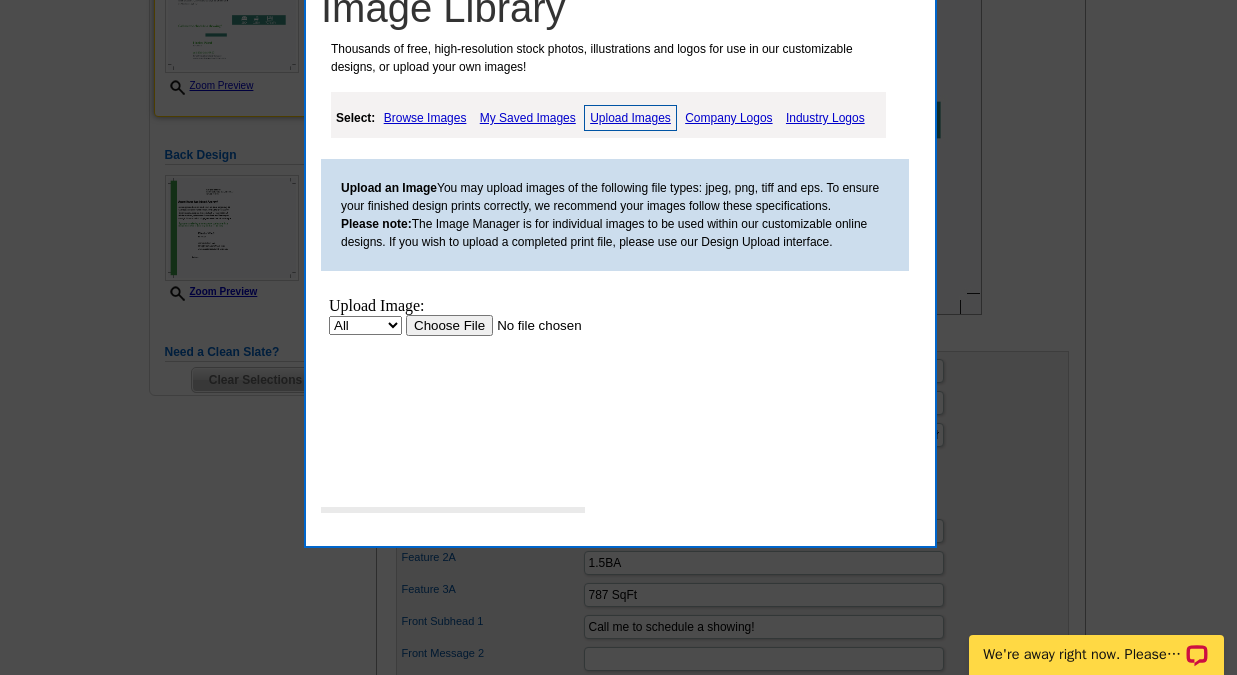 click at bounding box center (532, 325) 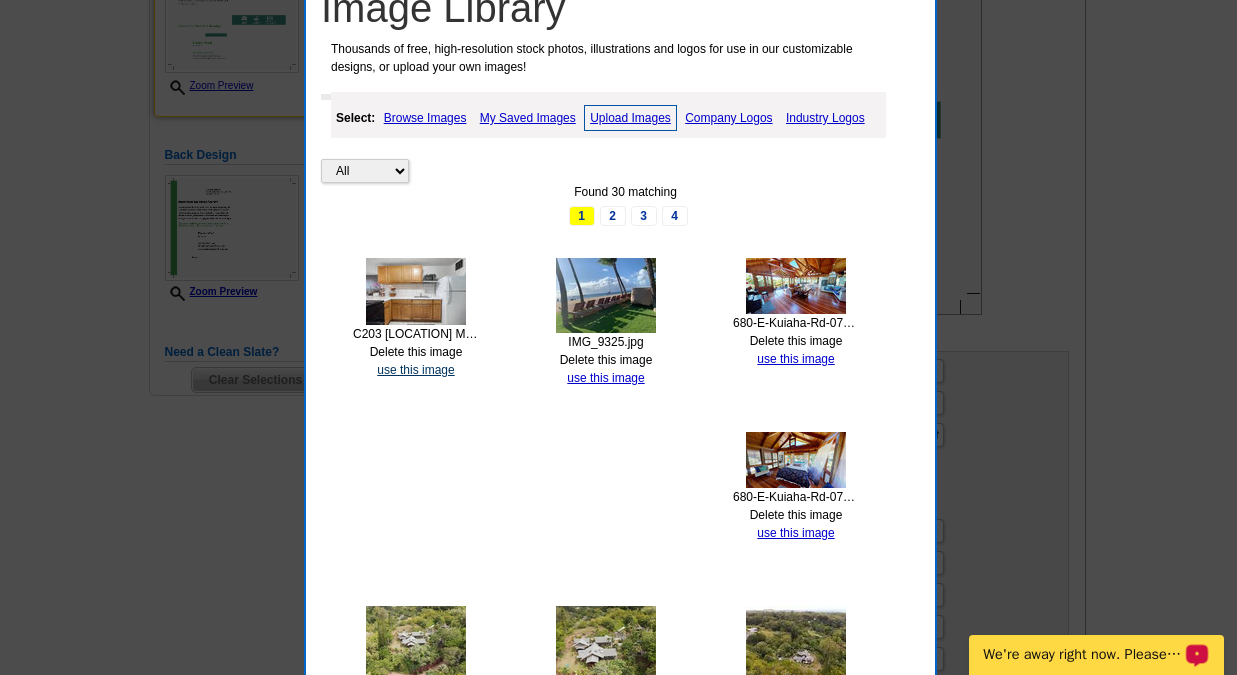 click on "use this image" at bounding box center [415, 370] 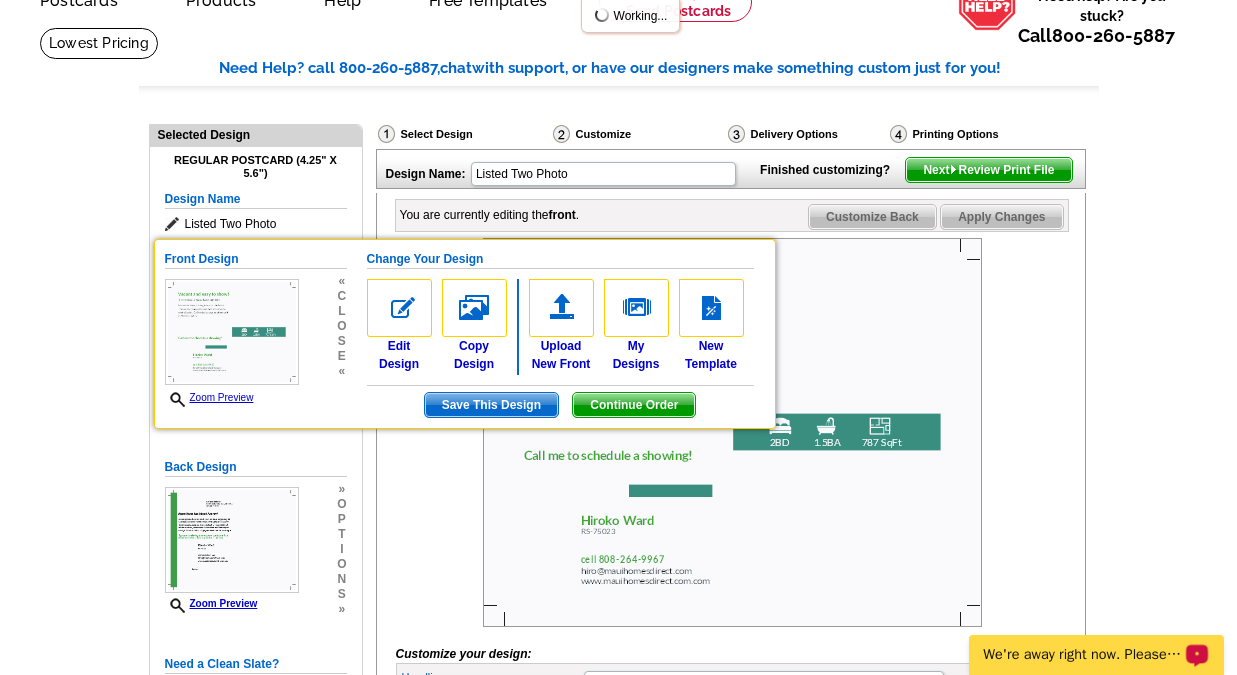 scroll, scrollTop: 114, scrollLeft: 0, axis: vertical 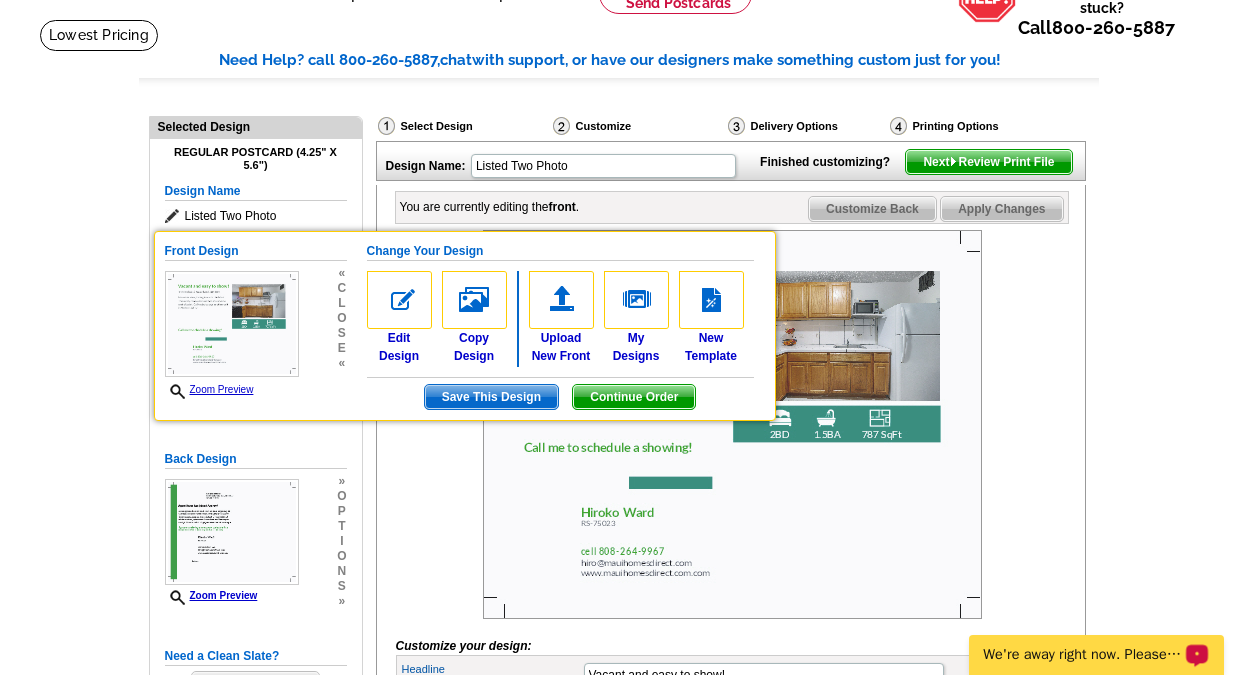 click at bounding box center [732, 424] 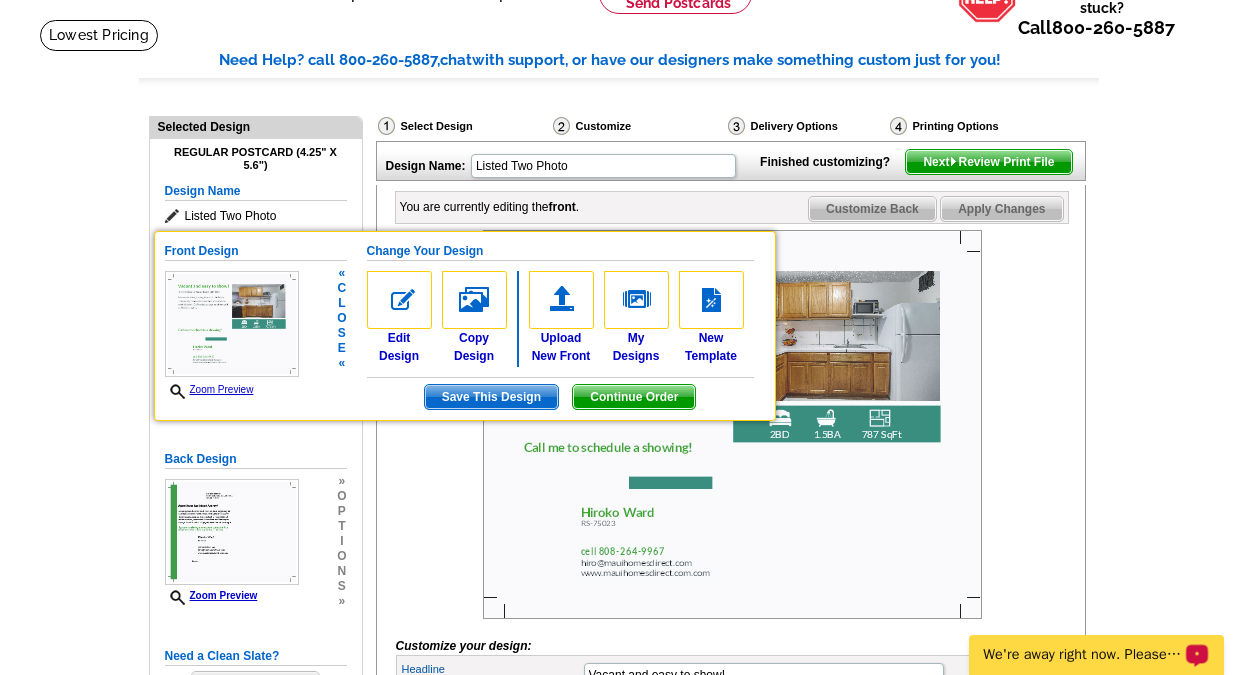 click on "Continue Order" at bounding box center [634, 397] 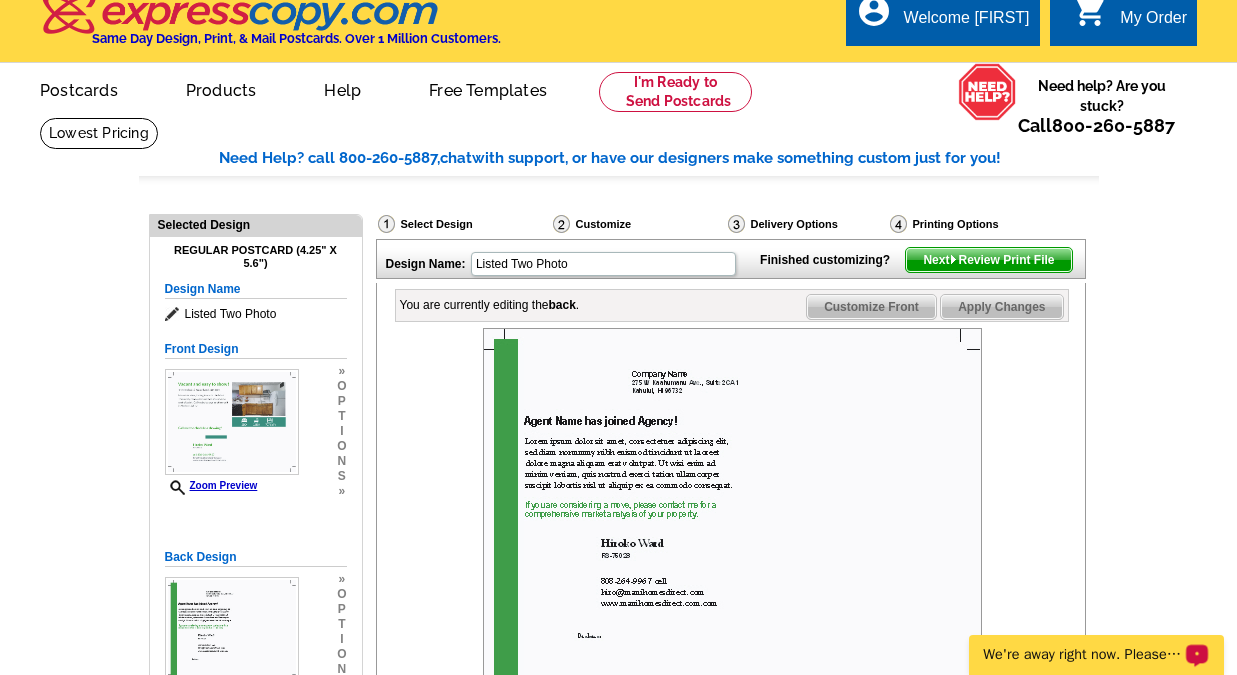 scroll, scrollTop: 0, scrollLeft: 0, axis: both 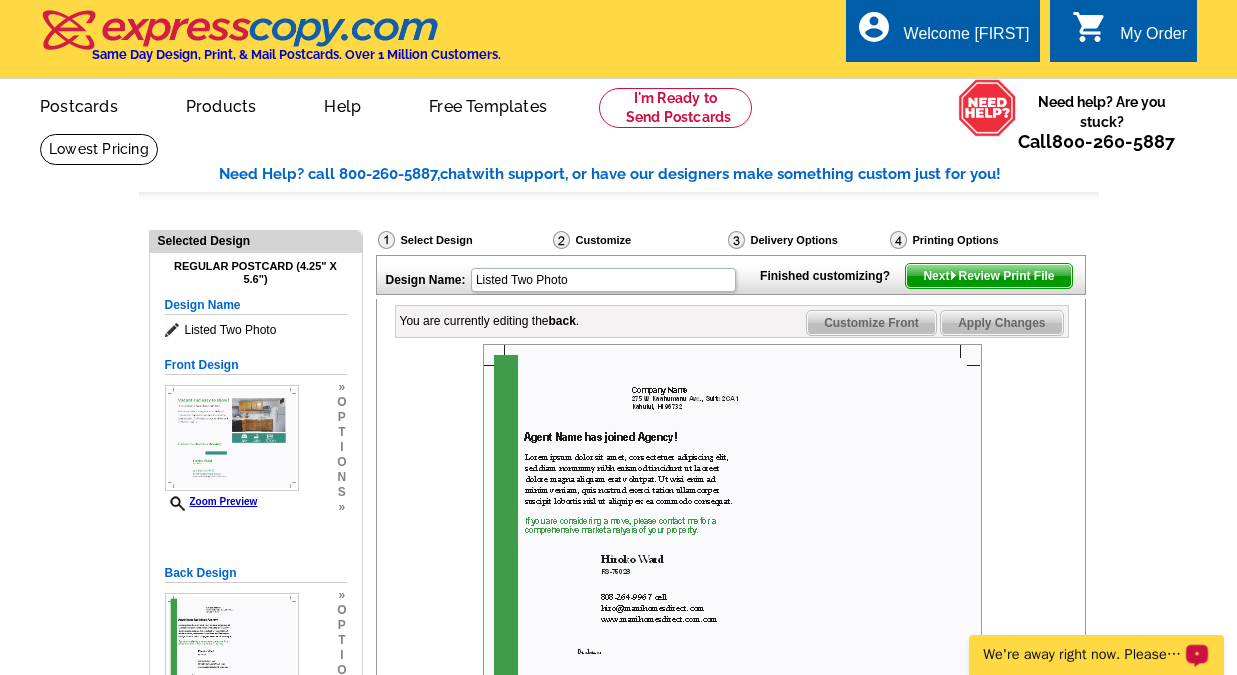 click on "Customize Front" at bounding box center [871, 323] 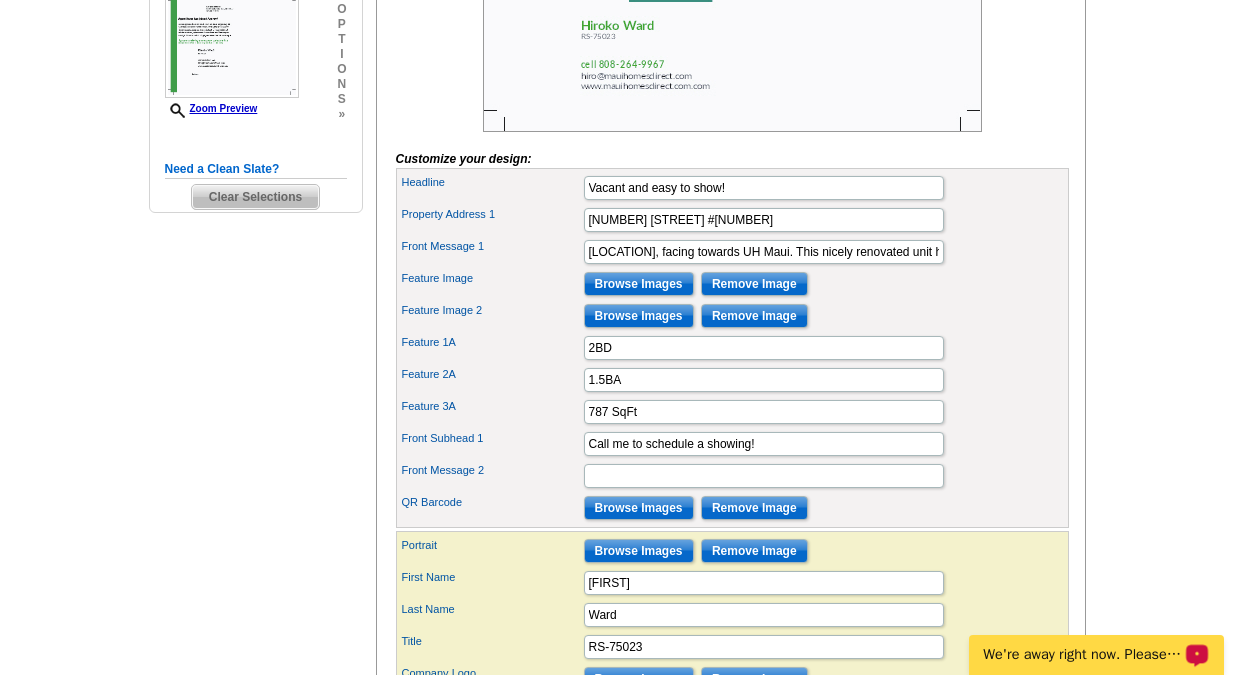 scroll, scrollTop: 636, scrollLeft: 0, axis: vertical 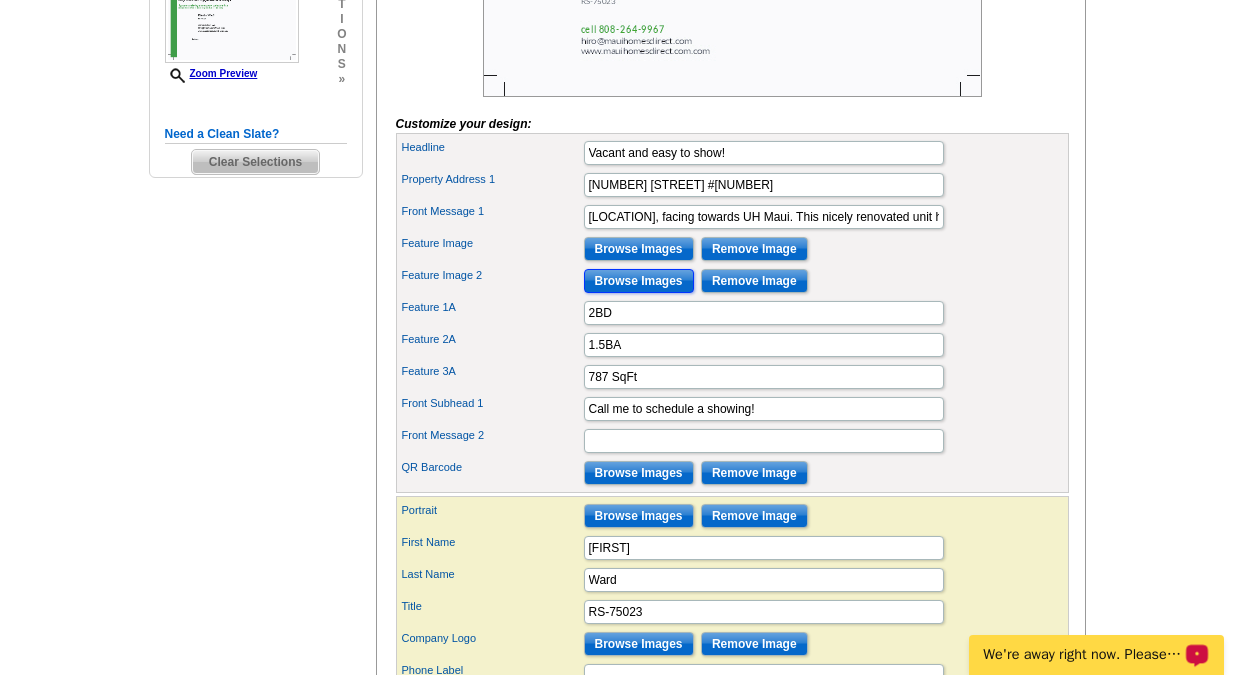click on "Browse Images" at bounding box center [639, 281] 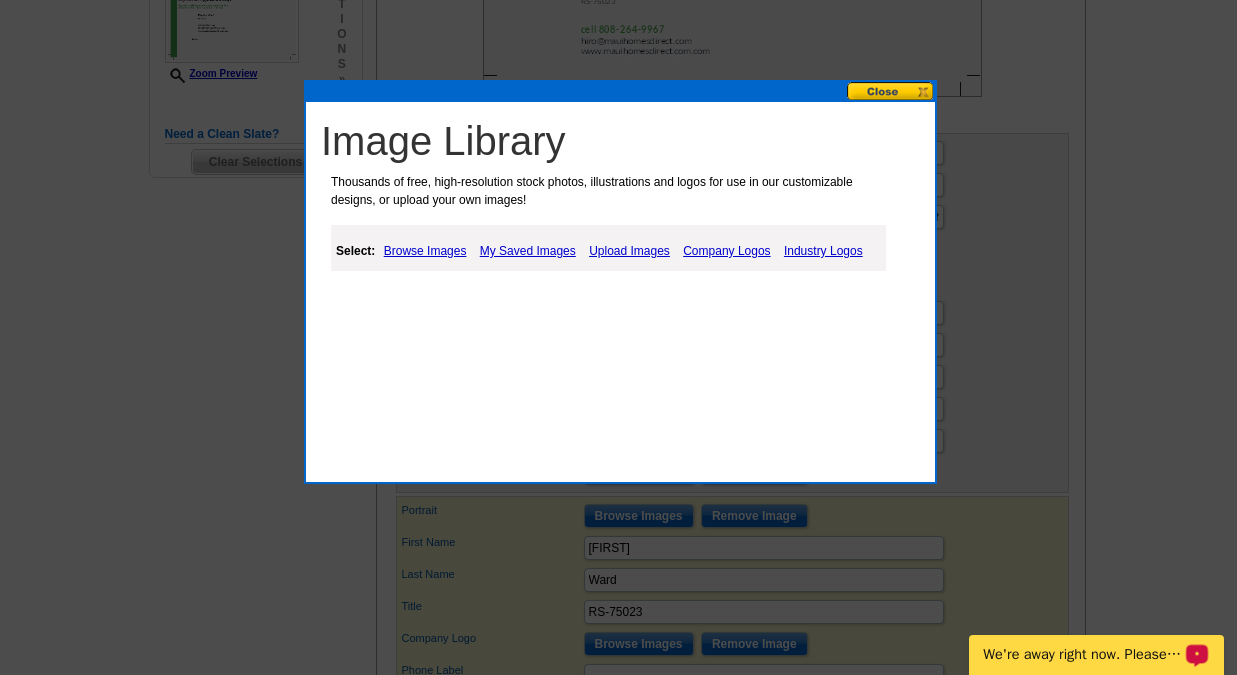 click on "Upload Images" at bounding box center (629, 251) 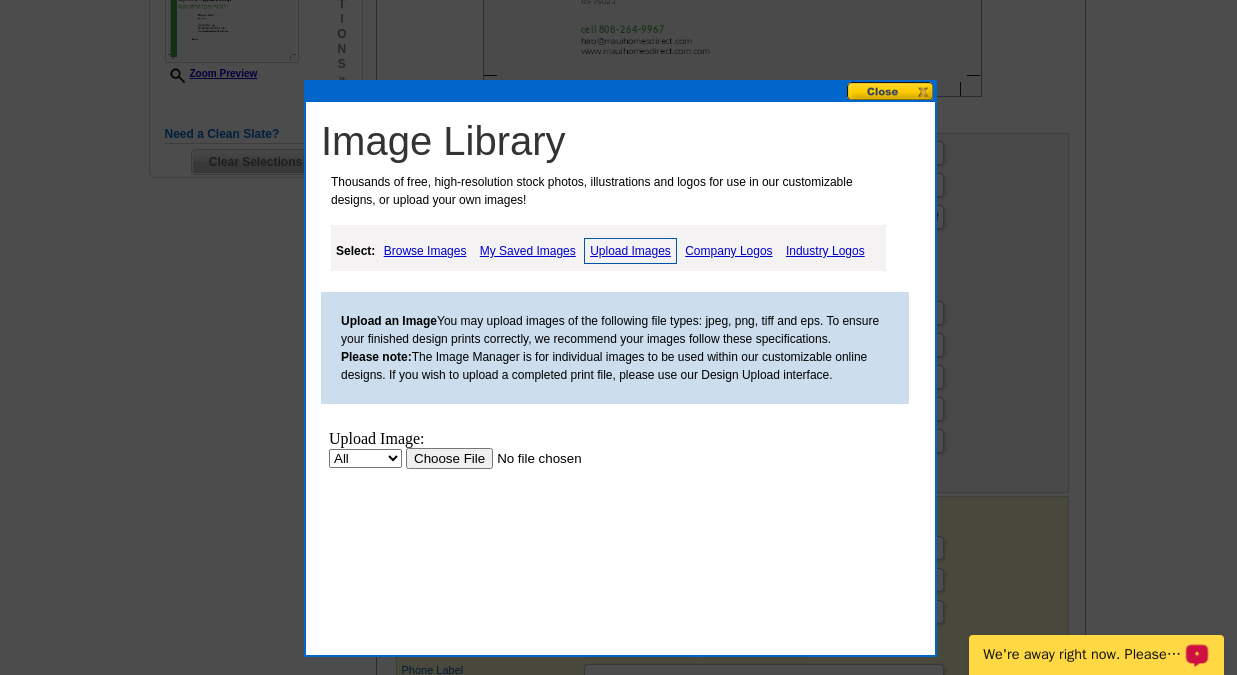 scroll, scrollTop: 0, scrollLeft: 0, axis: both 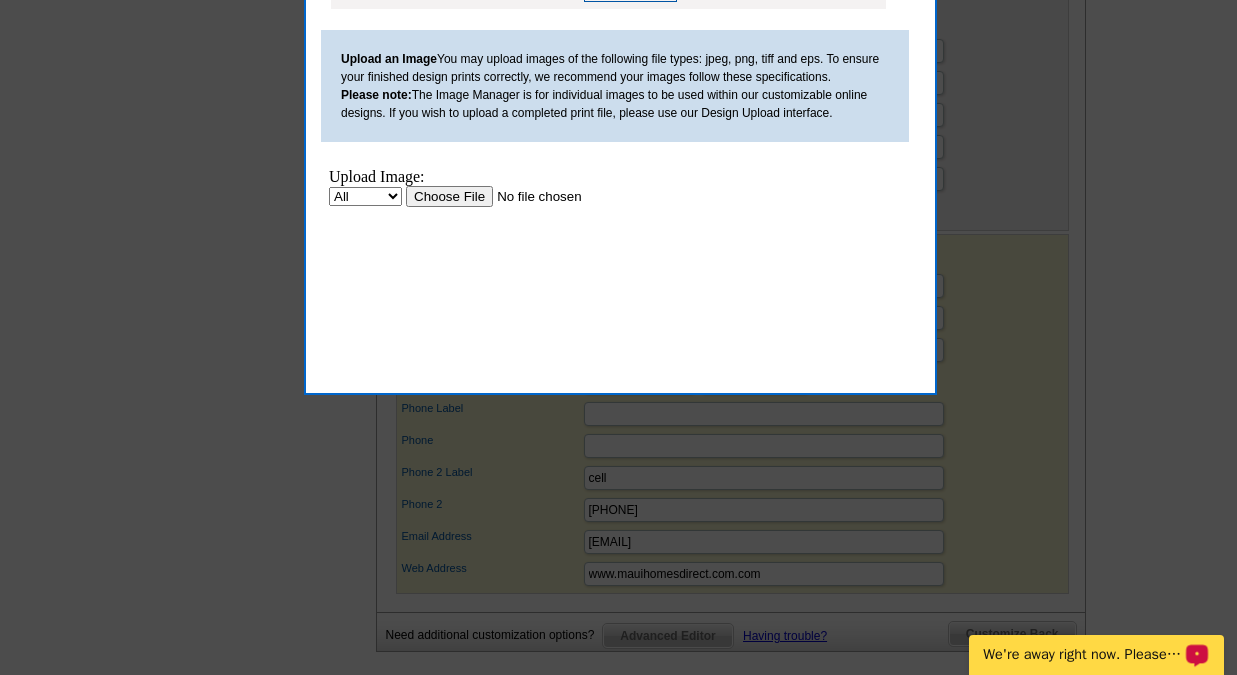click at bounding box center [532, 196] 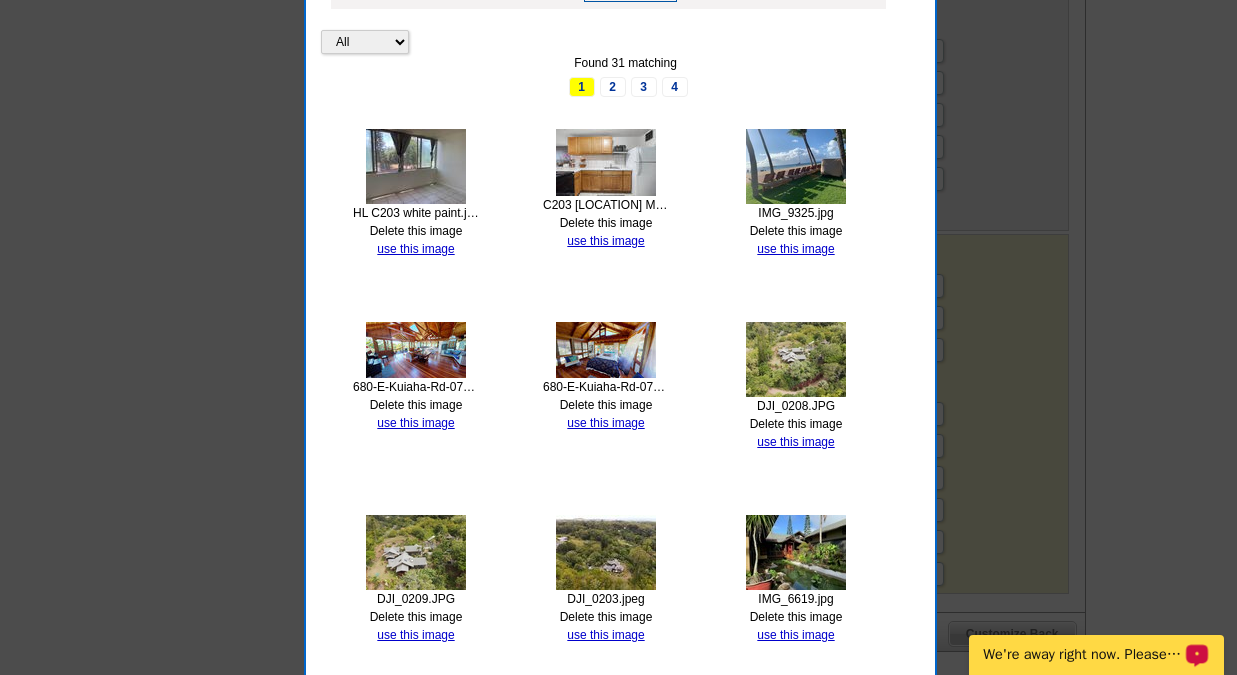 click at bounding box center (416, 166) 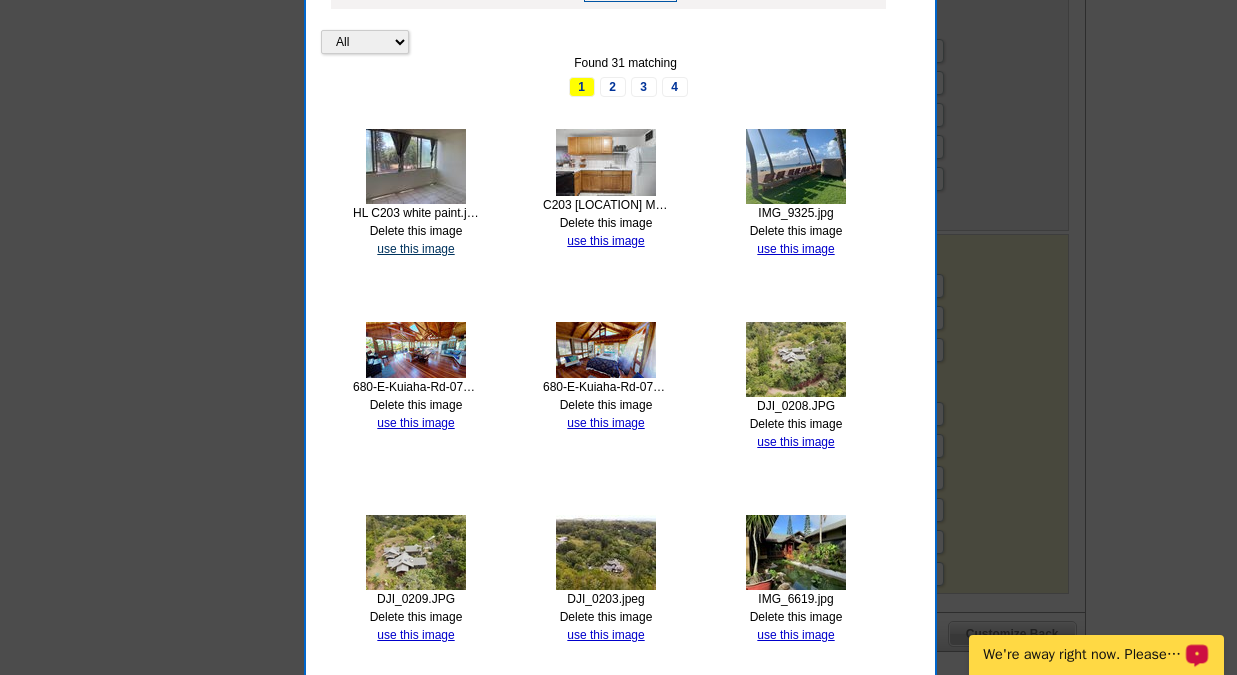 click on "use this image" at bounding box center [415, 249] 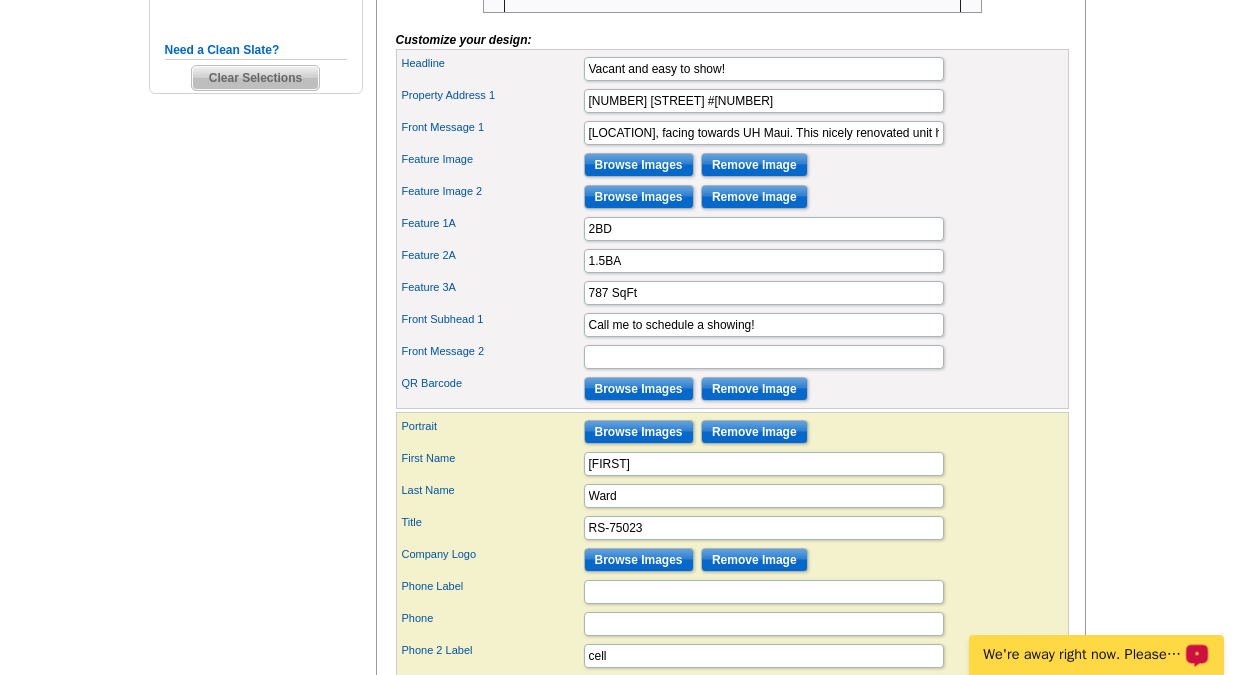 scroll, scrollTop: 727, scrollLeft: 0, axis: vertical 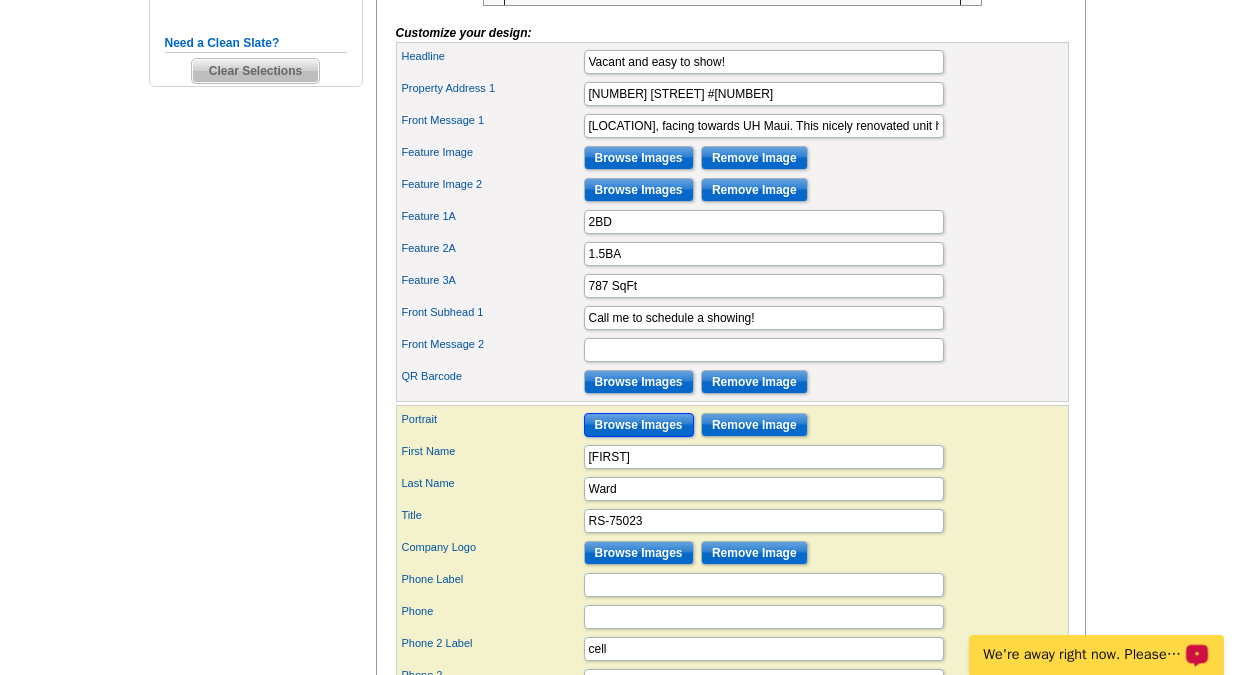 click on "Browse Images" at bounding box center (639, 425) 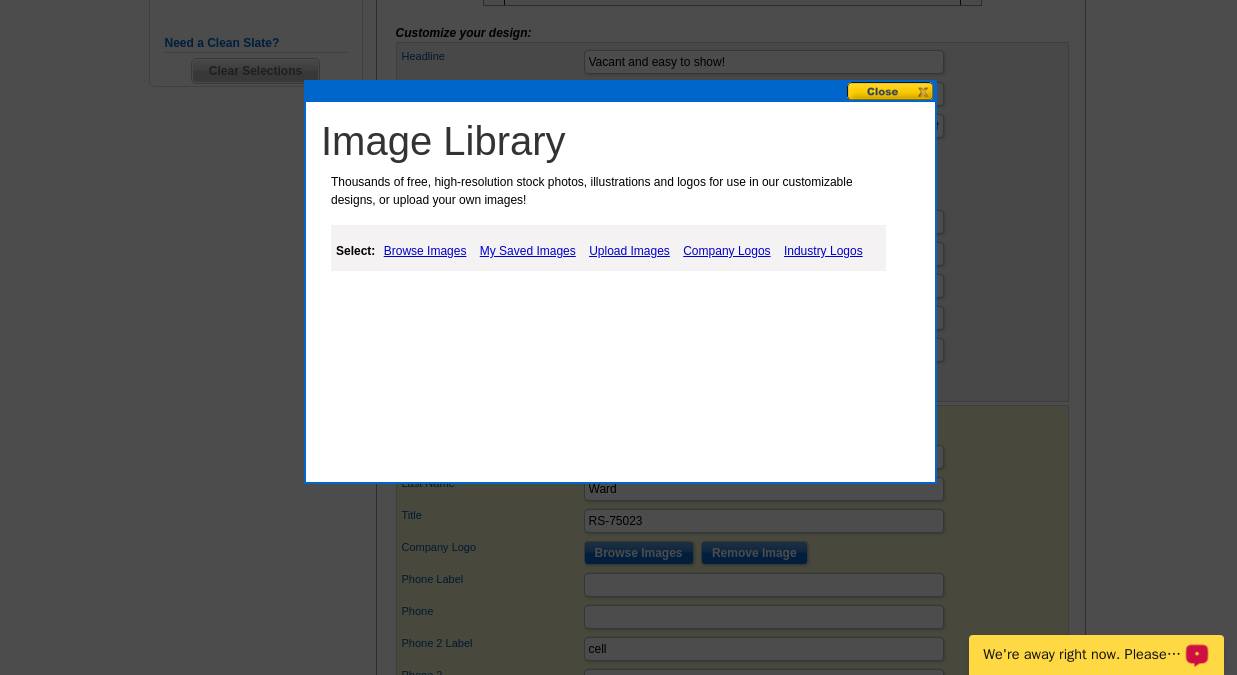 click on "Upload Images" at bounding box center (629, 251) 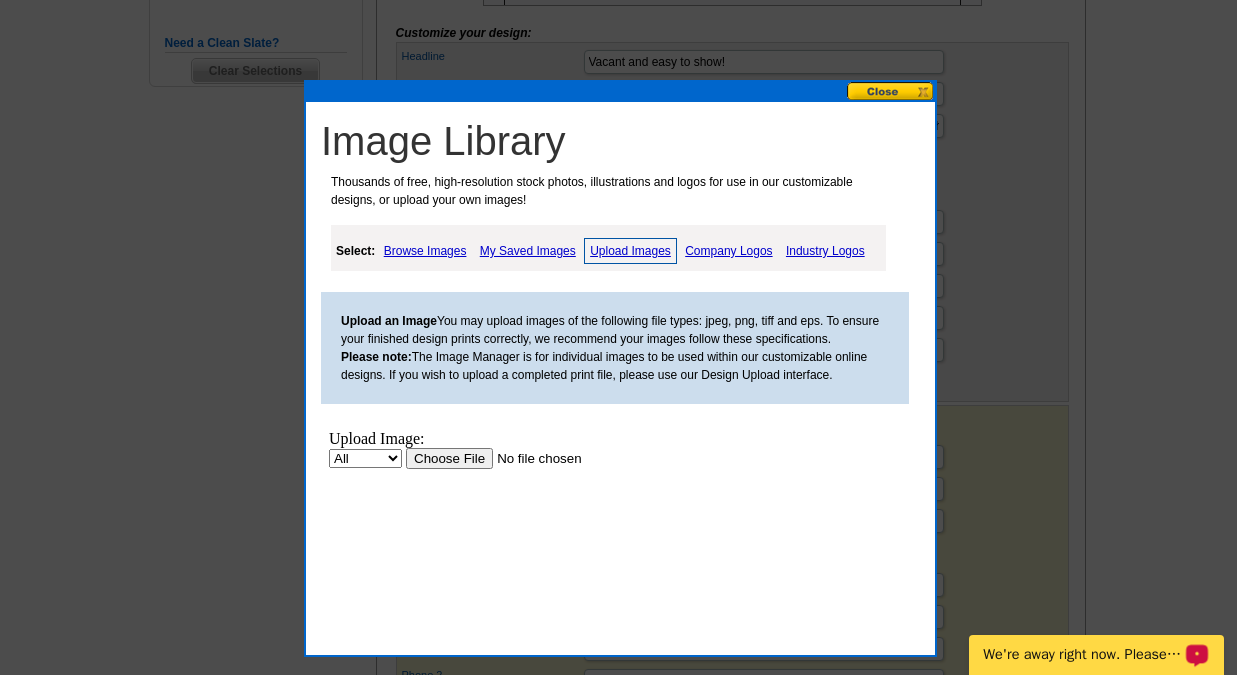 scroll, scrollTop: 0, scrollLeft: 0, axis: both 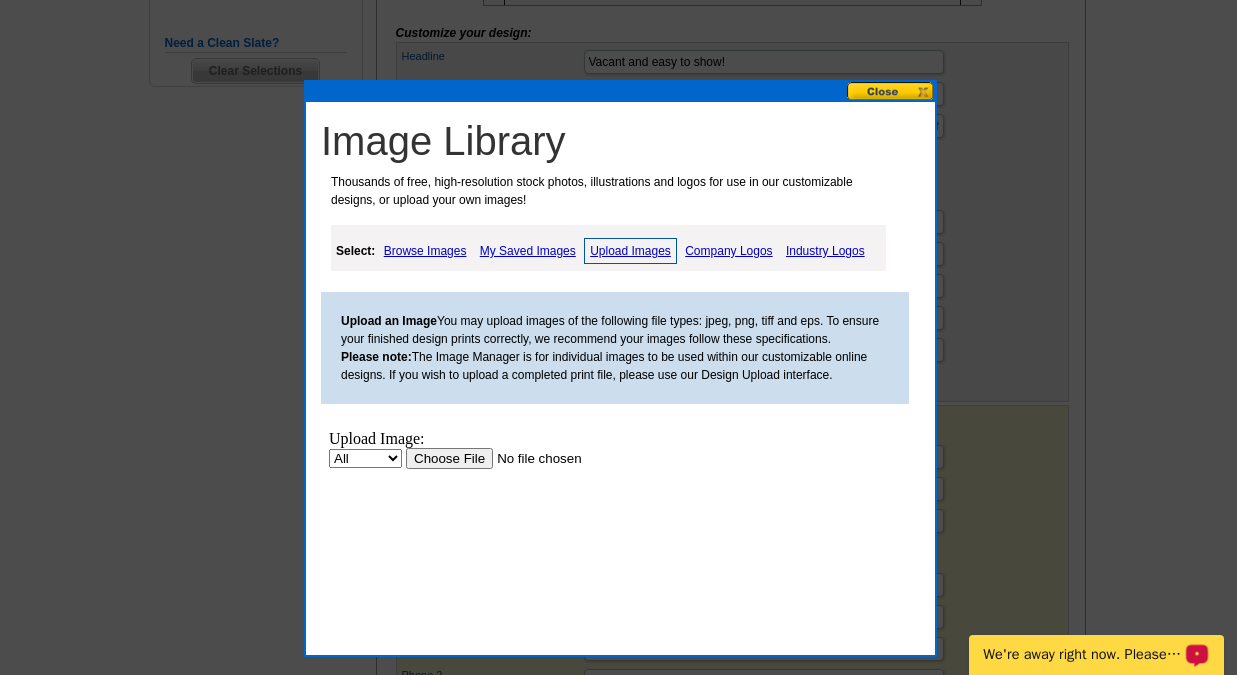 click at bounding box center (532, 458) 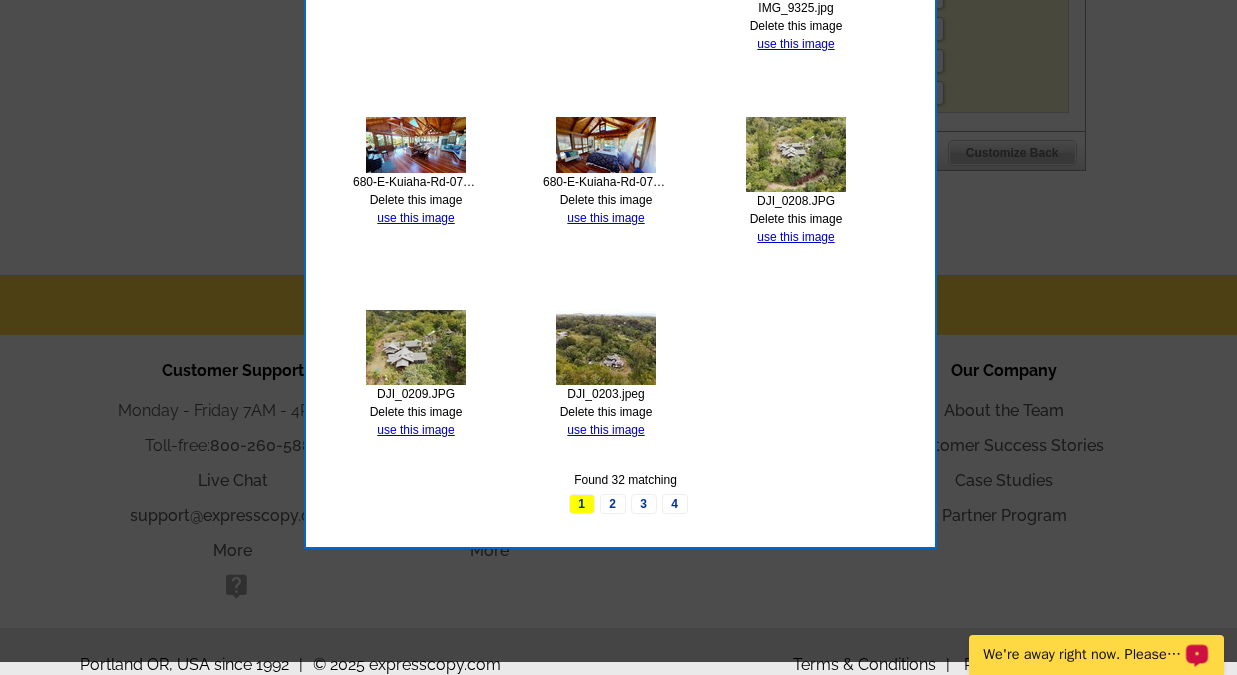scroll, scrollTop: 1437, scrollLeft: 0, axis: vertical 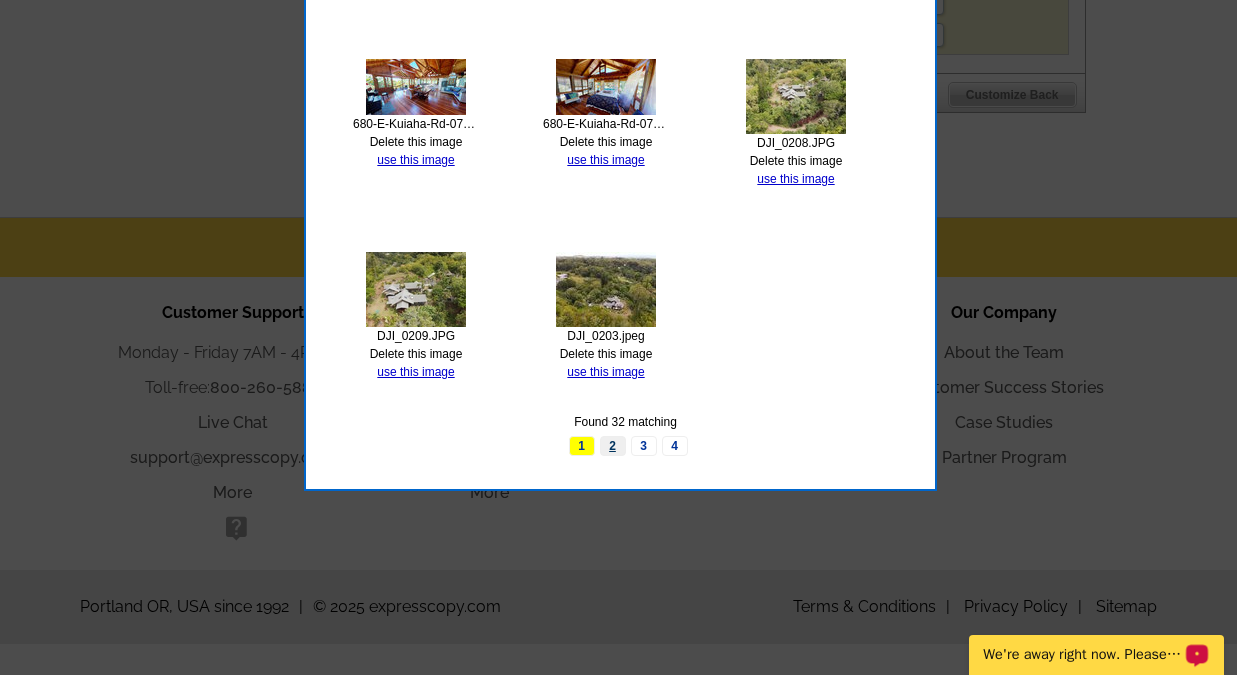click on "2" at bounding box center [613, 446] 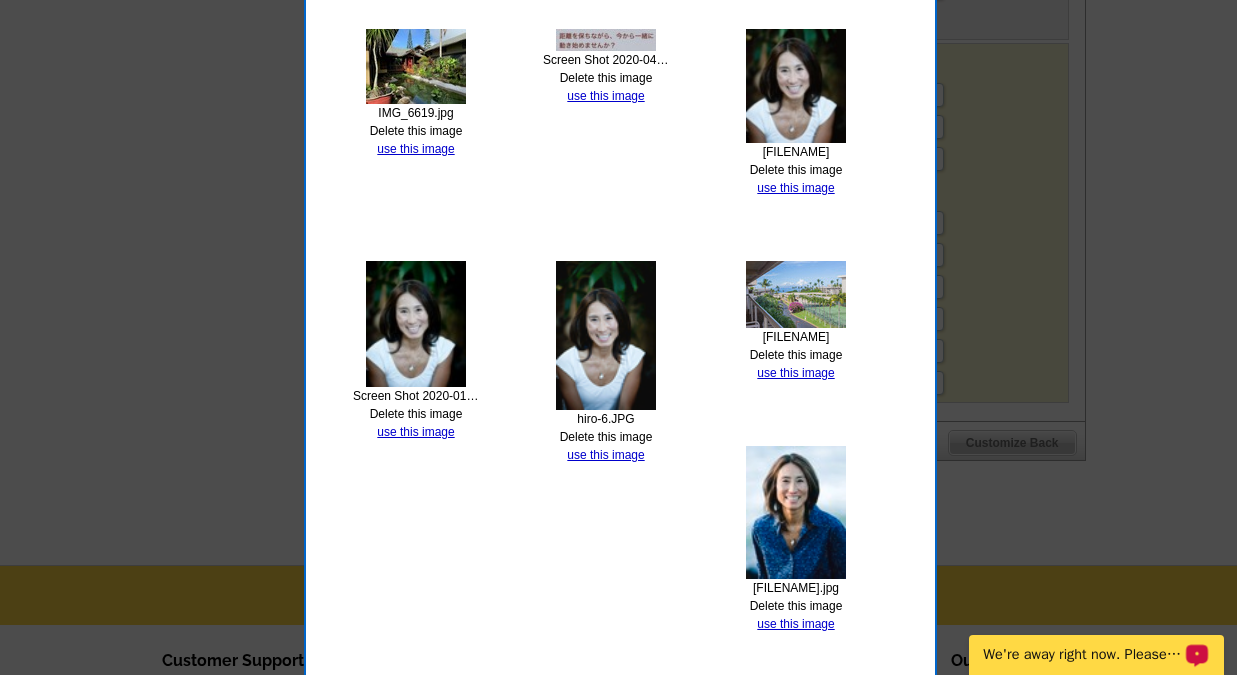 scroll, scrollTop: 1064, scrollLeft: 0, axis: vertical 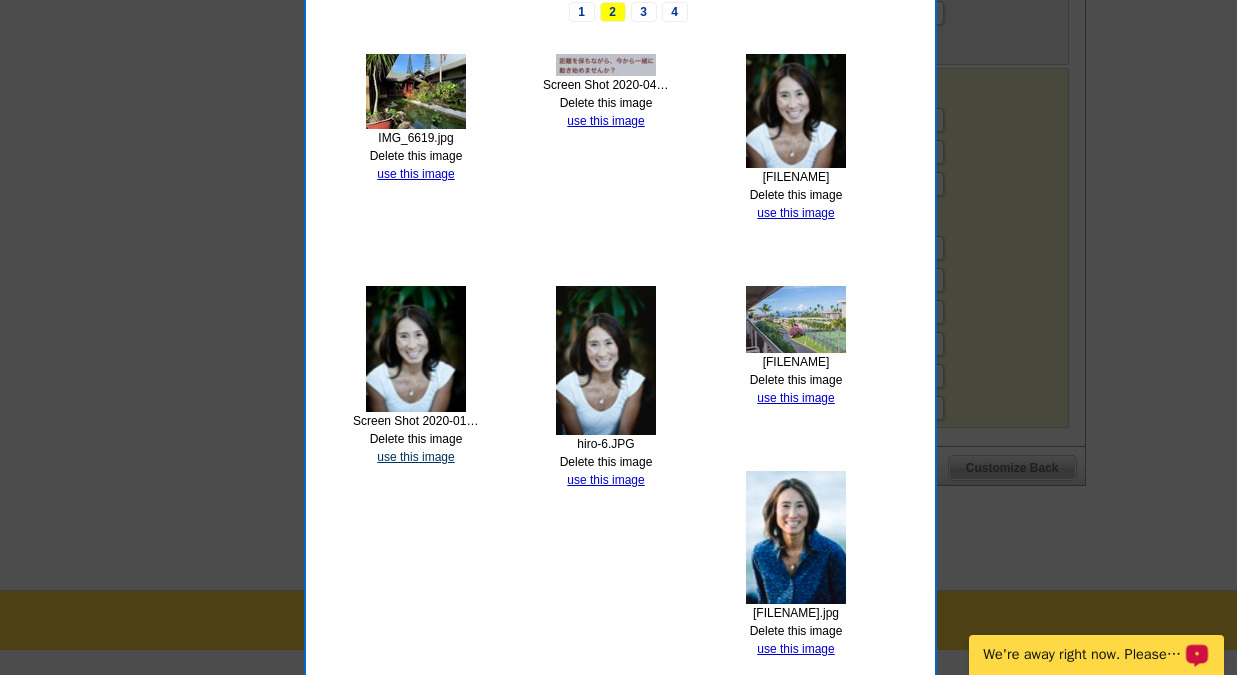 click on "use this image" at bounding box center [415, 457] 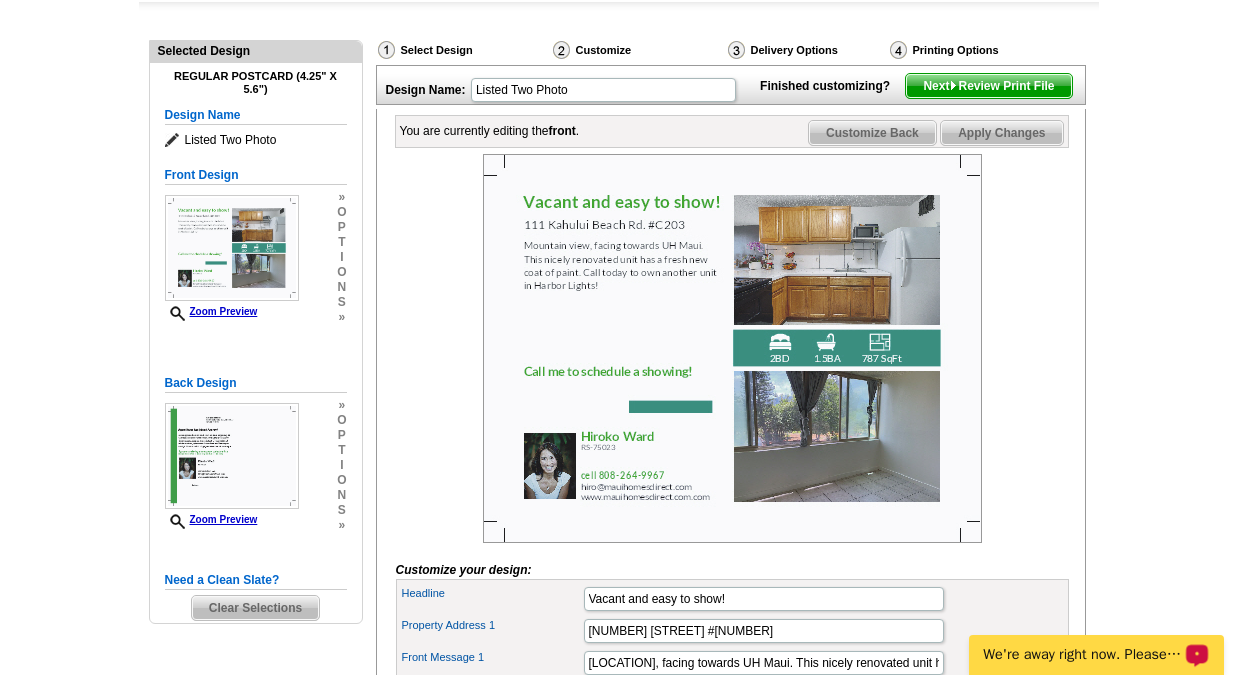 scroll, scrollTop: 195, scrollLeft: 0, axis: vertical 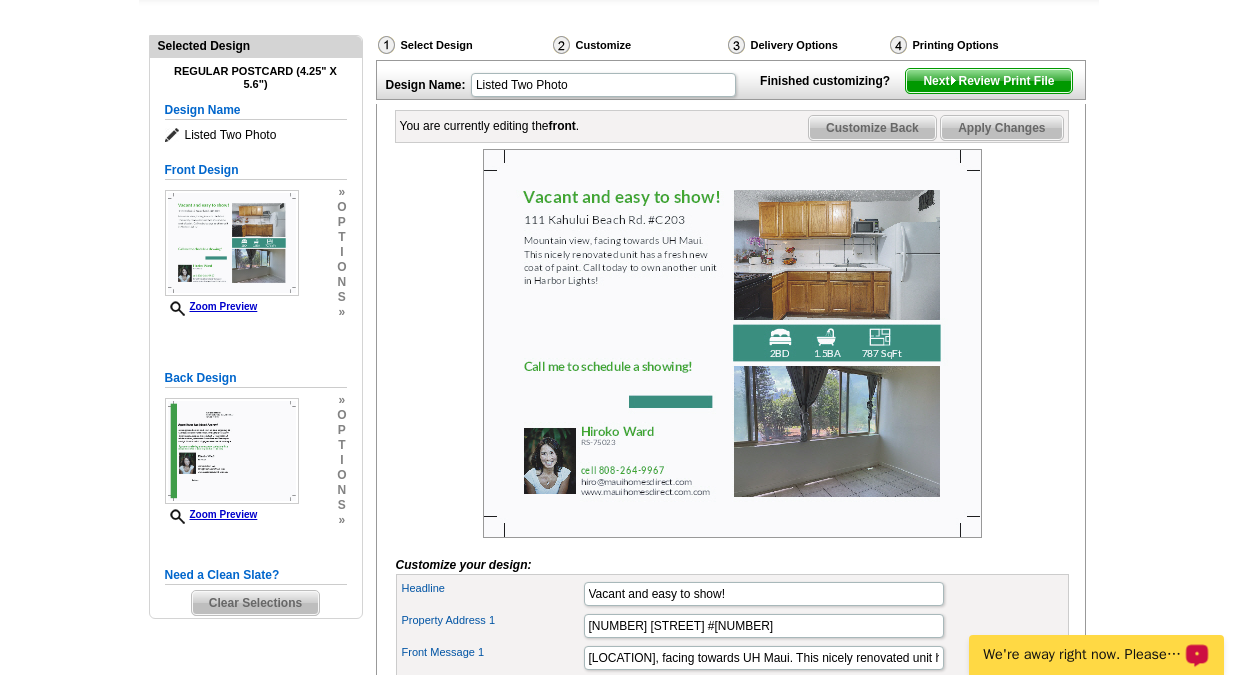 click at bounding box center [732, 343] 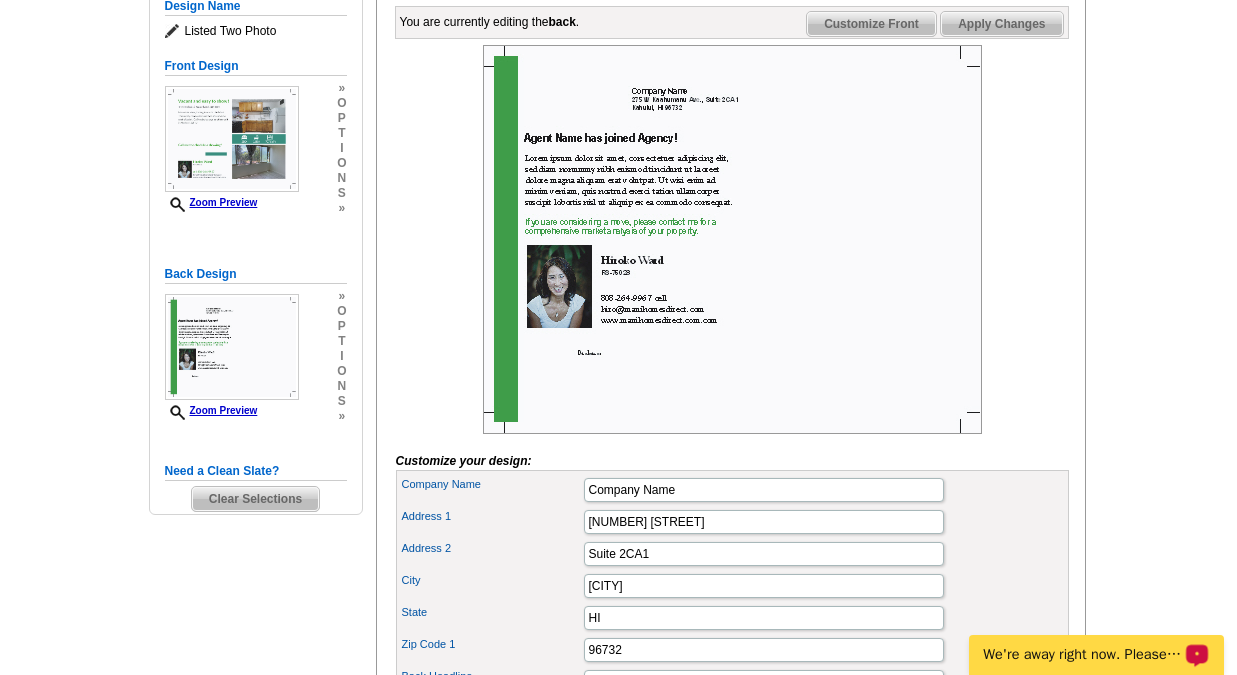 scroll, scrollTop: 317, scrollLeft: 0, axis: vertical 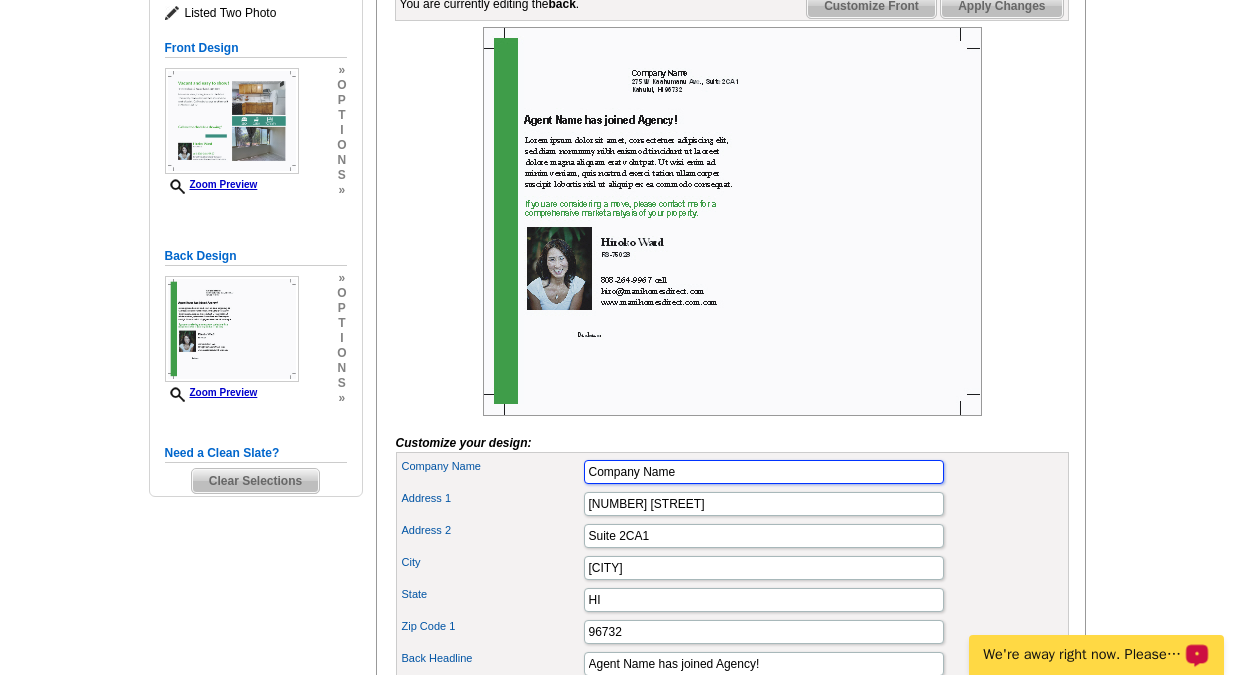 drag, startPoint x: 683, startPoint y: 501, endPoint x: 561, endPoint y: 502, distance: 122.0041 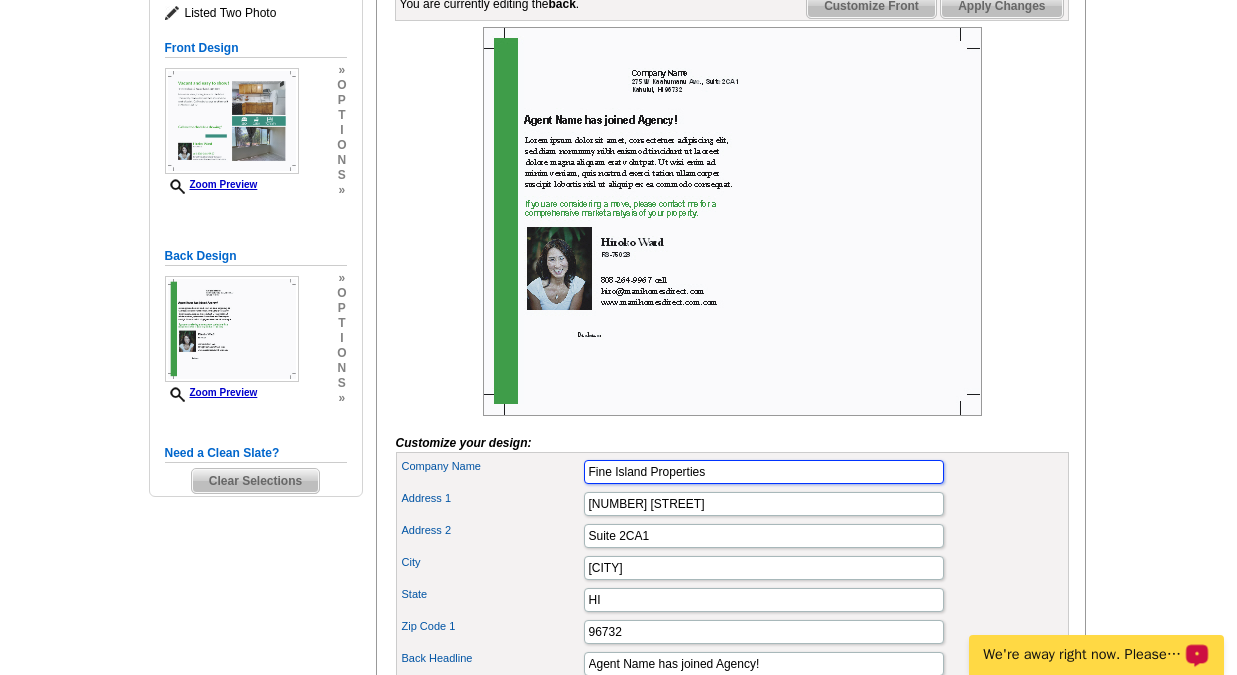 type on "Fine Island Properties" 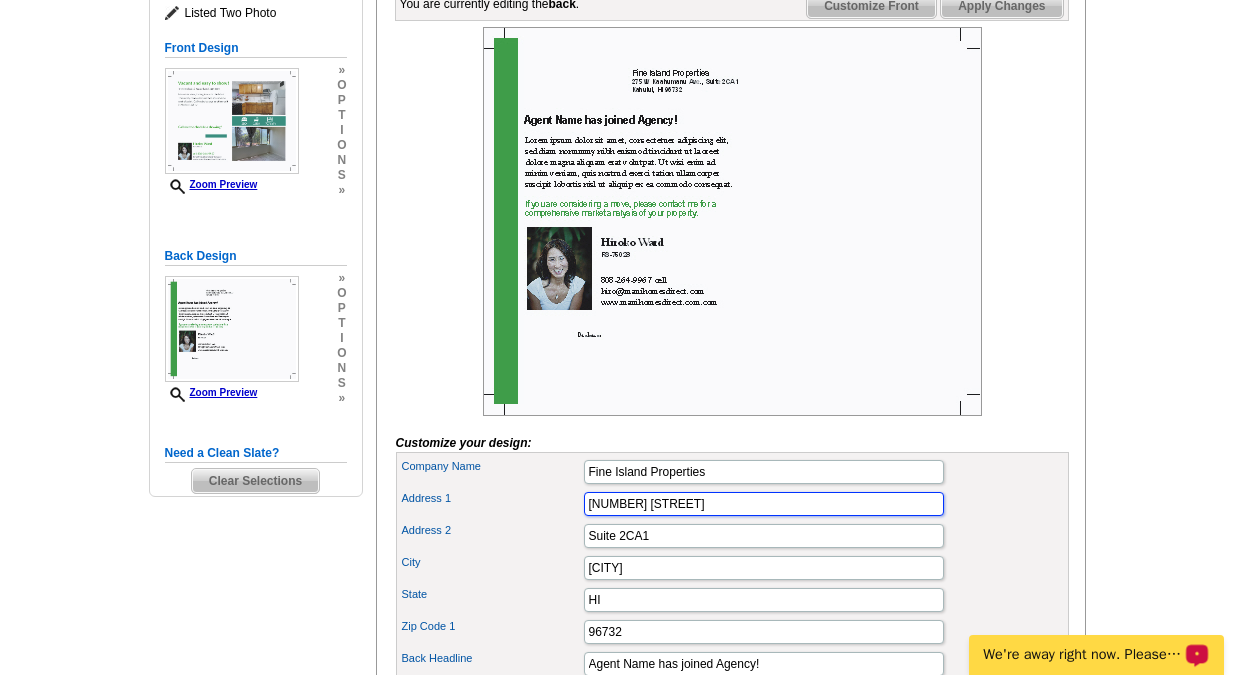 type on "62 N Market St" 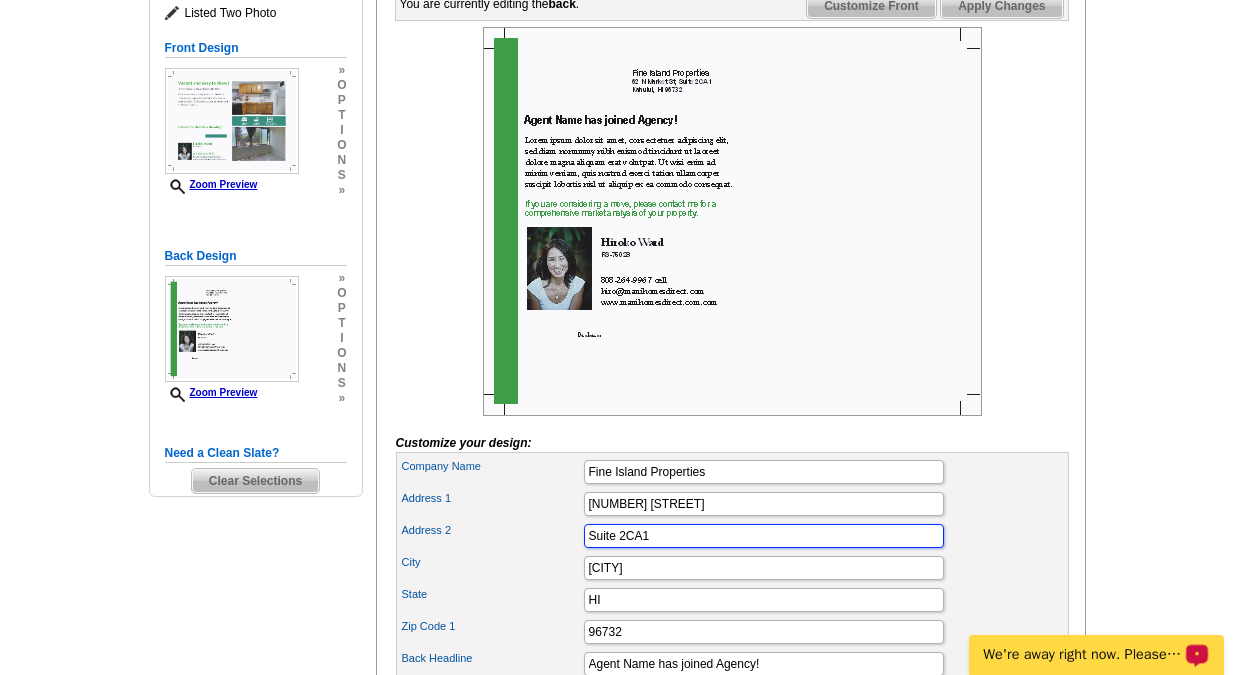 click on "Suite 2CA1" at bounding box center (764, 536) 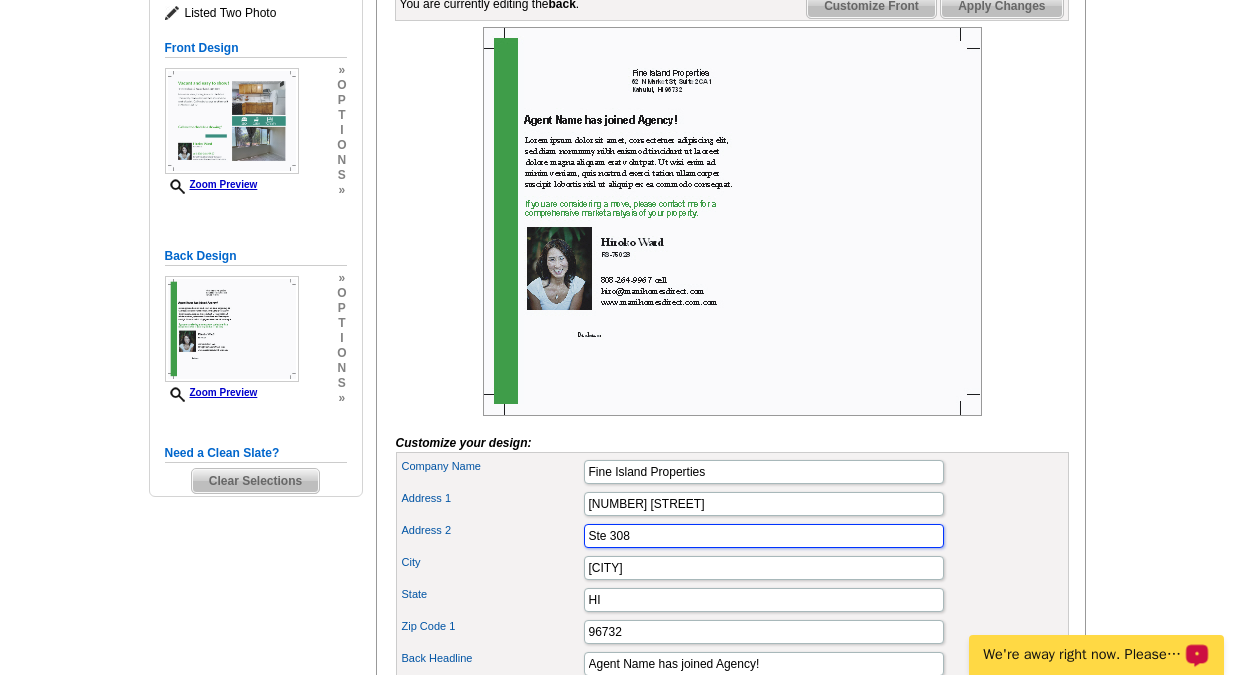 type on "Ste 308" 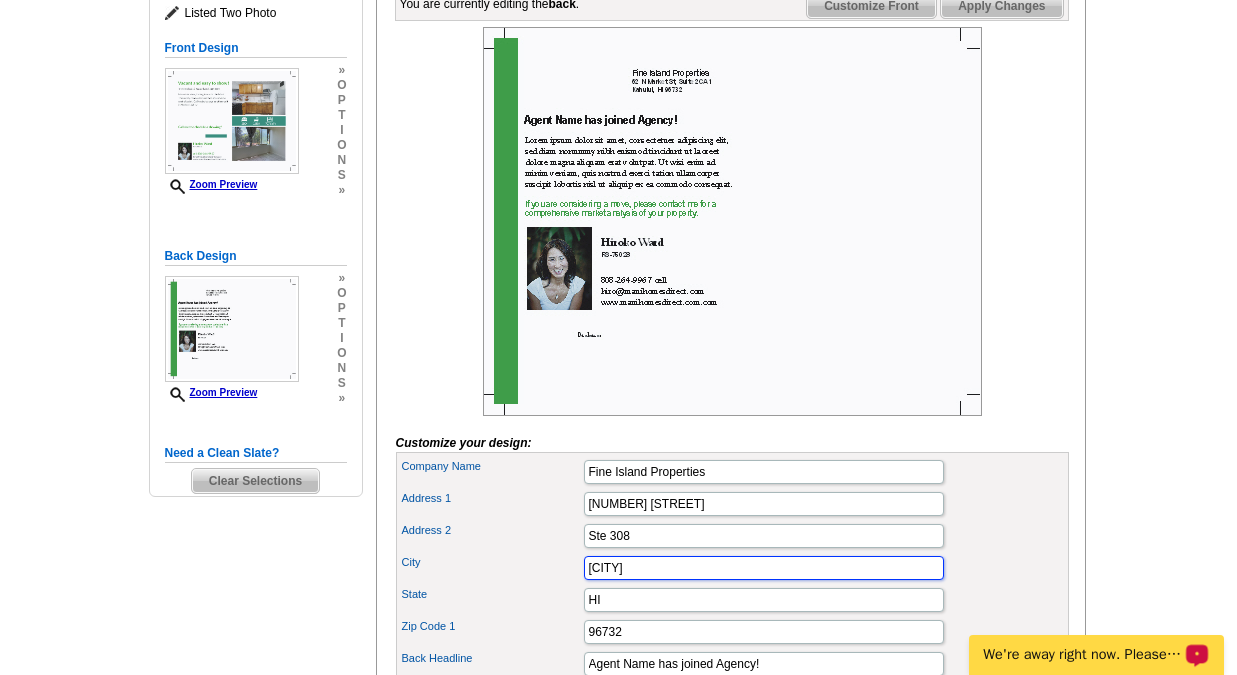click on "Kahului" at bounding box center (764, 568) 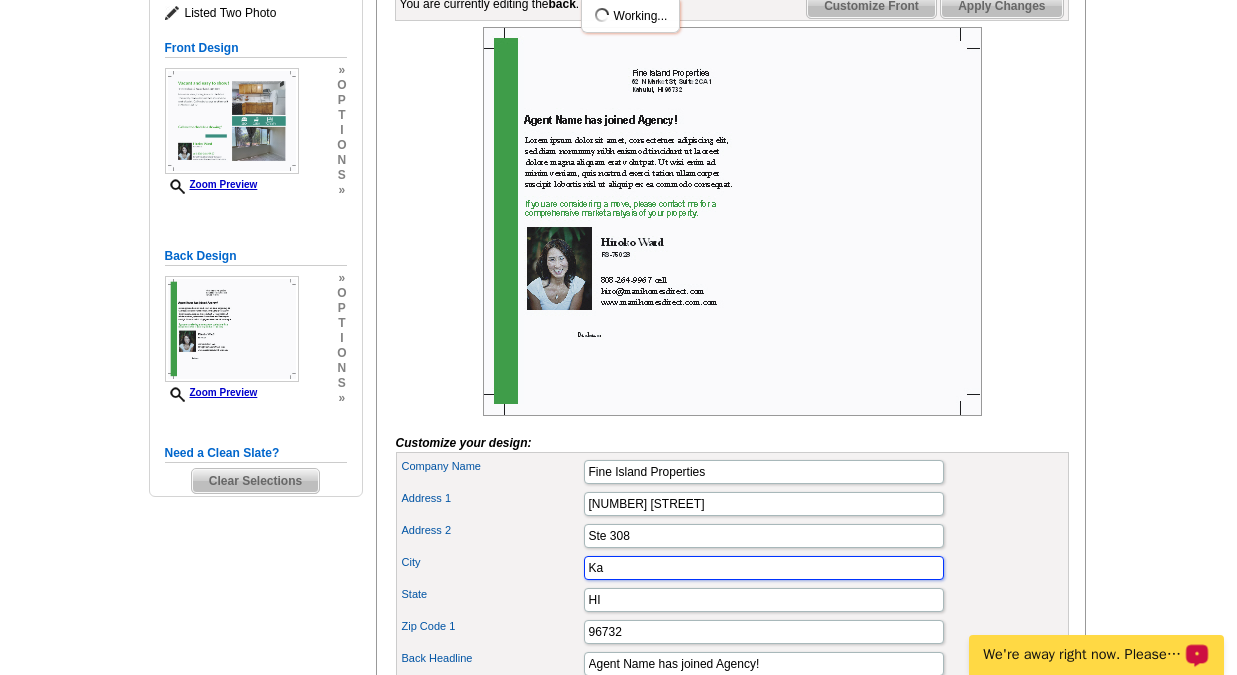 type on "K" 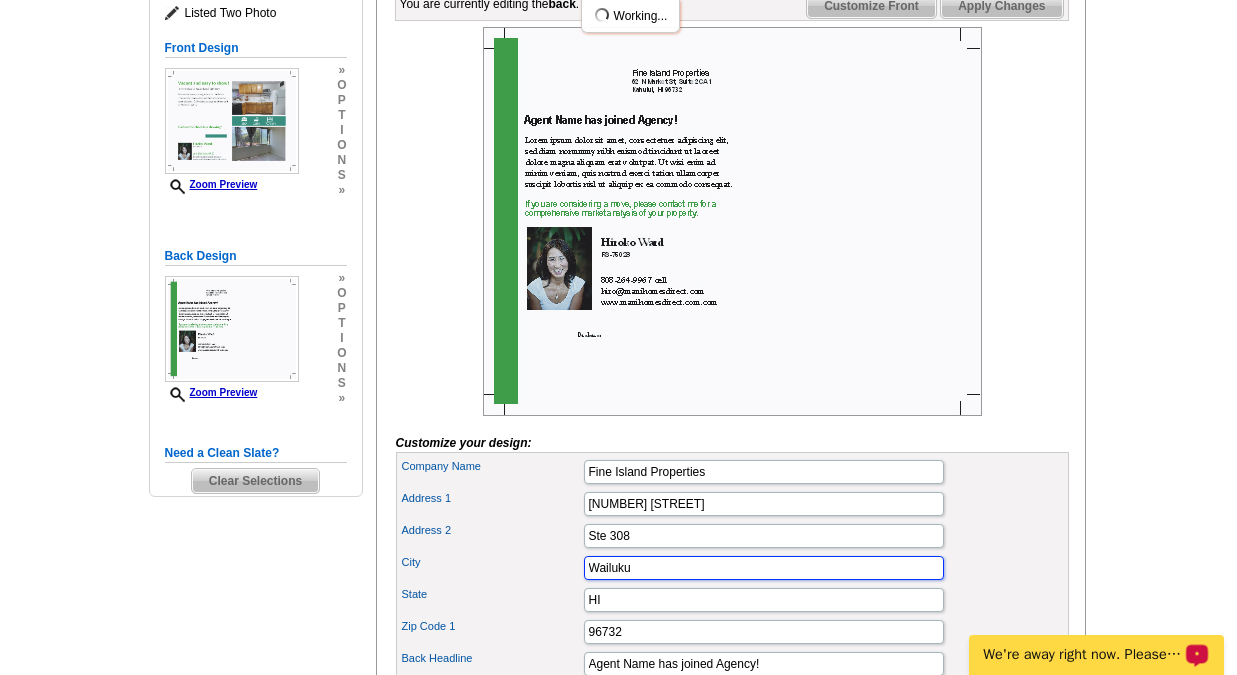 type on "Wailuku" 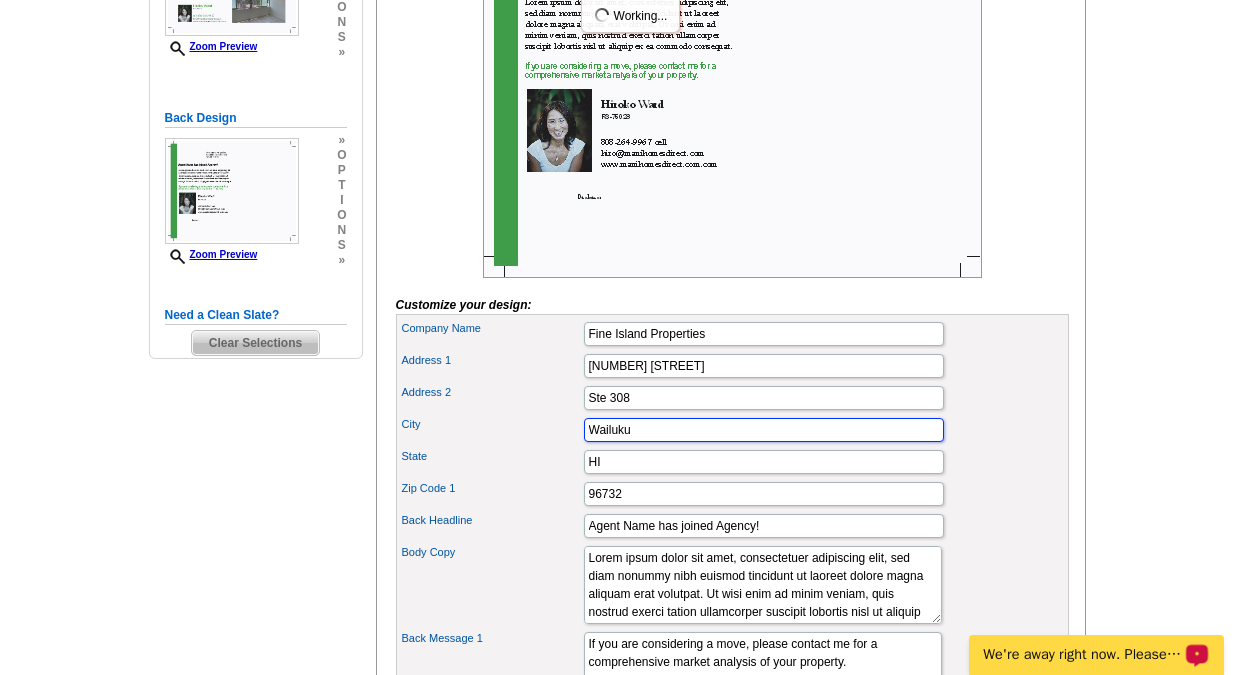 scroll, scrollTop: 483, scrollLeft: 0, axis: vertical 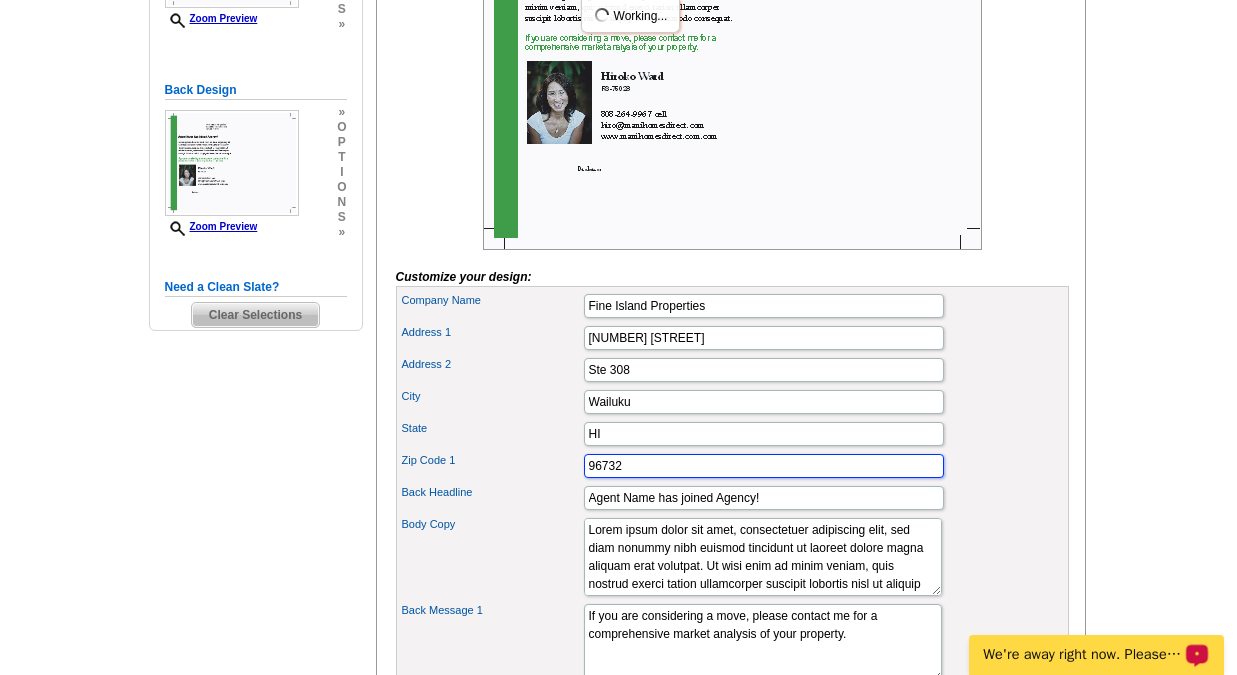 click on "96732" at bounding box center (764, 466) 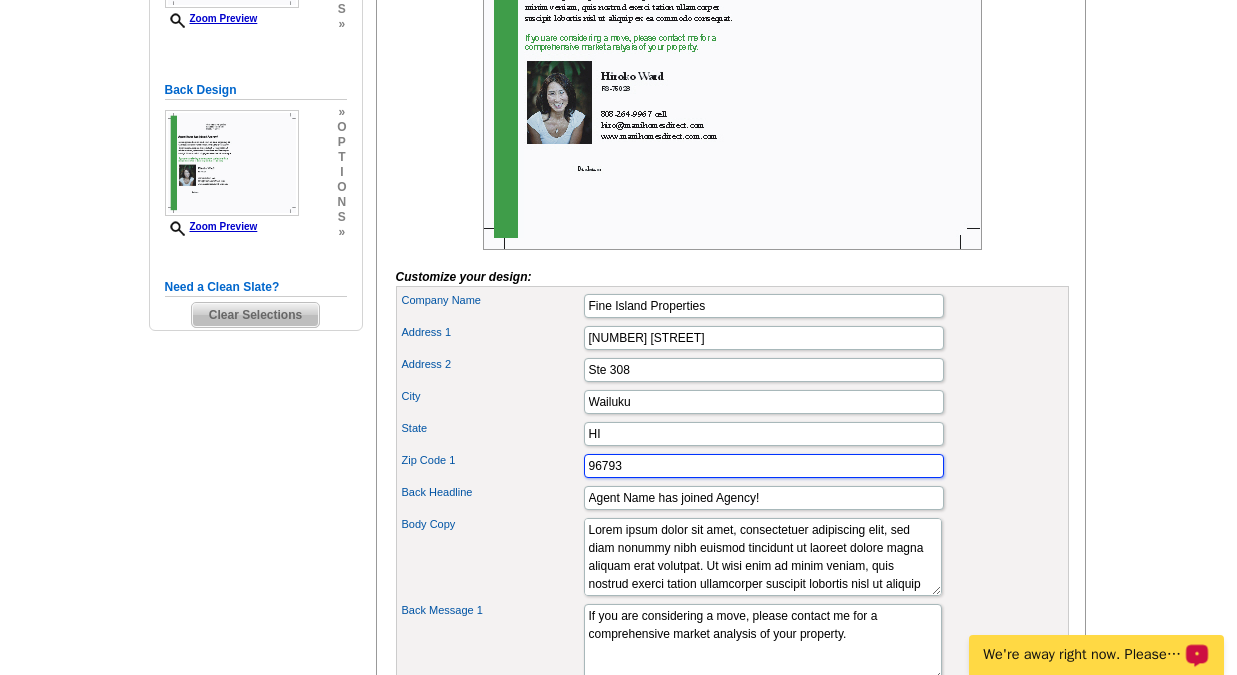 type on "96793" 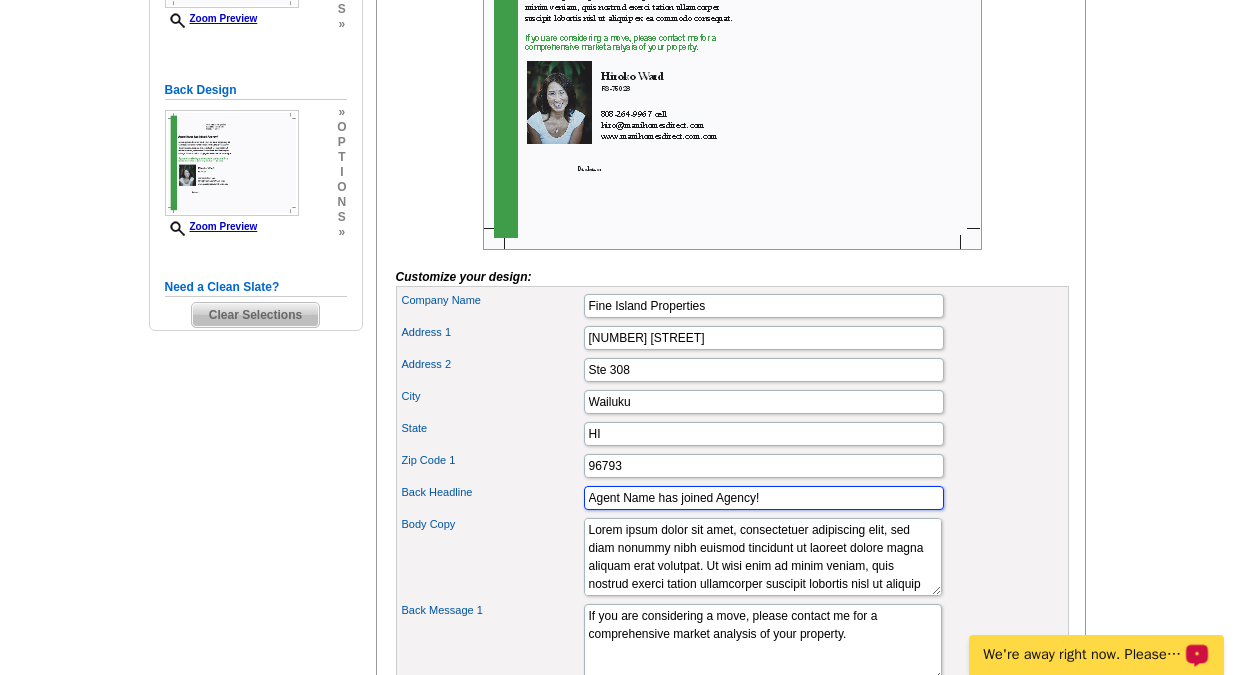 click on "Agent Name has joined Agency!" at bounding box center [764, 498] 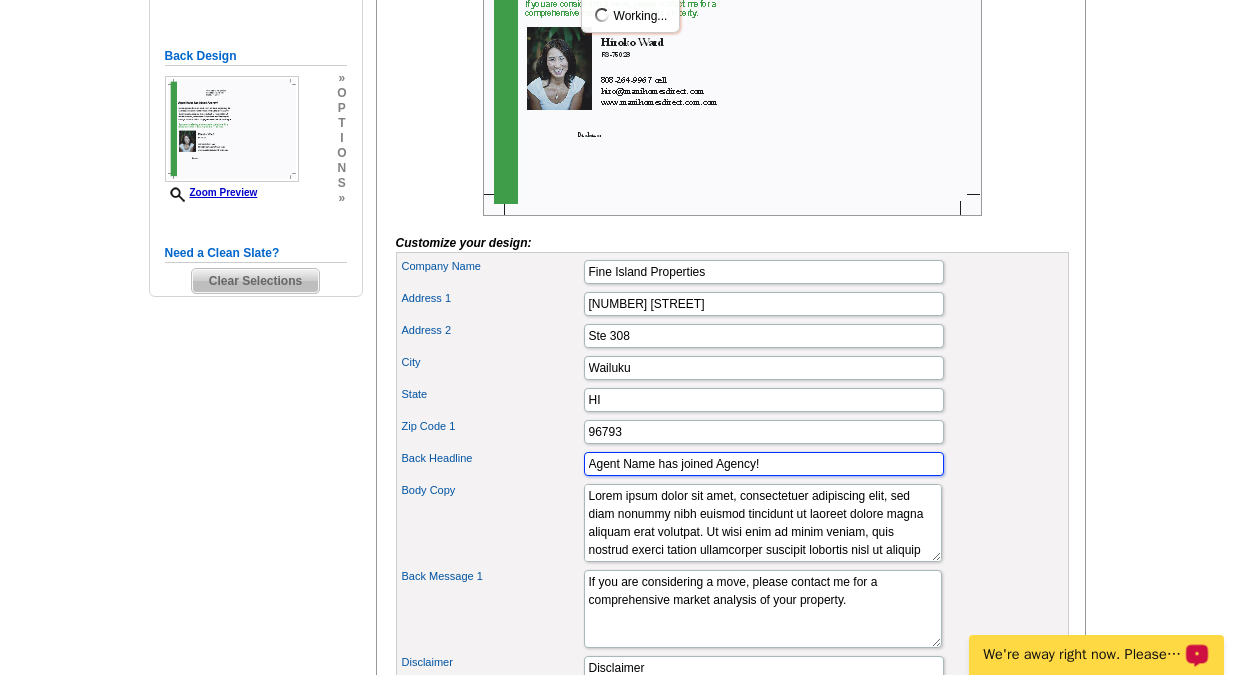 scroll, scrollTop: 543, scrollLeft: 0, axis: vertical 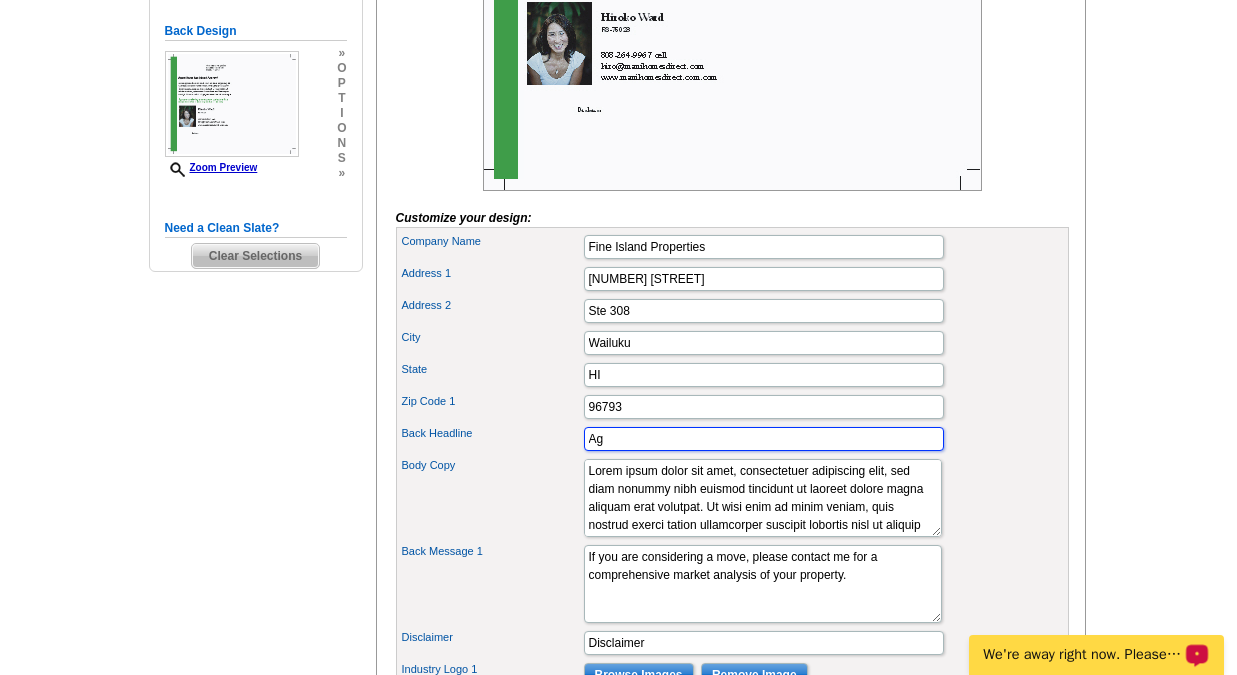 type on "A" 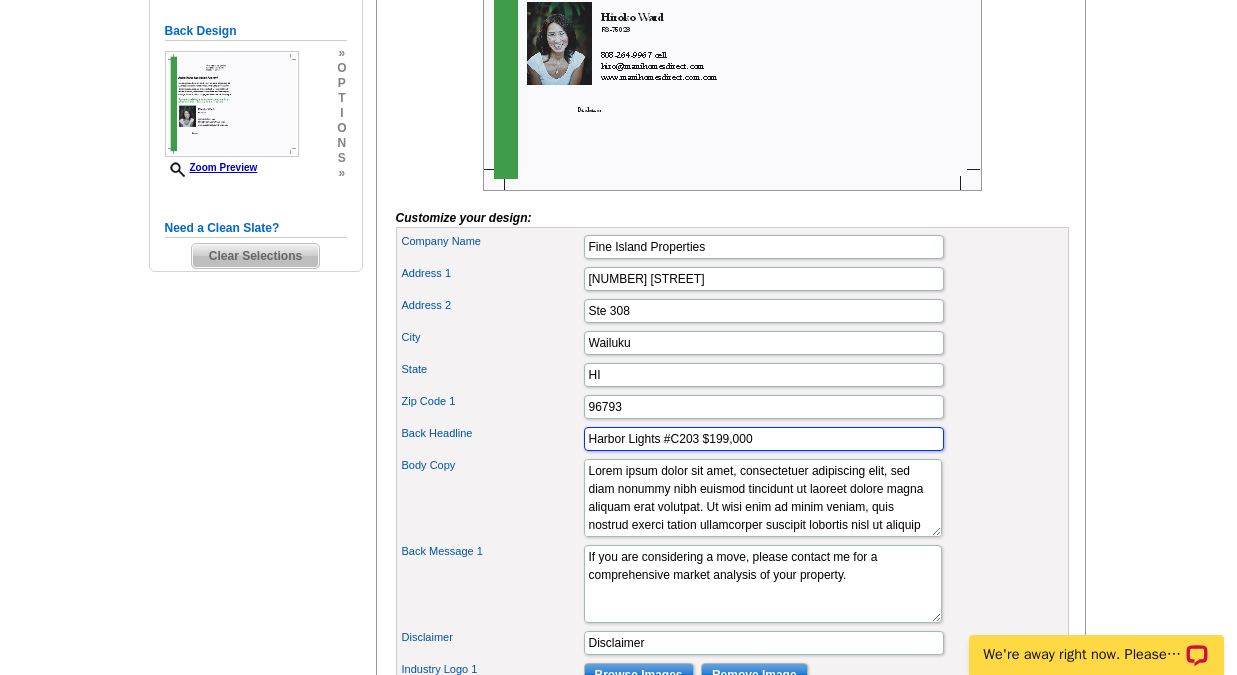 type on "Harbor Lights #C203 $199,000" 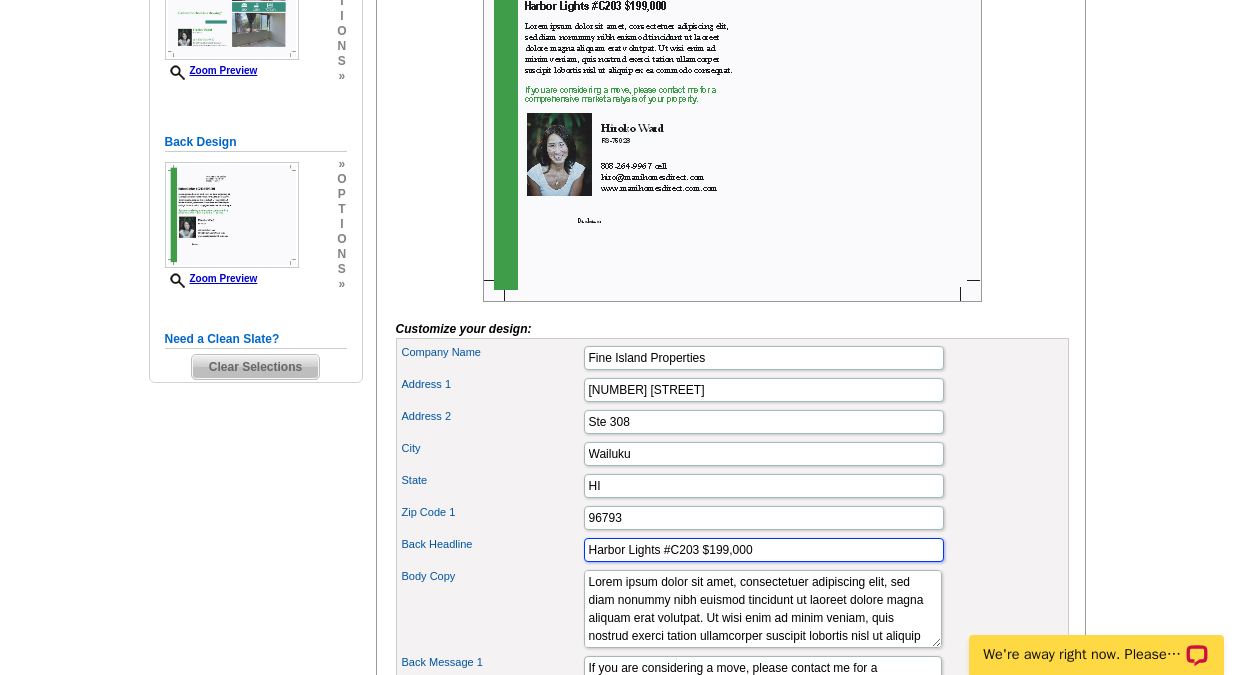 scroll, scrollTop: 443, scrollLeft: 0, axis: vertical 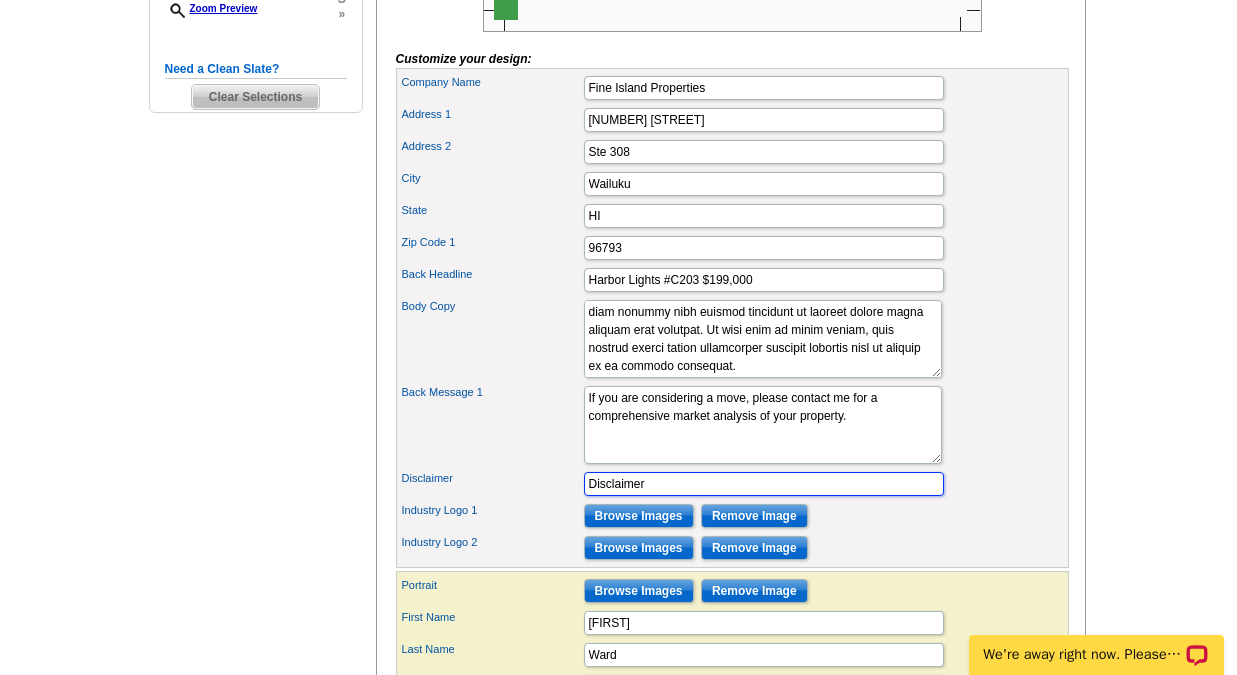 click on "Disclaimer" at bounding box center (764, 484) 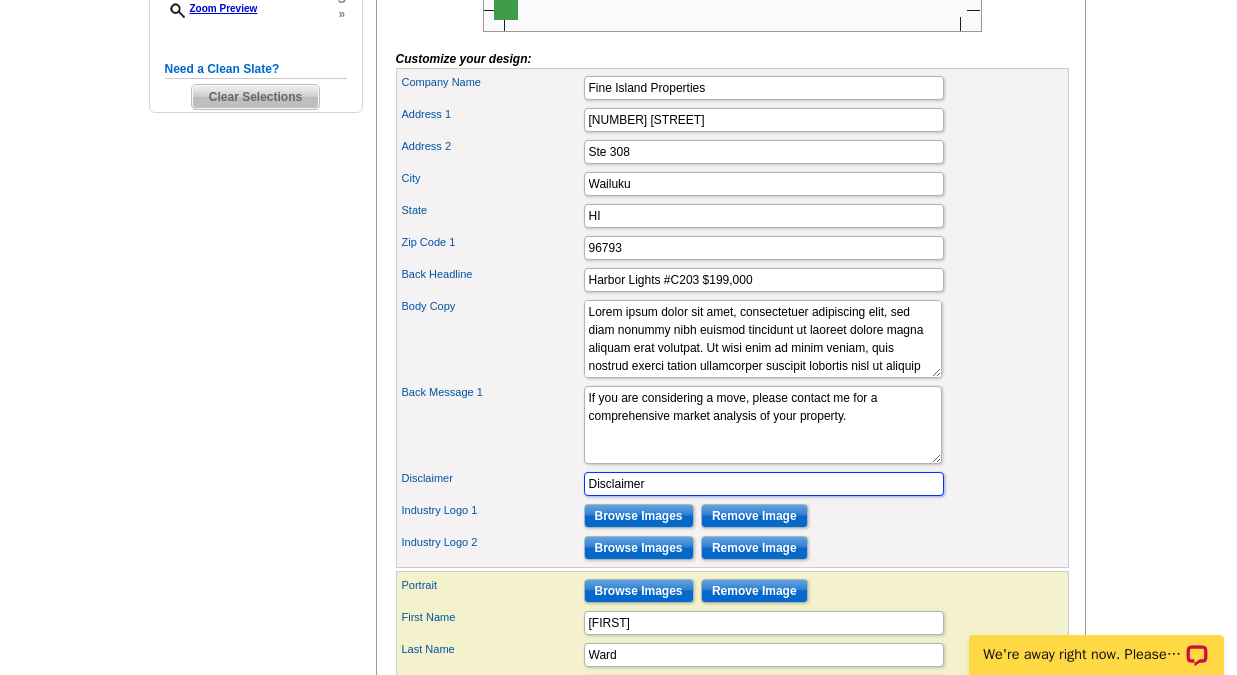 scroll, scrollTop: 36, scrollLeft: 0, axis: vertical 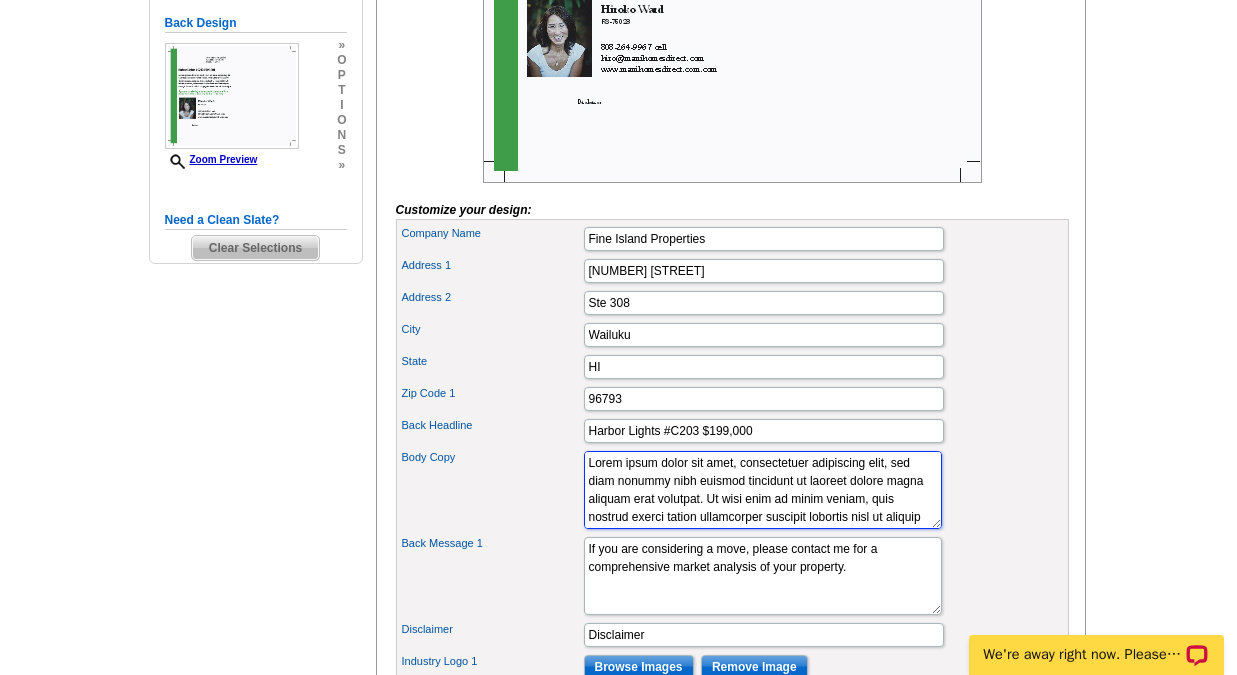 drag, startPoint x: 857, startPoint y: 551, endPoint x: 547, endPoint y: 486, distance: 316.7412 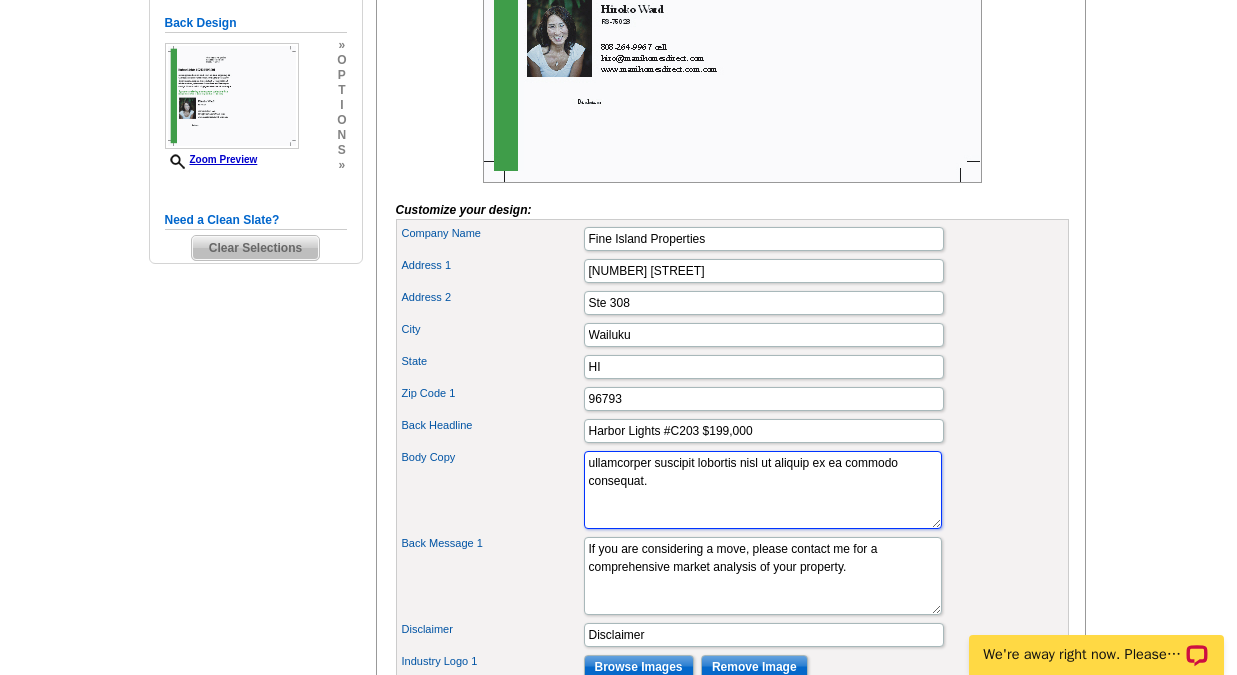 drag, startPoint x: 722, startPoint y: 517, endPoint x: 576, endPoint y: 488, distance: 148.85228 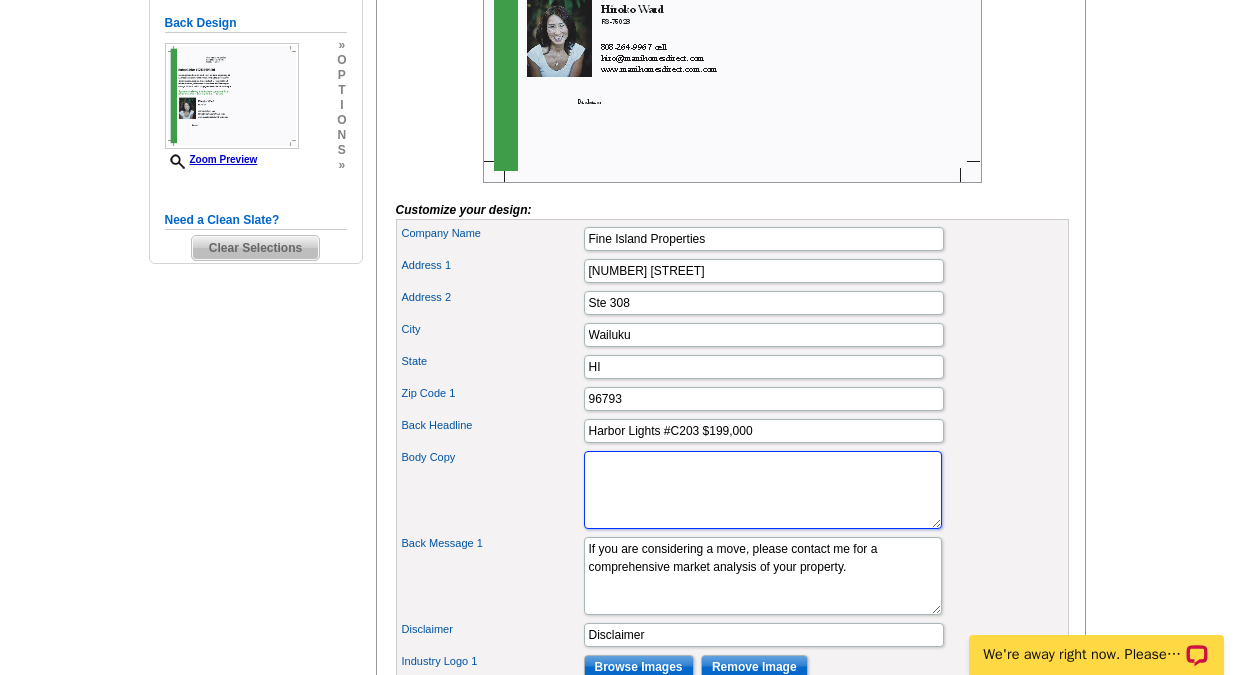 paste on "Mountain View at Harbor Lights – Unit C203! This budget-friendly opportunity offers an excellent entry into Maui’s real estate market, ideal for investors or buyers looking to add value." 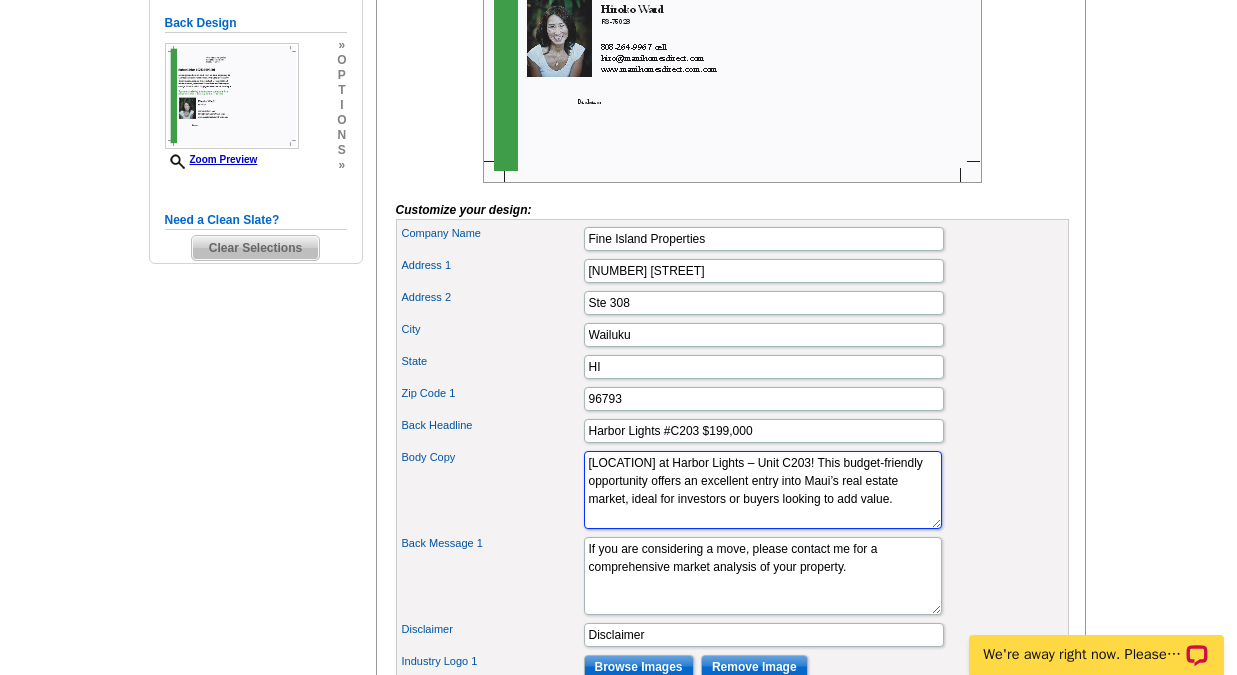 click on "Lorem ipsum dolor sit amet, consectetuer adipiscing elit, sed diam nonummy nibh euismod tincidunt ut laoreet dolore magna aliquam erat volutpat. Ut wisi enim ad minim veniam, quis nostrud exerci tation ullamcorper suscipit lobortis nisl ut aliquip ex ea commodo consequat." at bounding box center (763, 490) 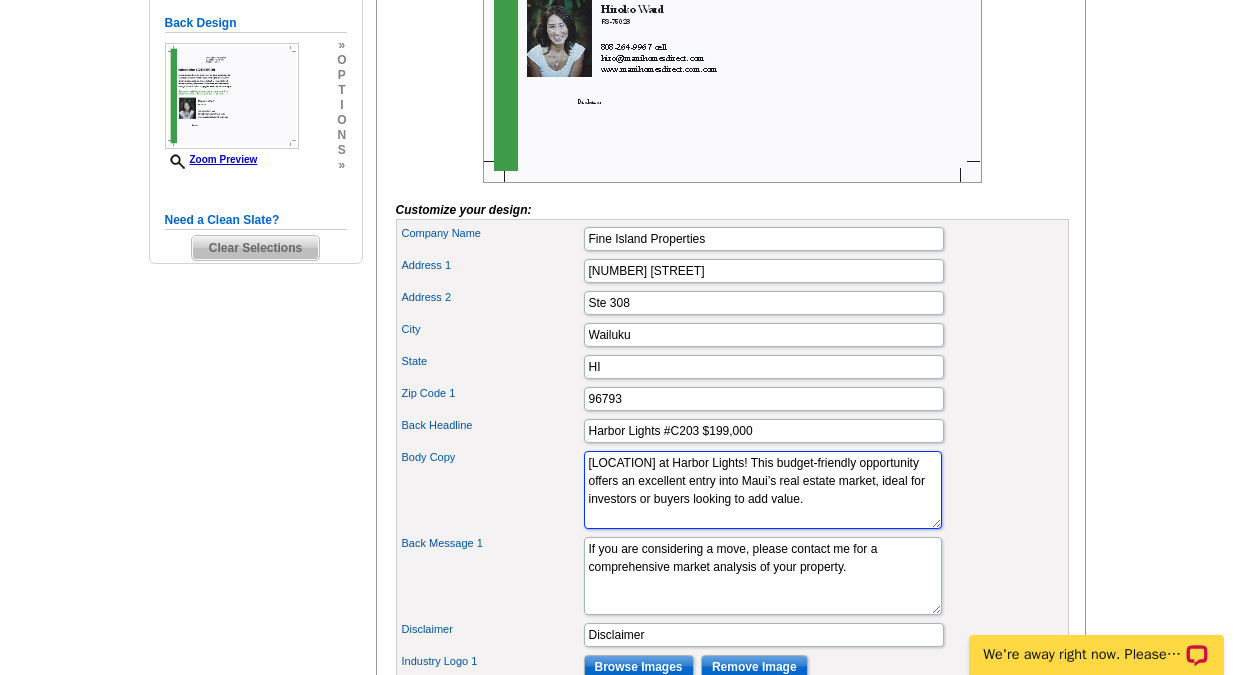 click on "Lorem ipsum dolor sit amet, consectetuer adipiscing elit, sed diam nonummy nibh euismod tincidunt ut laoreet dolore magna aliquam erat volutpat. Ut wisi enim ad minim veniam, quis nostrud exerci tation ullamcorper suscipit lobortis nisl ut aliquip ex ea commodo consequat." at bounding box center [763, 490] 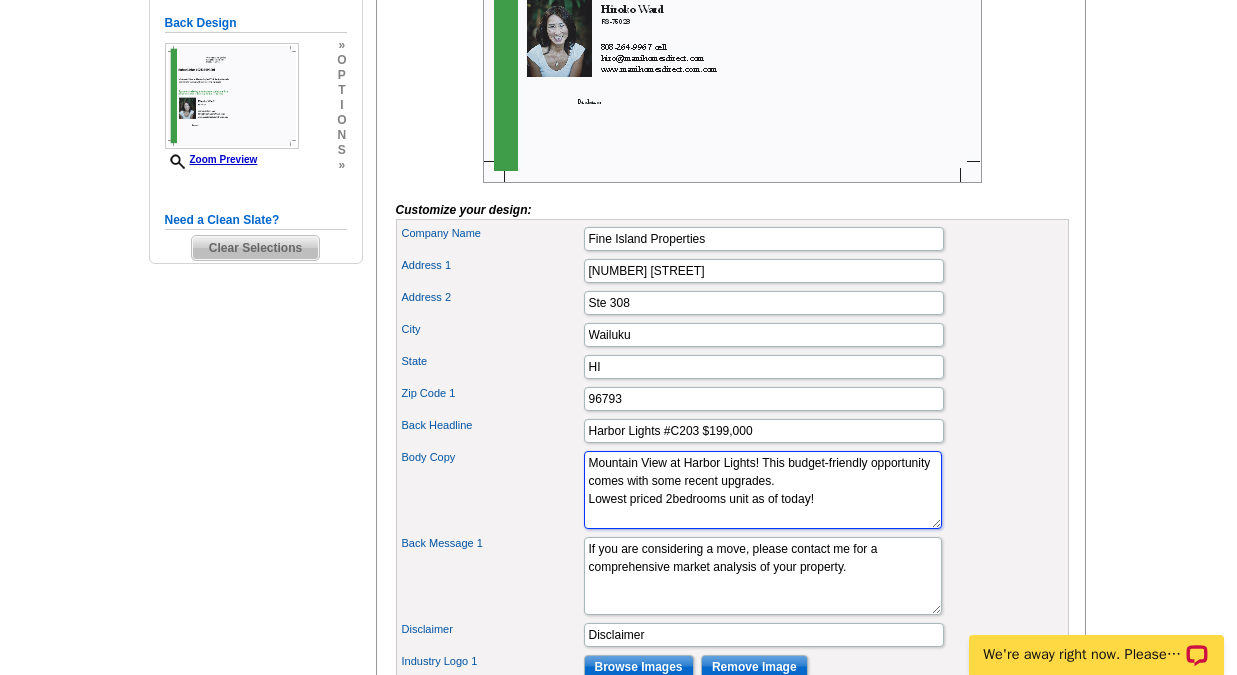 type on "Mountain View at Harbor Lights! This budget-friendly opportunity comes with some recent upgrades.
Lowest priced 2bedrooms unit as of today!" 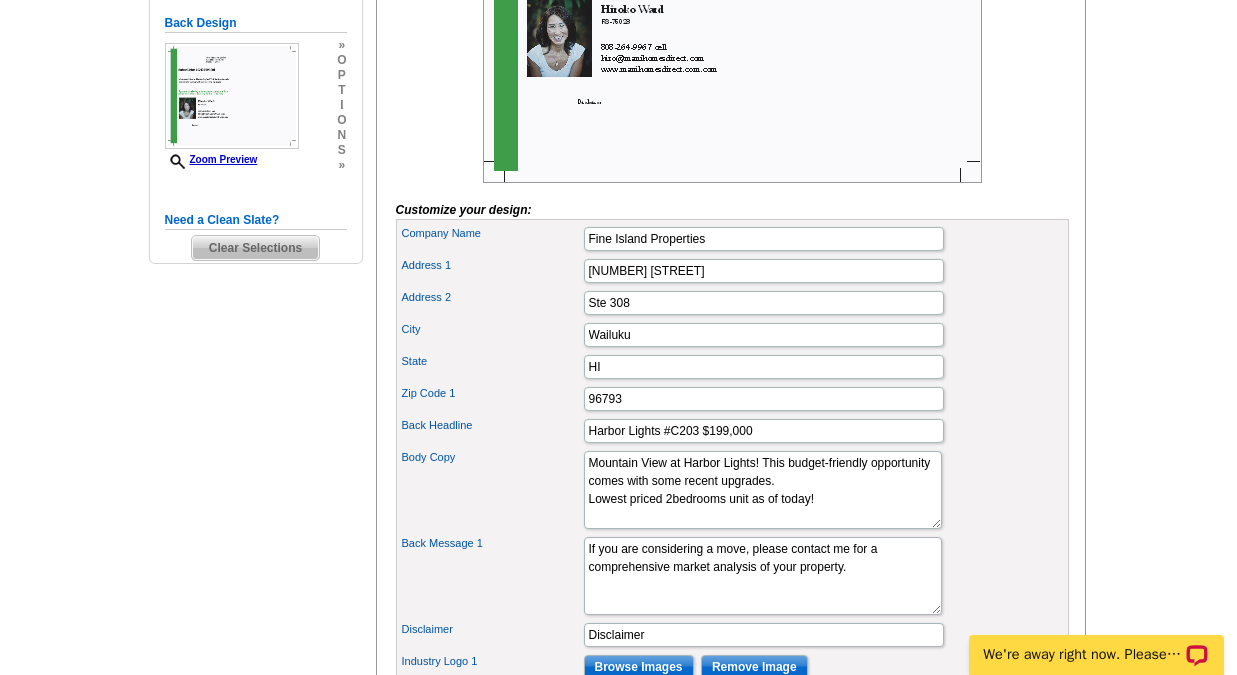 click on "Body Copy
Lorem ipsum dolor sit amet, consectetuer adipiscing elit, sed diam nonummy nibh euismod tincidunt ut laoreet dolore magna aliquam erat volutpat. Ut wisi enim ad minim veniam, quis nostrud exerci tation ullamcorper suscipit lobortis nisl ut aliquip ex ea commodo consequat." at bounding box center (732, 490) 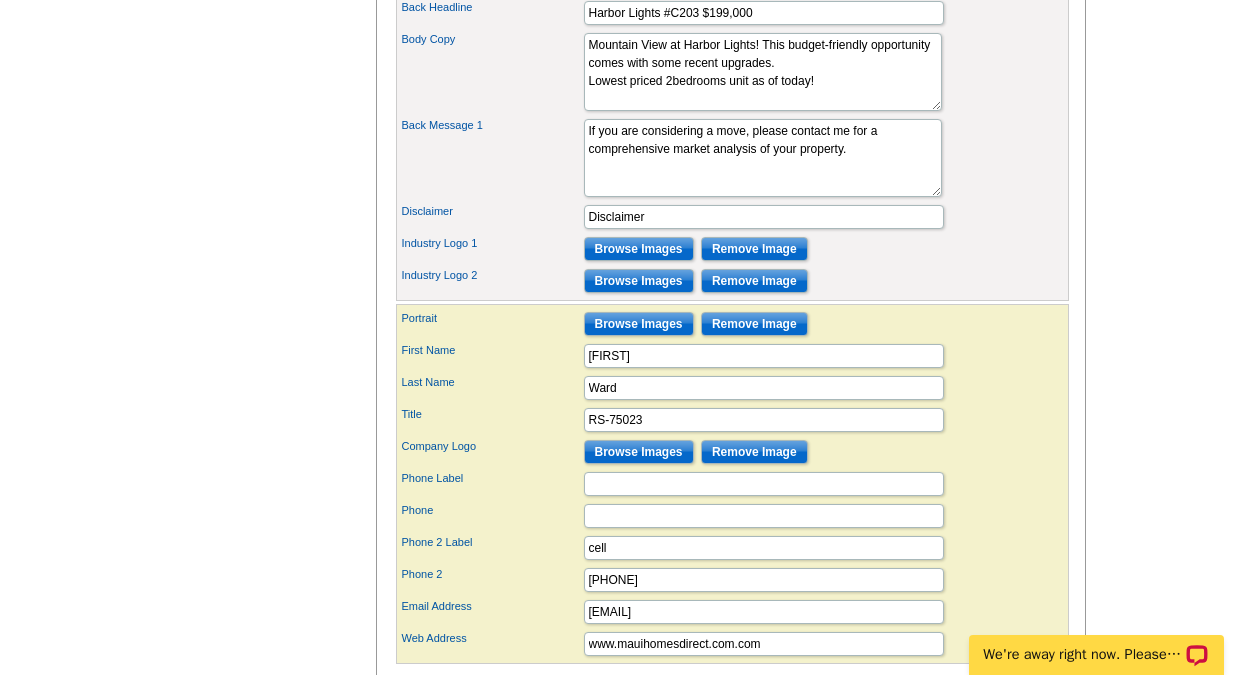 scroll, scrollTop: 971, scrollLeft: 0, axis: vertical 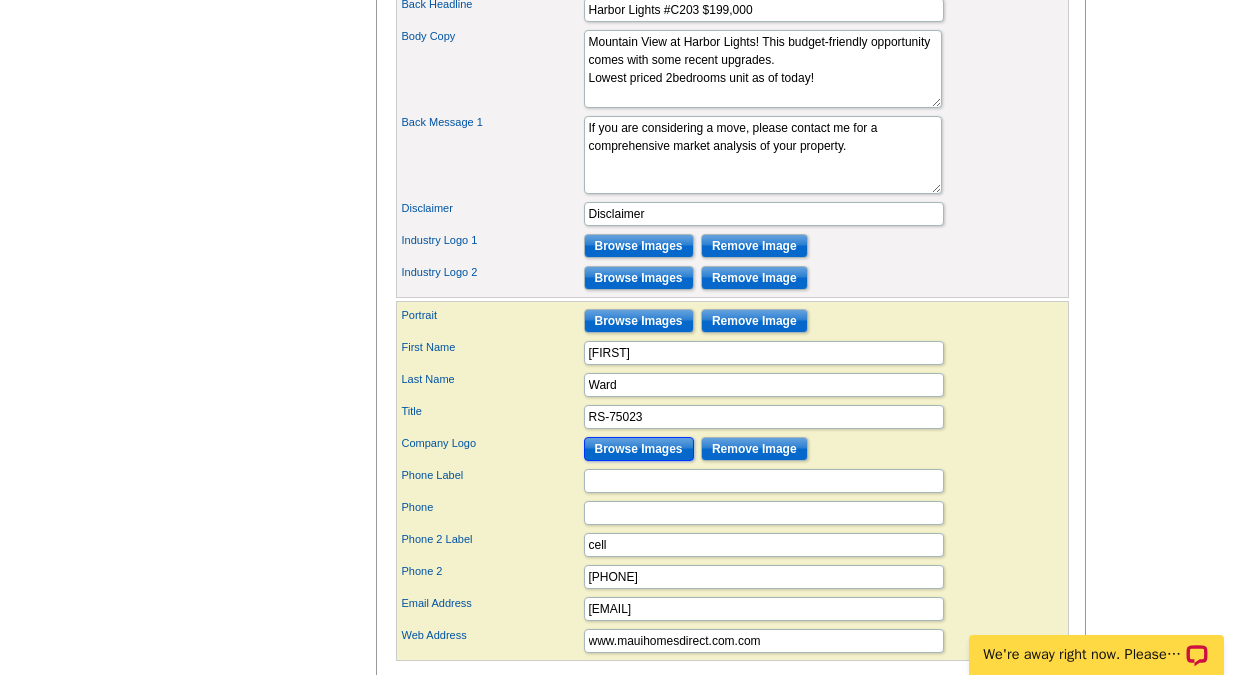 click on "Browse Images" at bounding box center (639, 449) 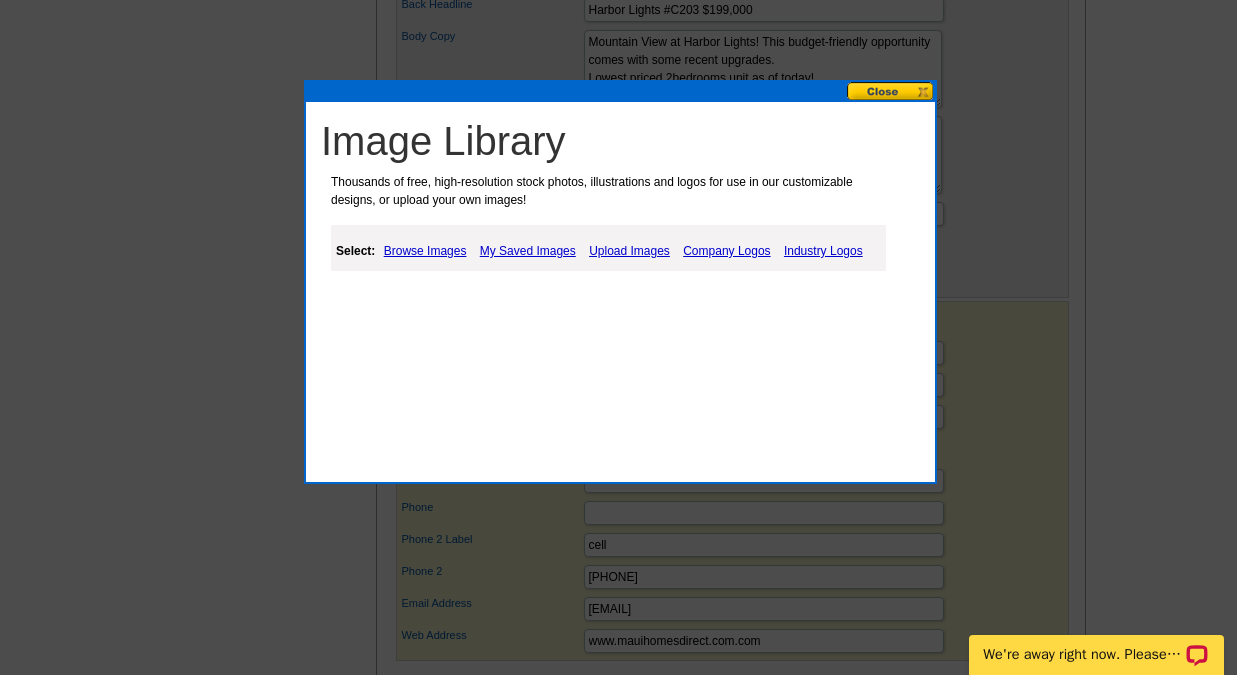 click on "Browse Images" at bounding box center [425, 251] 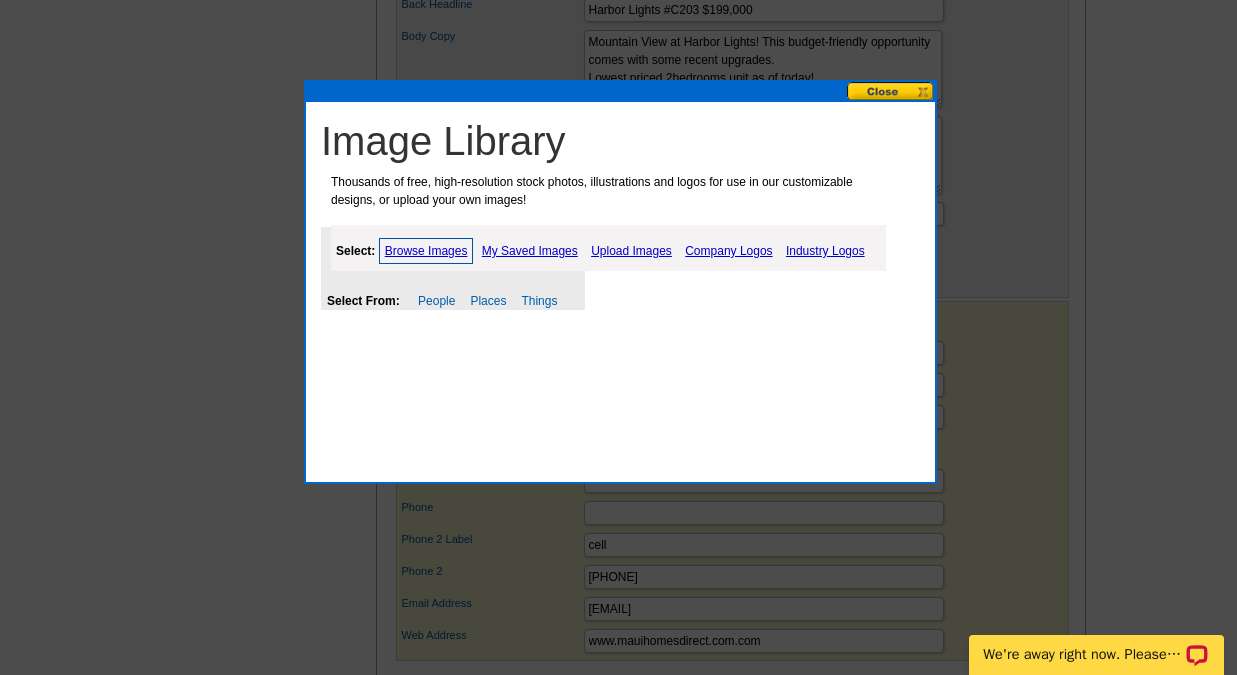 click on "My Saved Images" at bounding box center (530, 251) 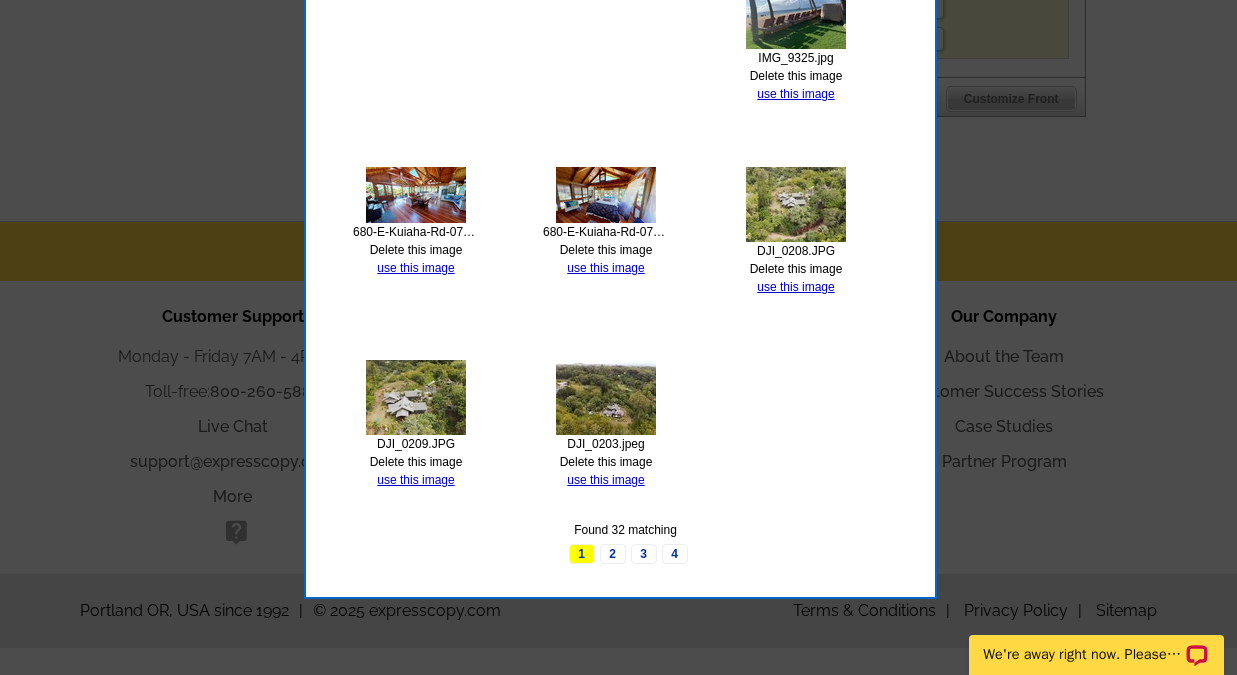 scroll, scrollTop: 1577, scrollLeft: 0, axis: vertical 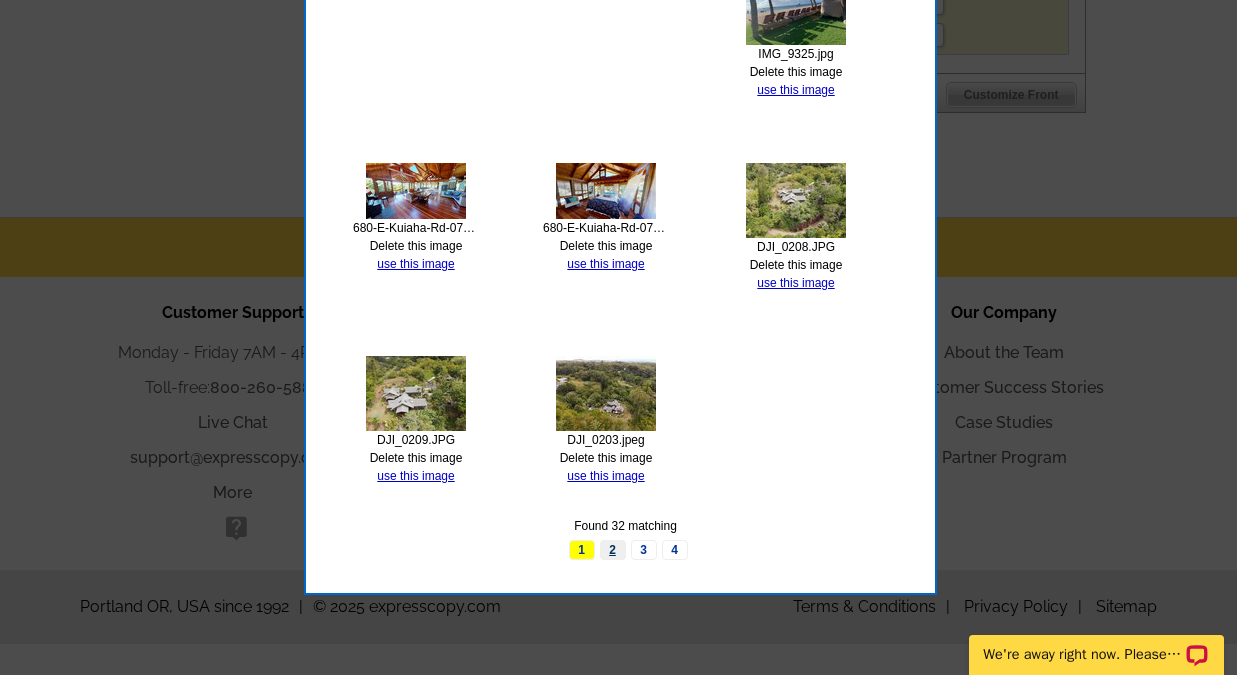 click on "2" at bounding box center [613, 550] 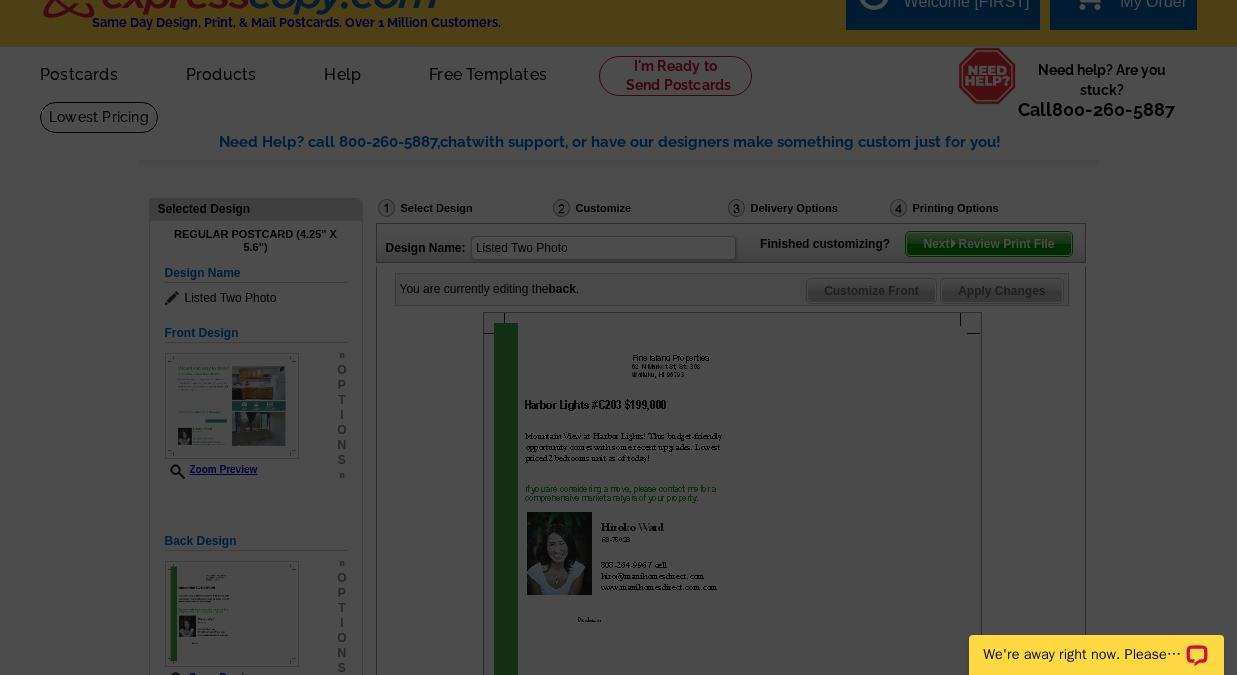 scroll, scrollTop: 0, scrollLeft: 0, axis: both 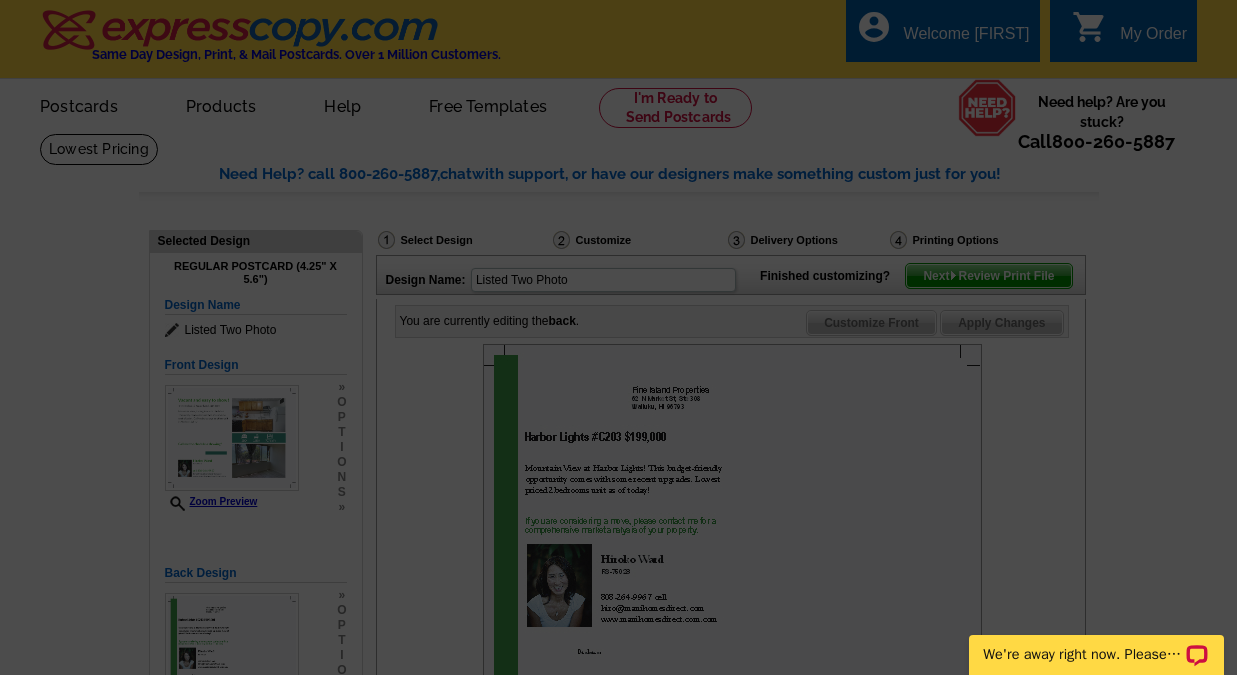 click at bounding box center [618, 337] 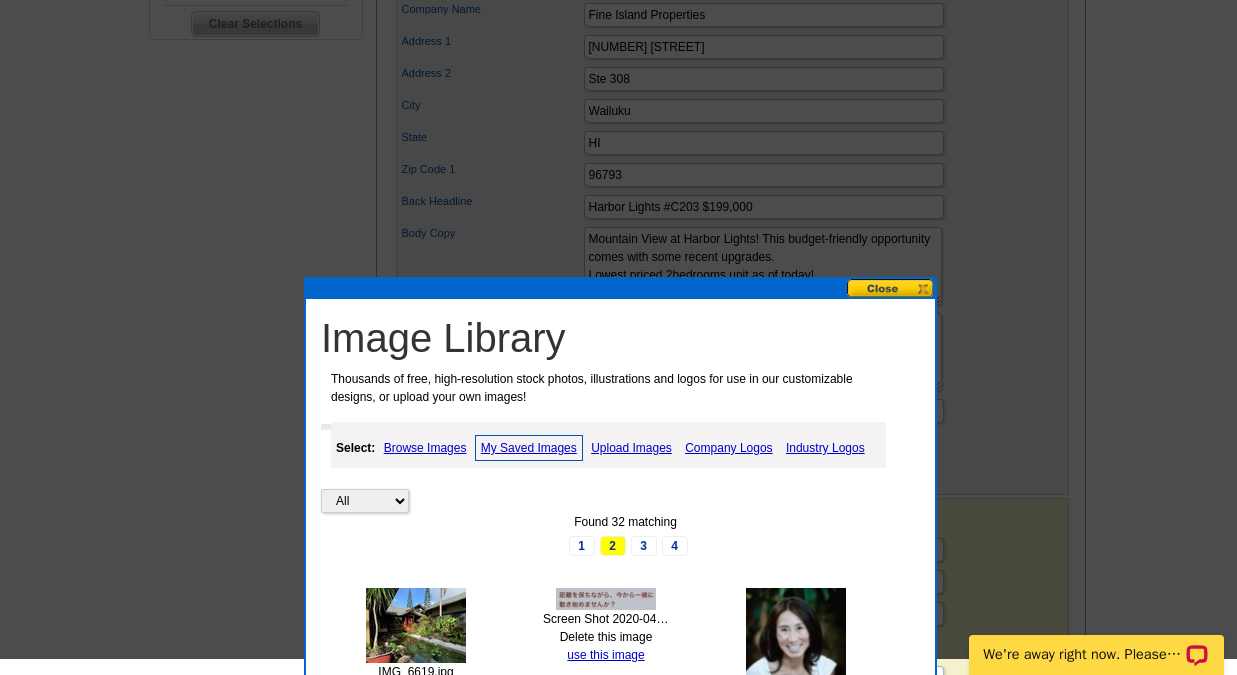 scroll, scrollTop: 825, scrollLeft: 0, axis: vertical 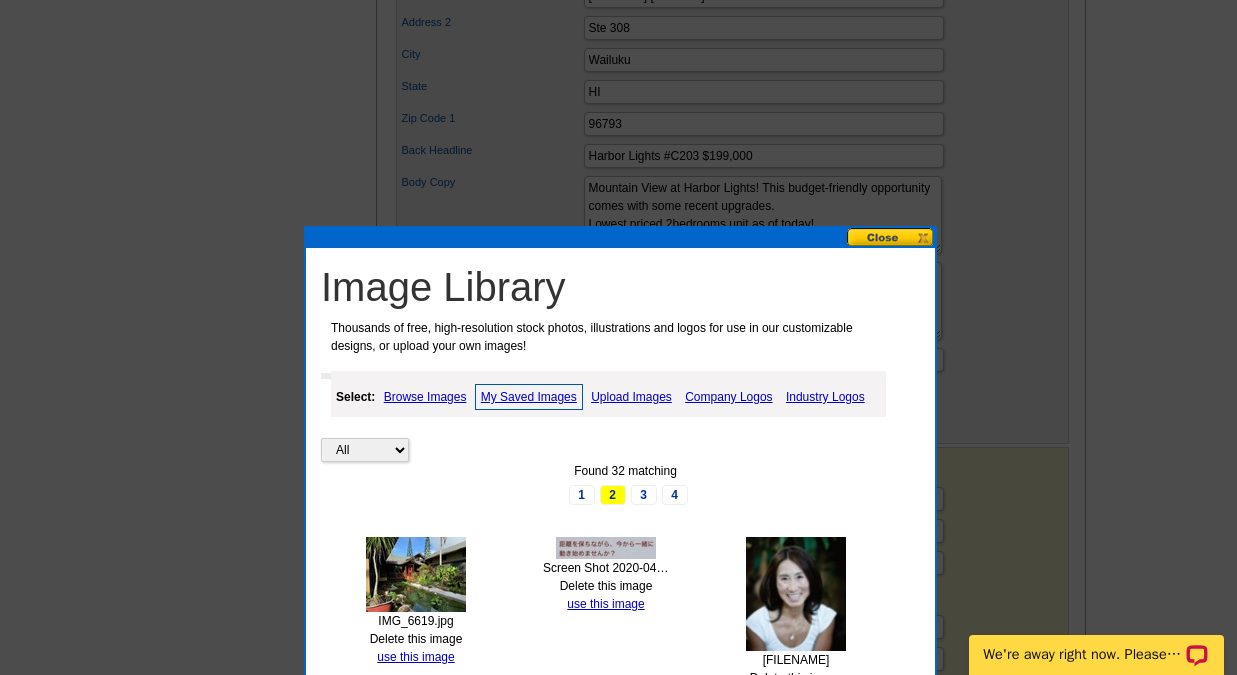 click on "Company Logos" at bounding box center [728, 397] 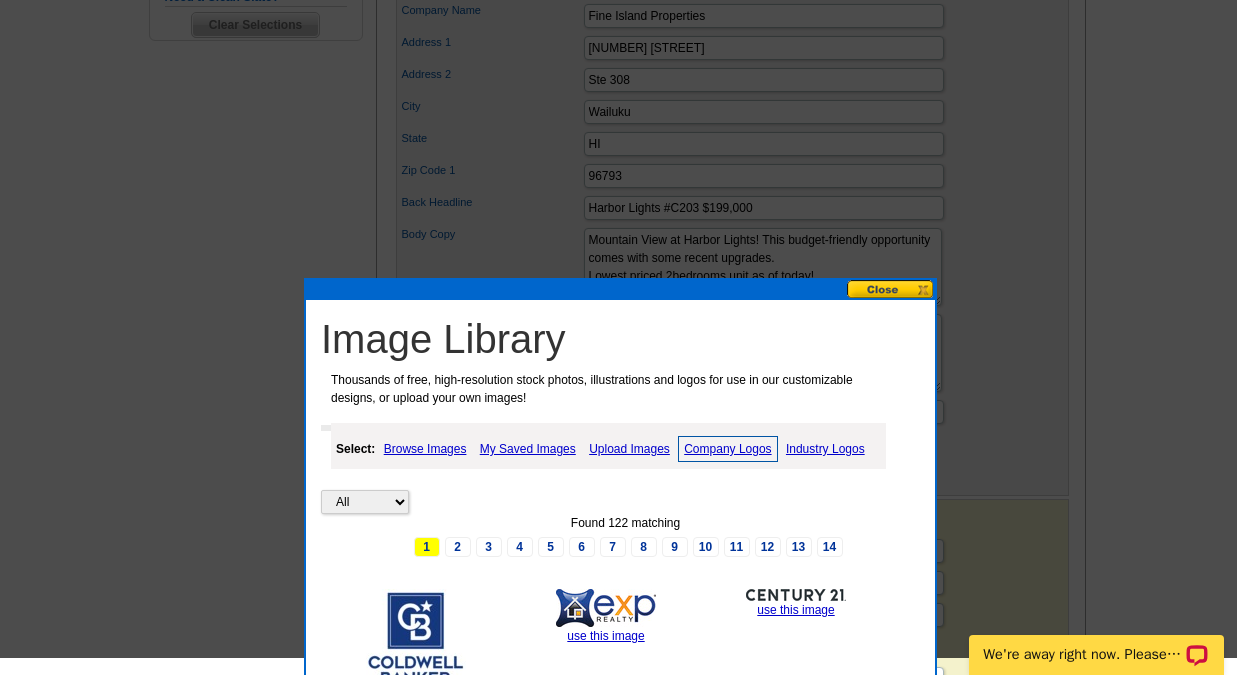 scroll, scrollTop: 708, scrollLeft: 0, axis: vertical 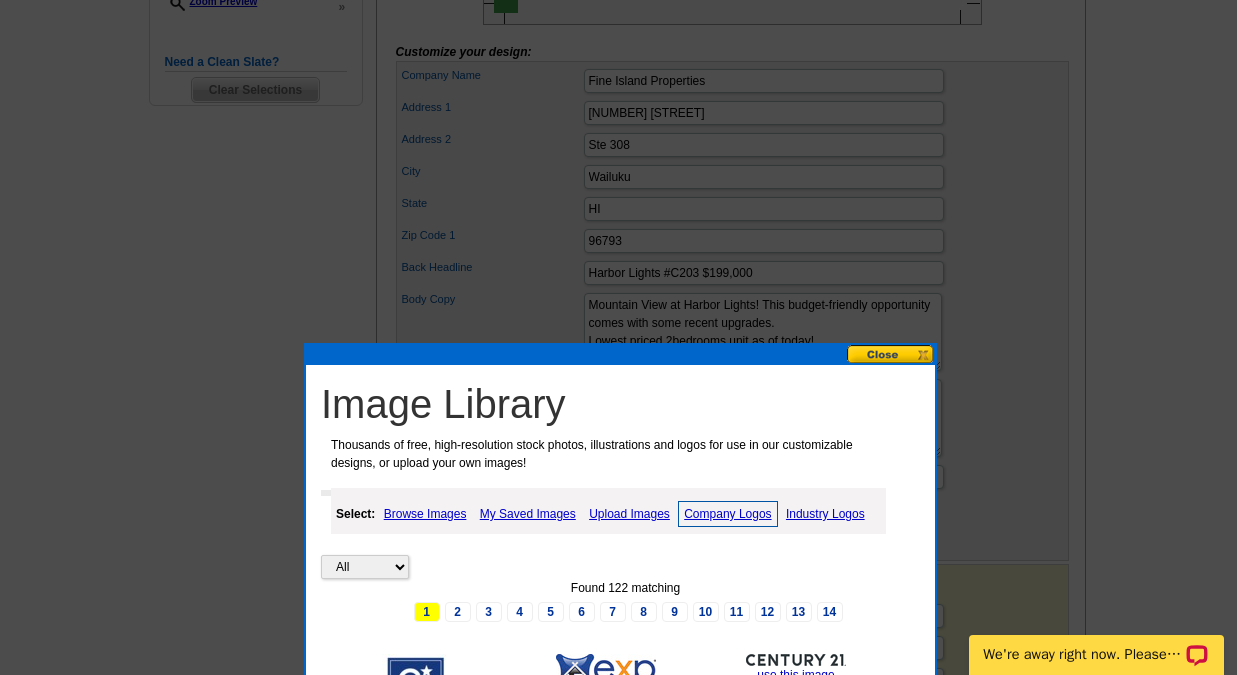 click at bounding box center (891, 354) 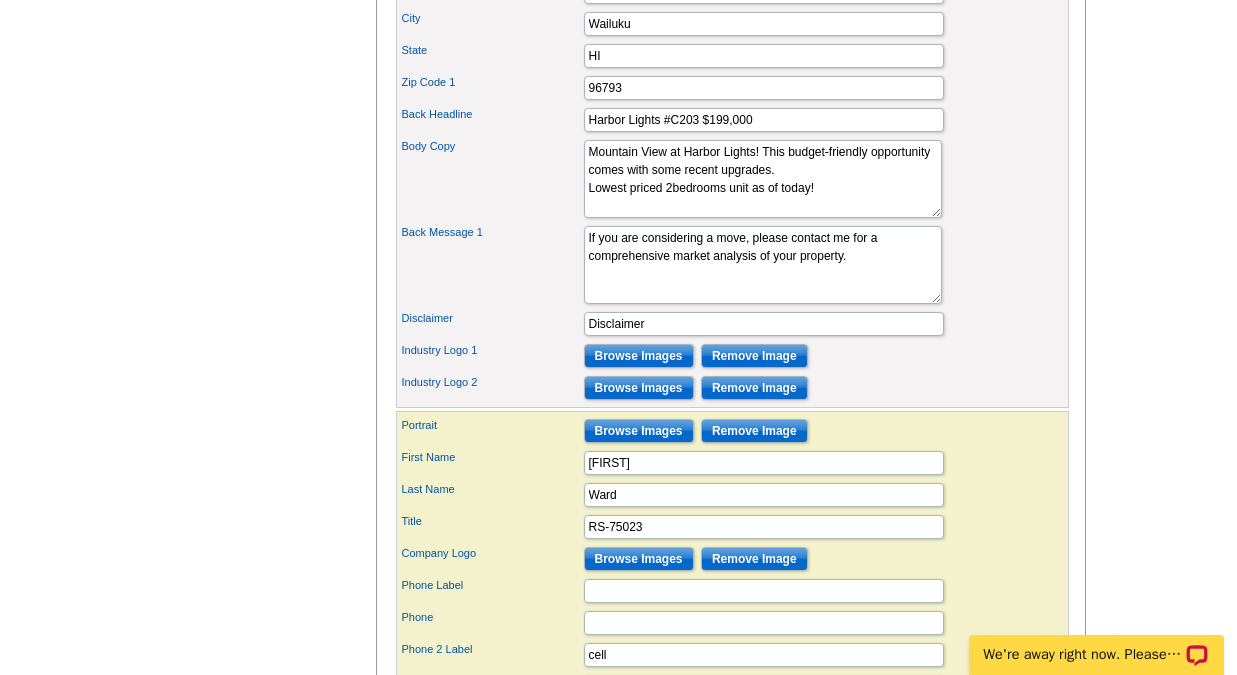 scroll, scrollTop: 905, scrollLeft: 0, axis: vertical 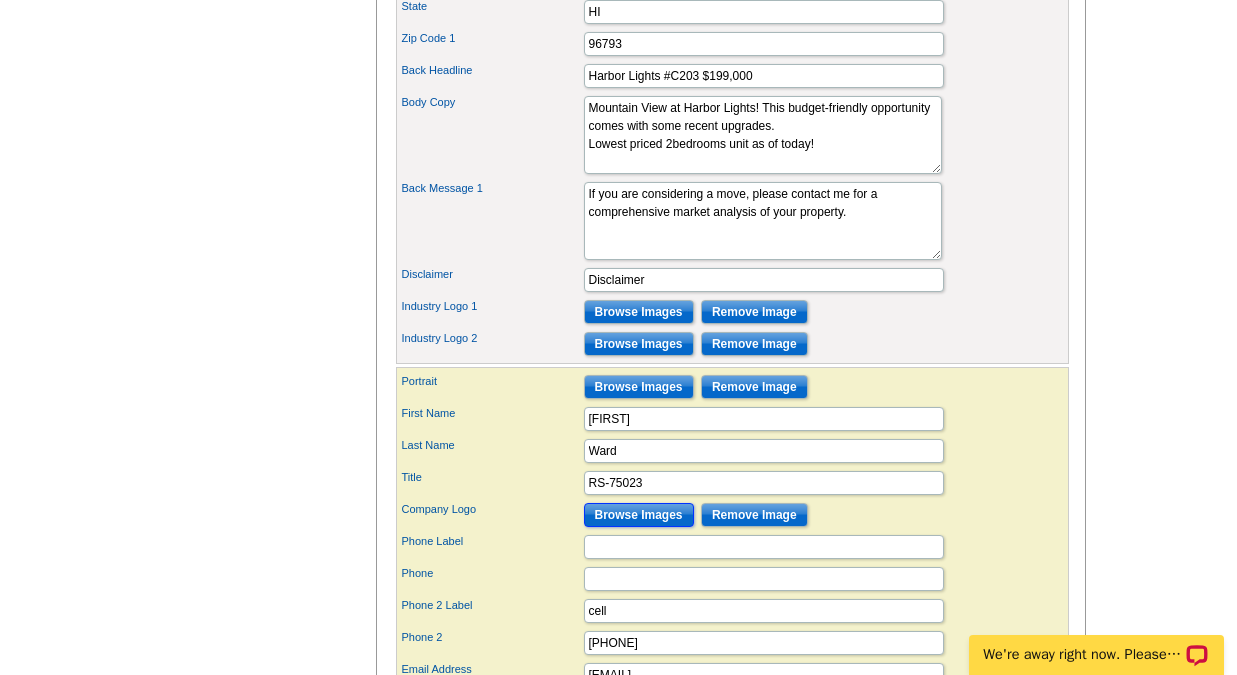 click on "Browse Images" at bounding box center (639, 515) 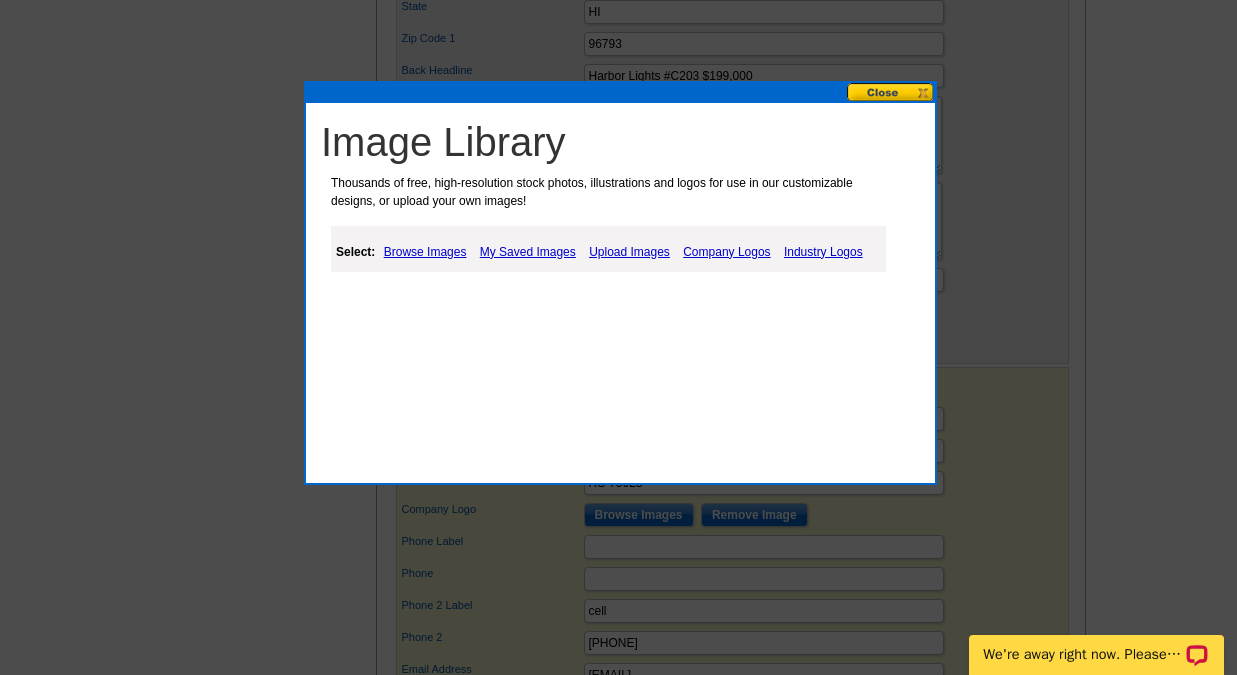 click on "Upload Images" at bounding box center (629, 252) 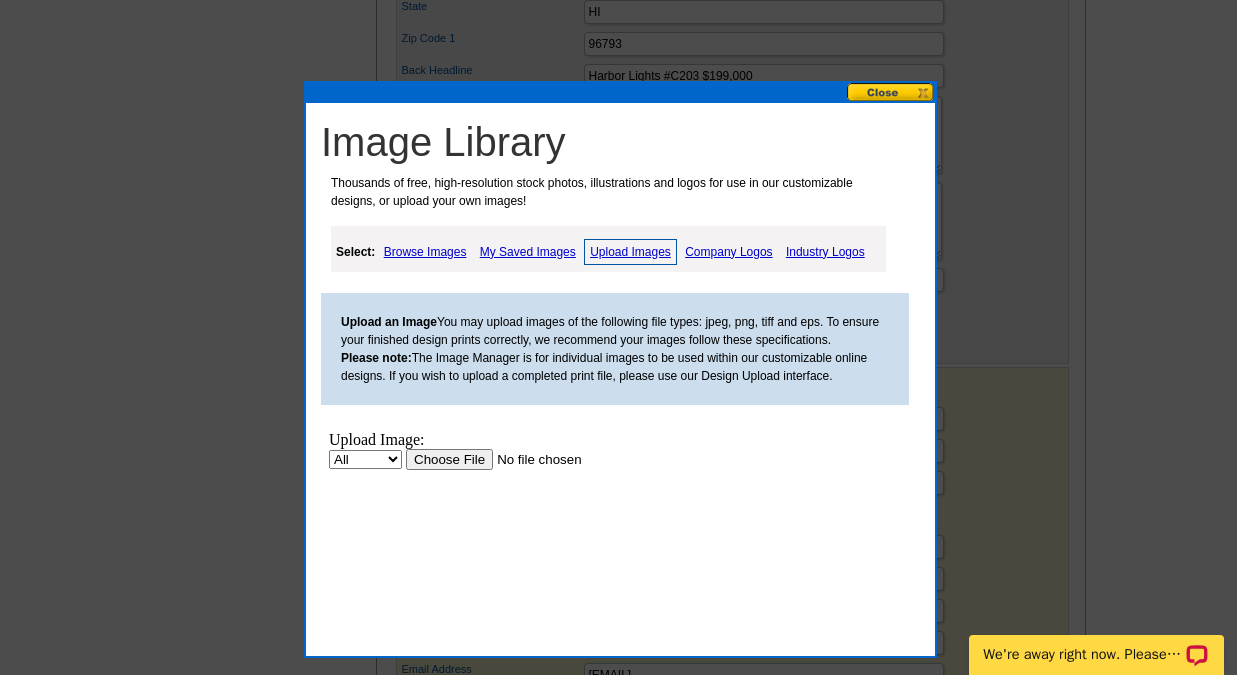 scroll, scrollTop: 0, scrollLeft: 0, axis: both 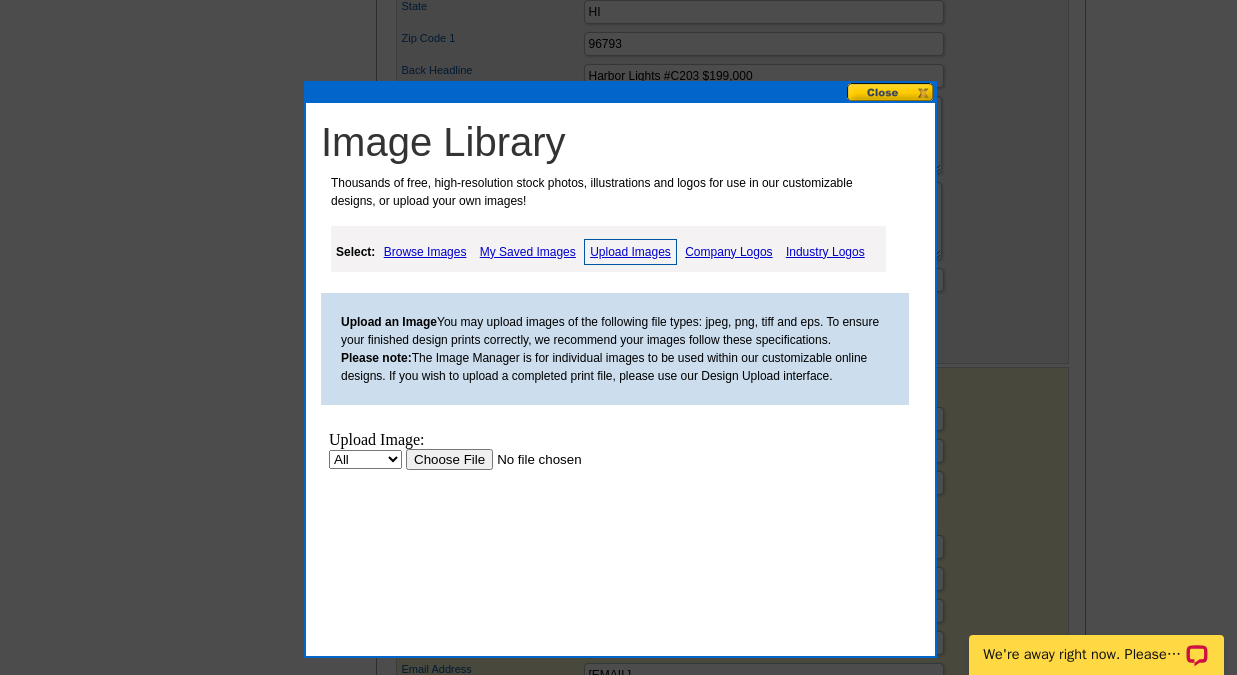 click at bounding box center (532, 458) 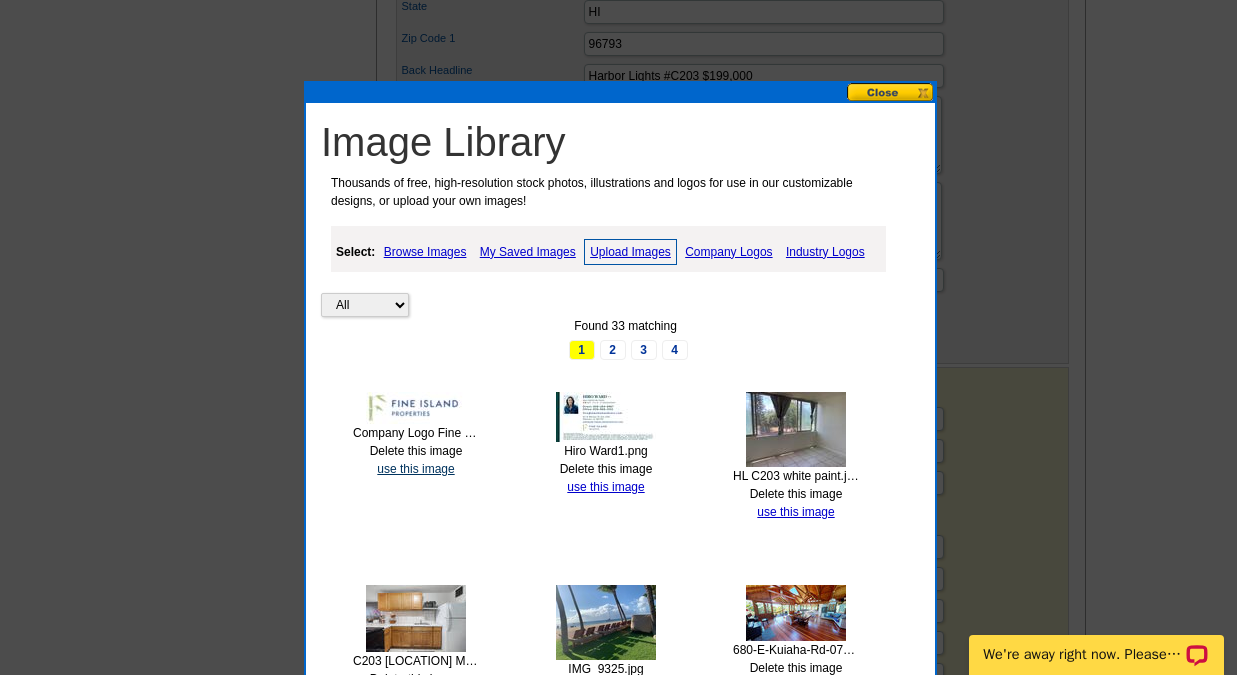 click on "use this image" at bounding box center (415, 469) 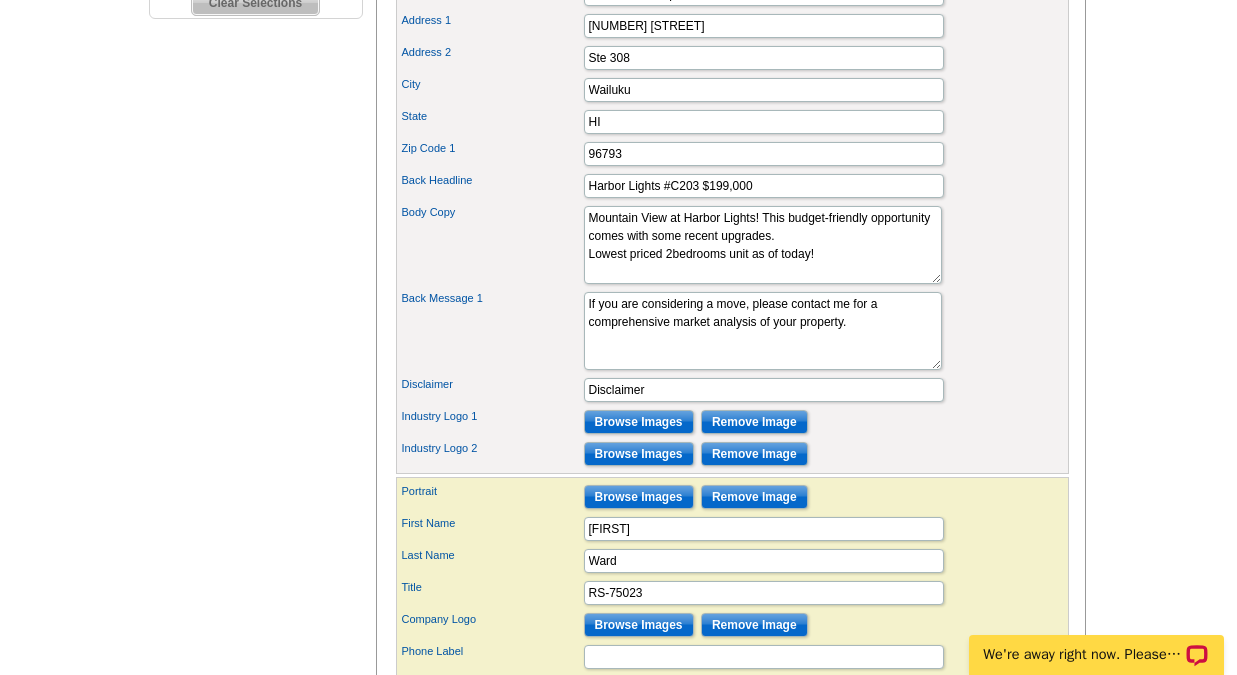 scroll, scrollTop: 801, scrollLeft: 0, axis: vertical 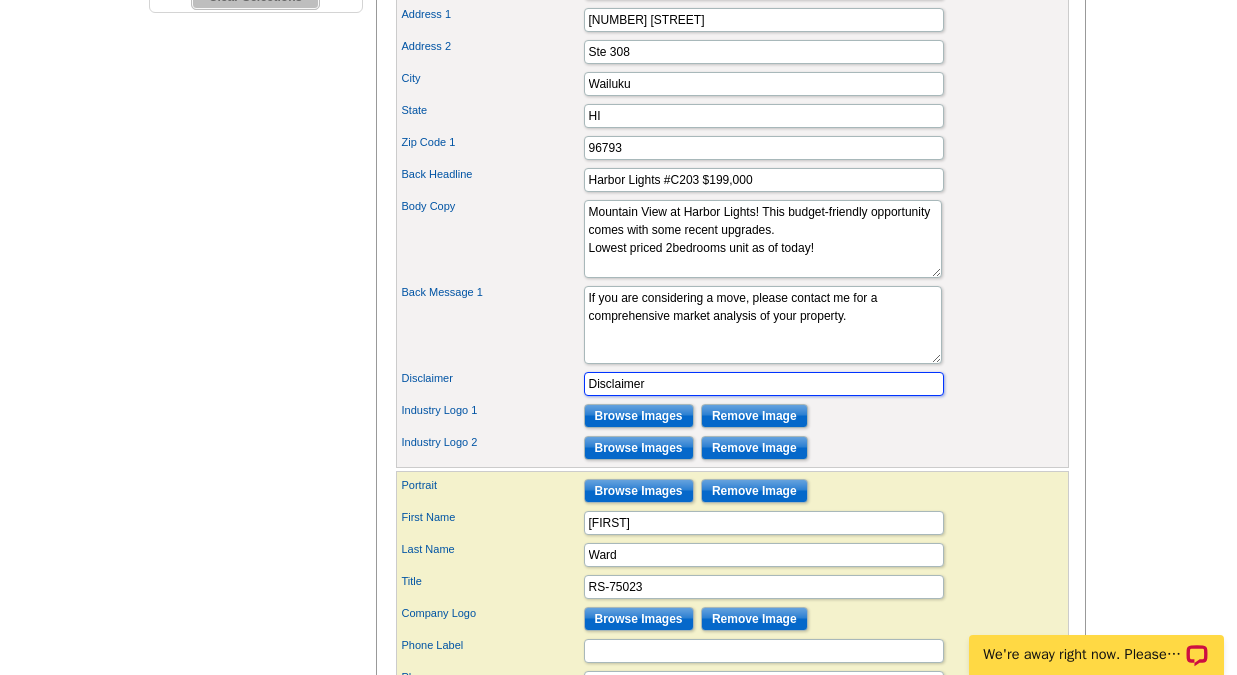 drag, startPoint x: 651, startPoint y: 420, endPoint x: 566, endPoint y: 412, distance: 85.37564 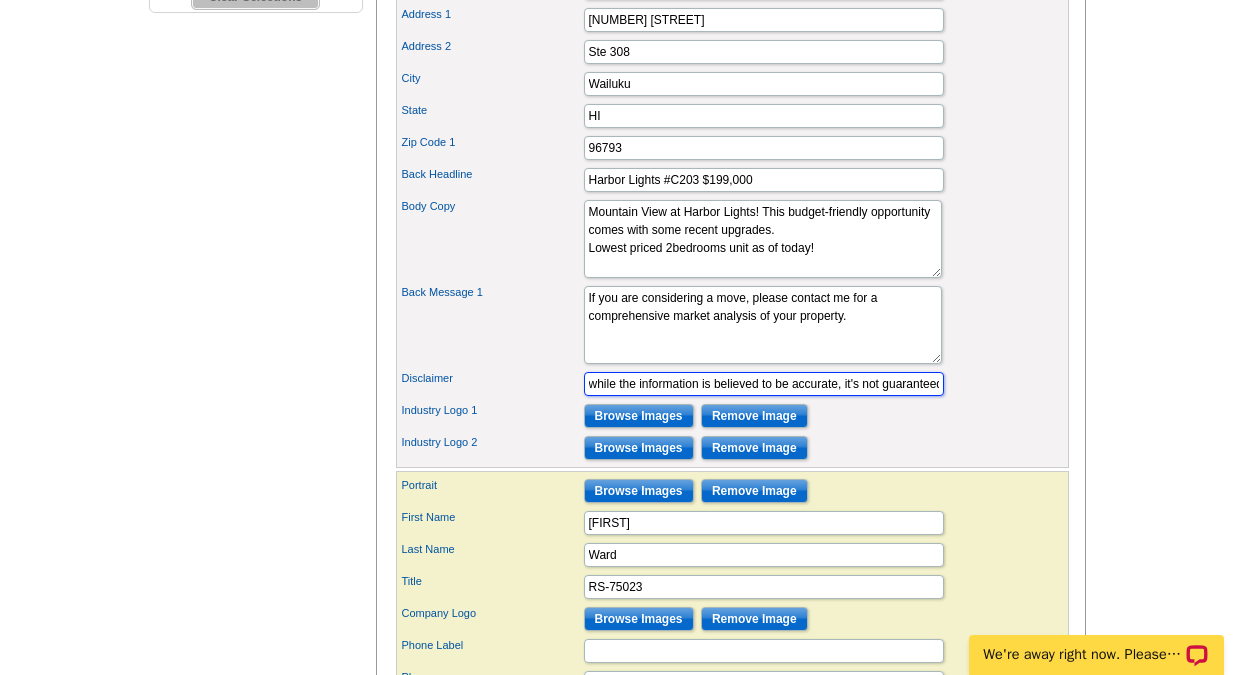 scroll, scrollTop: 0, scrollLeft: 259, axis: horizontal 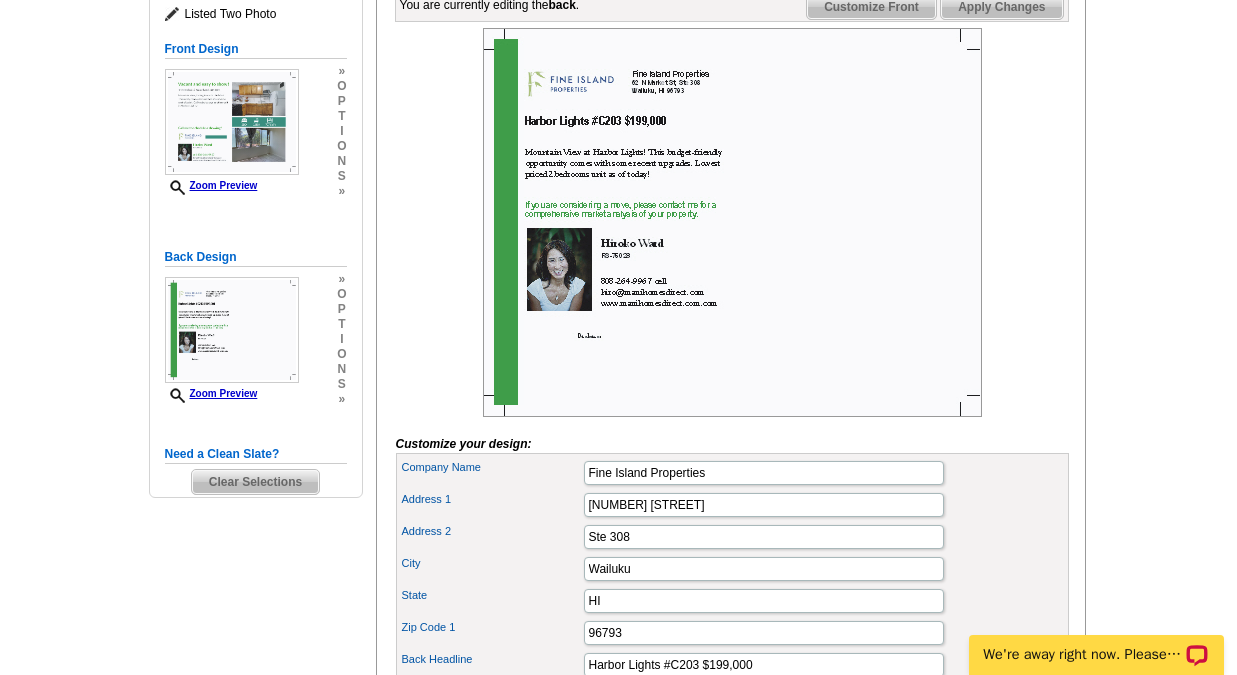 type on "while the information is believed to be accurate, it's not guaranteed and buyers should verify details independently." 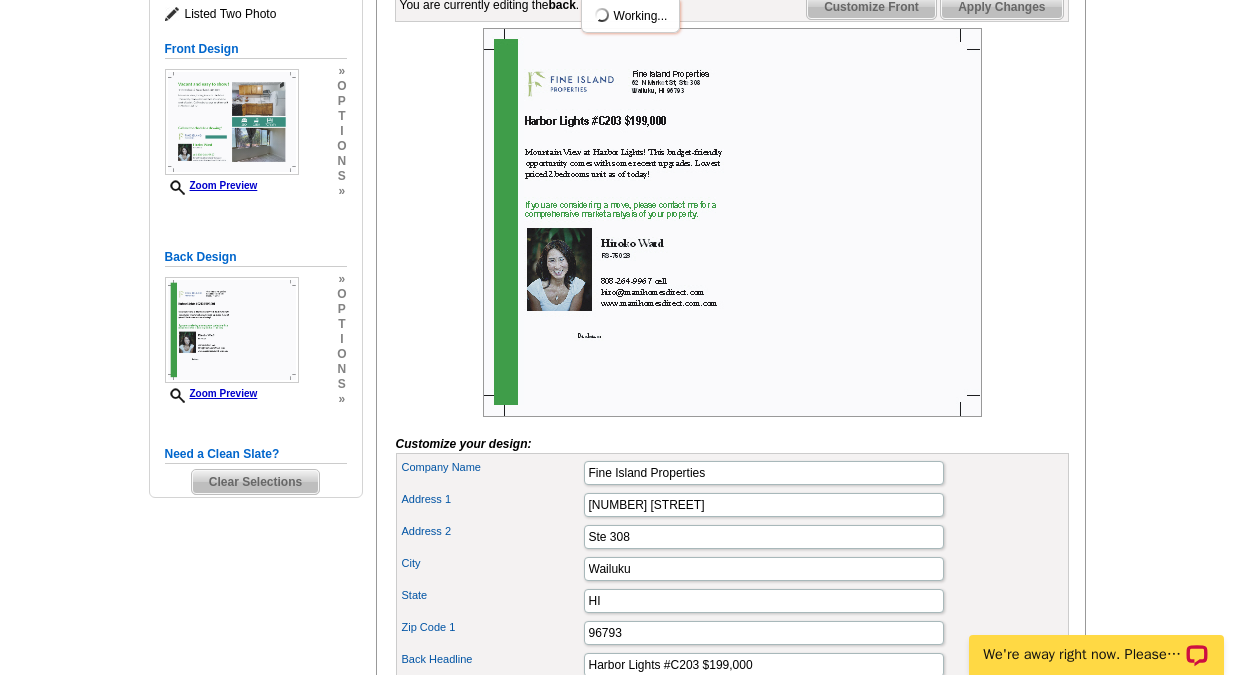 scroll, scrollTop: 0, scrollLeft: 0, axis: both 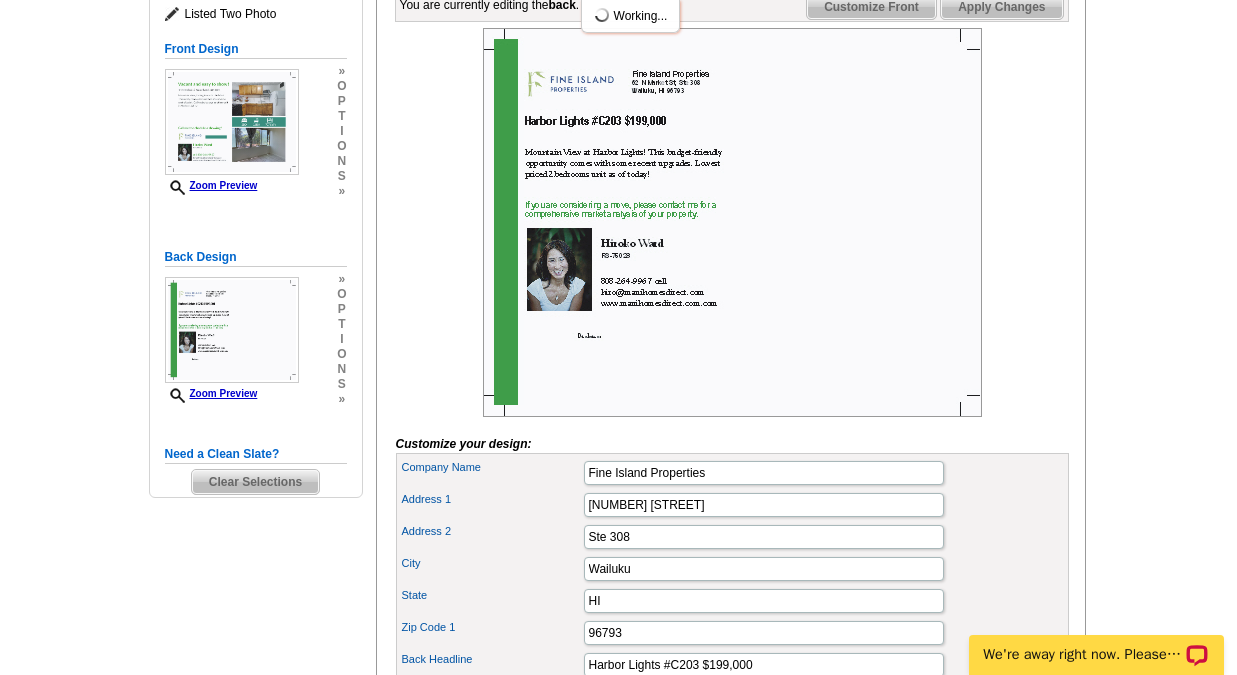 click on "Company Name
Fine Island Properties" at bounding box center (732, 473) 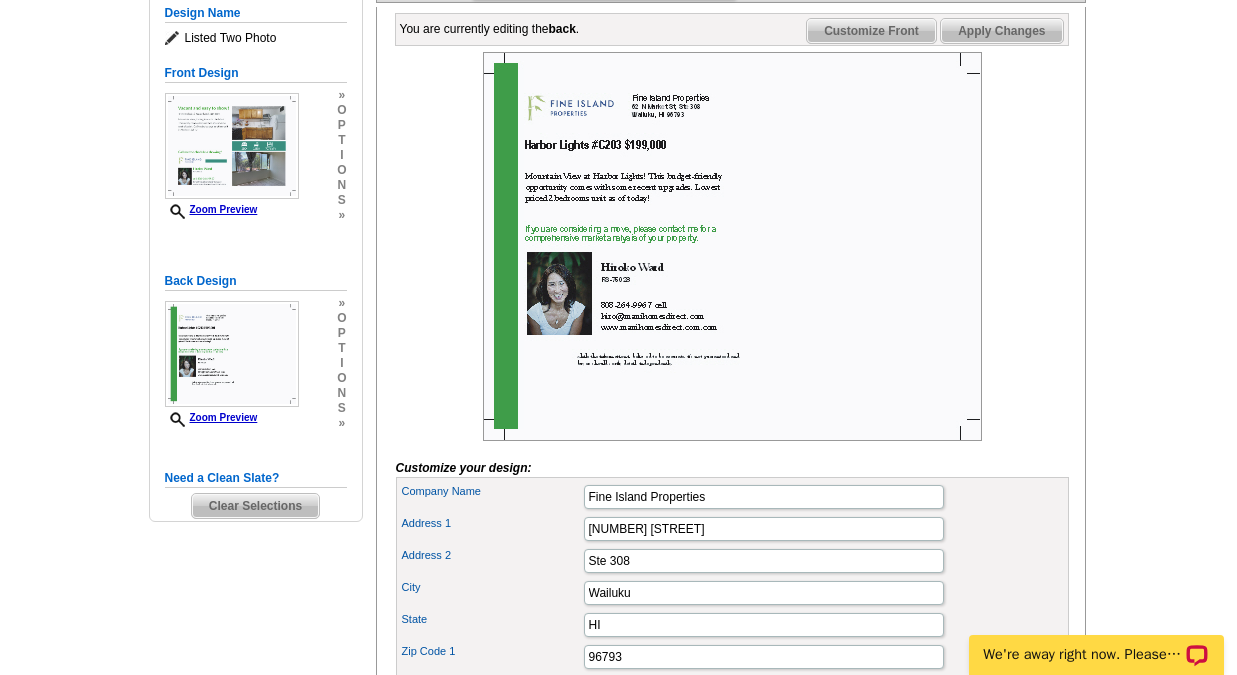 scroll, scrollTop: 285, scrollLeft: 0, axis: vertical 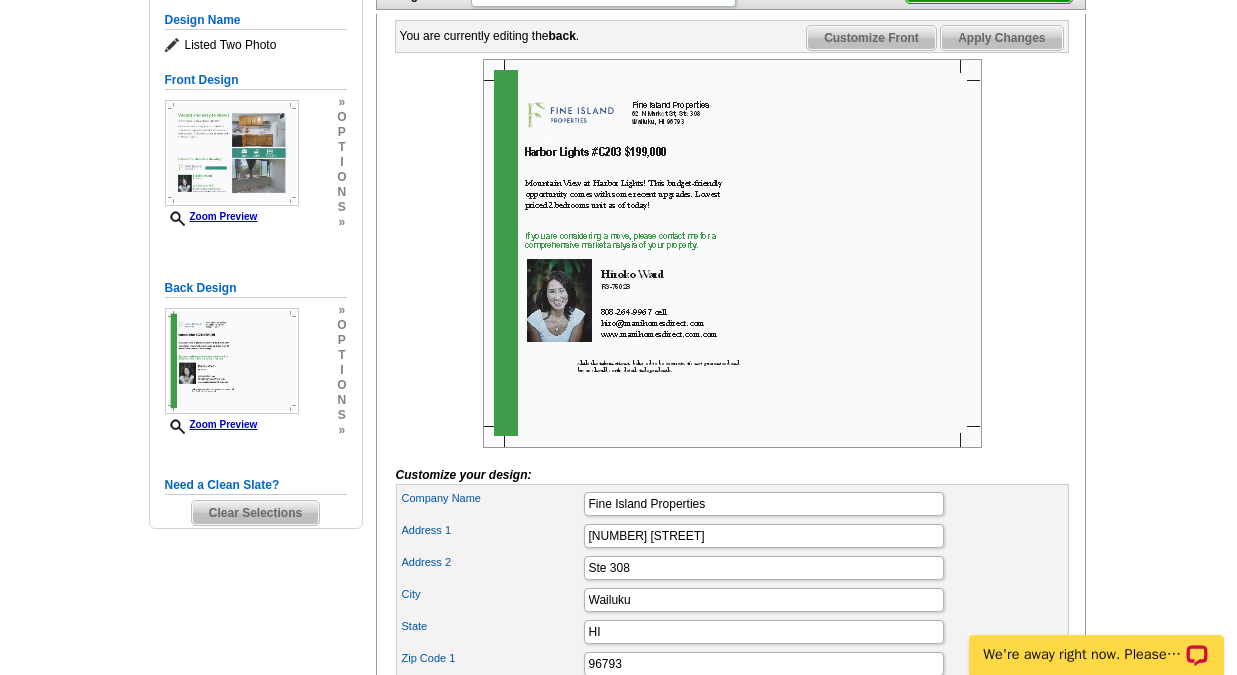 click at bounding box center (732, 253) 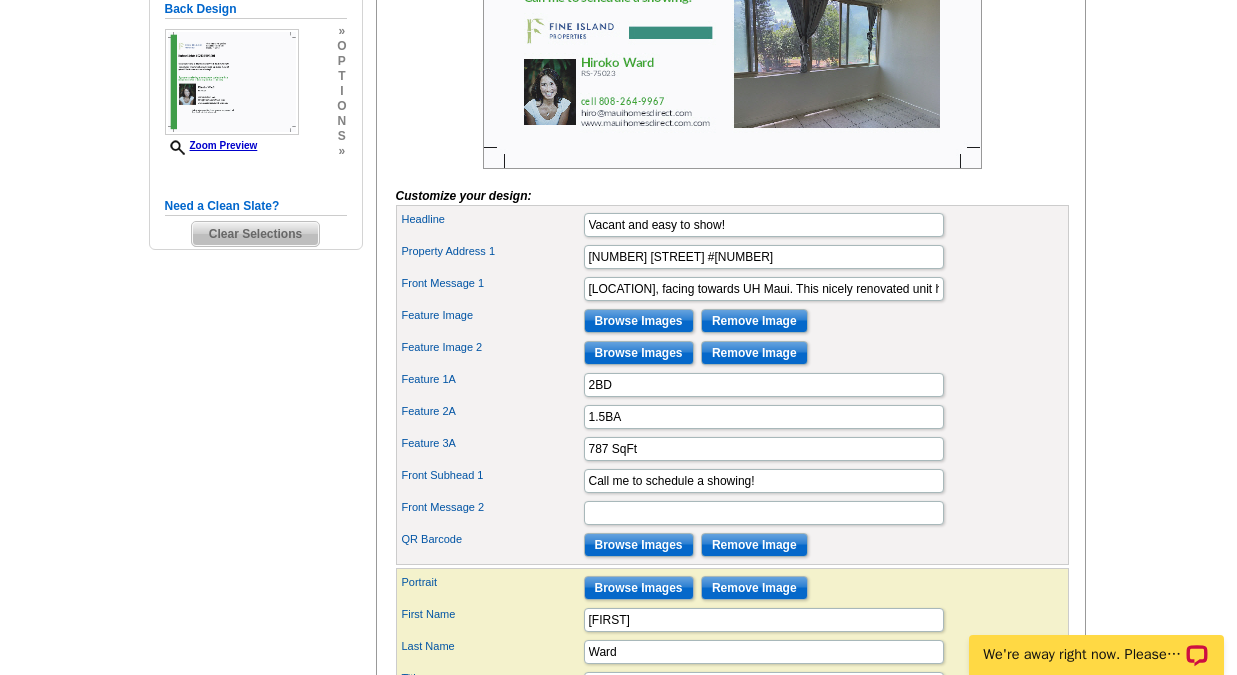 scroll, scrollTop: 585, scrollLeft: 0, axis: vertical 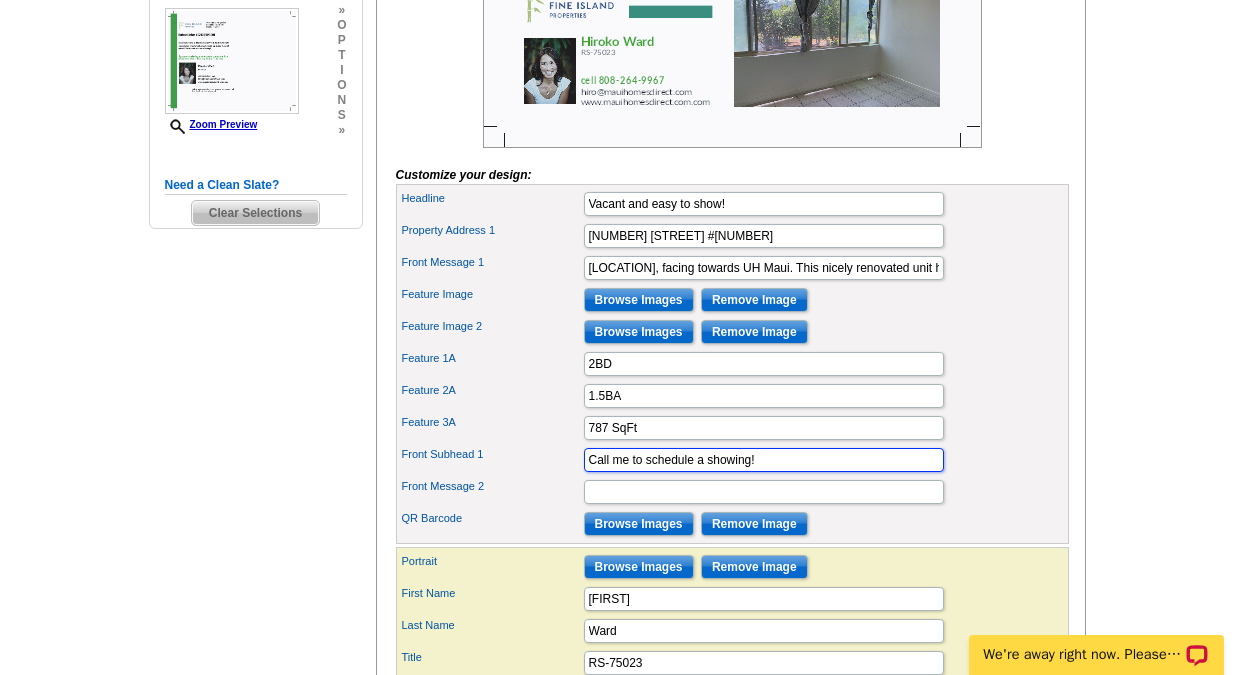 click on "Call me to schedule a showing!" at bounding box center (764, 460) 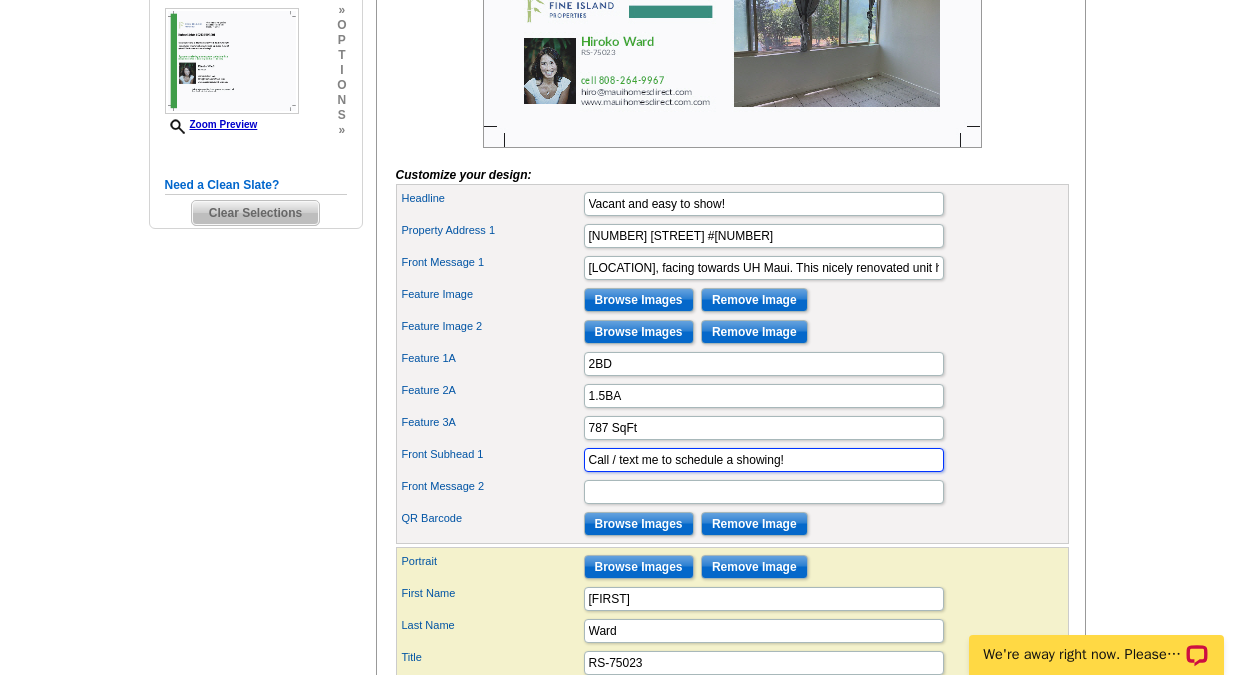 type on "Call / text me to schedule a showing!" 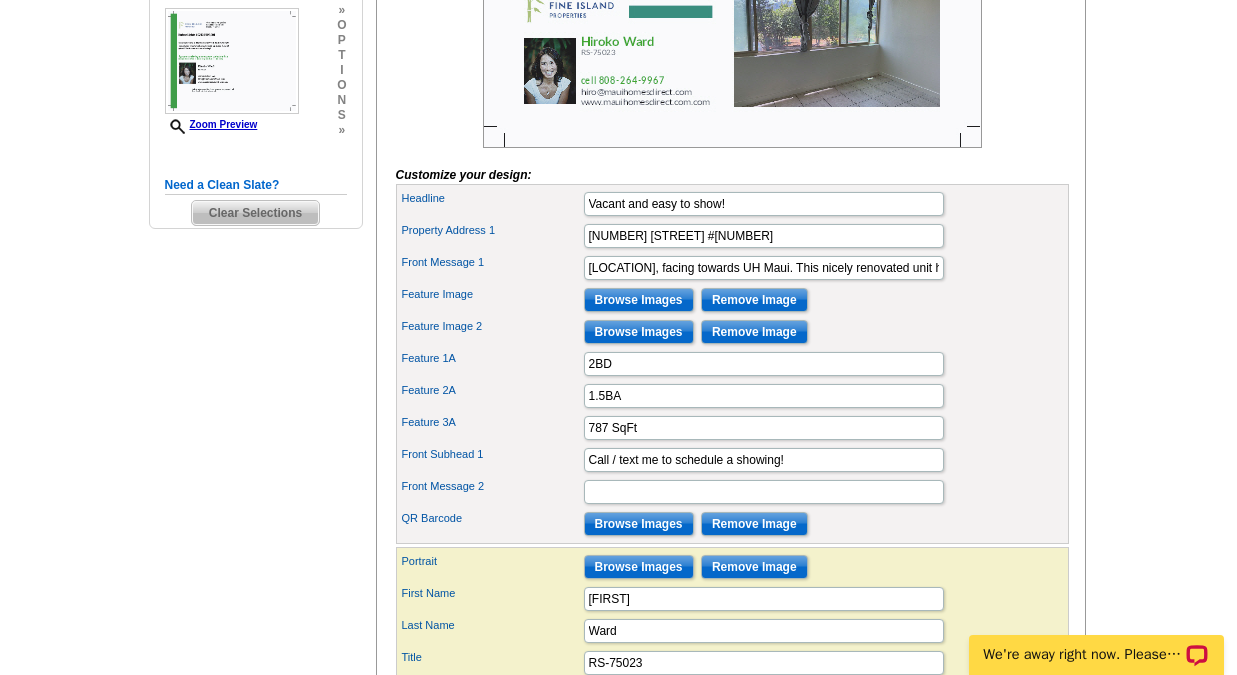 click on "QR Barcode
Browse Images
Remove Image" at bounding box center [732, 524] 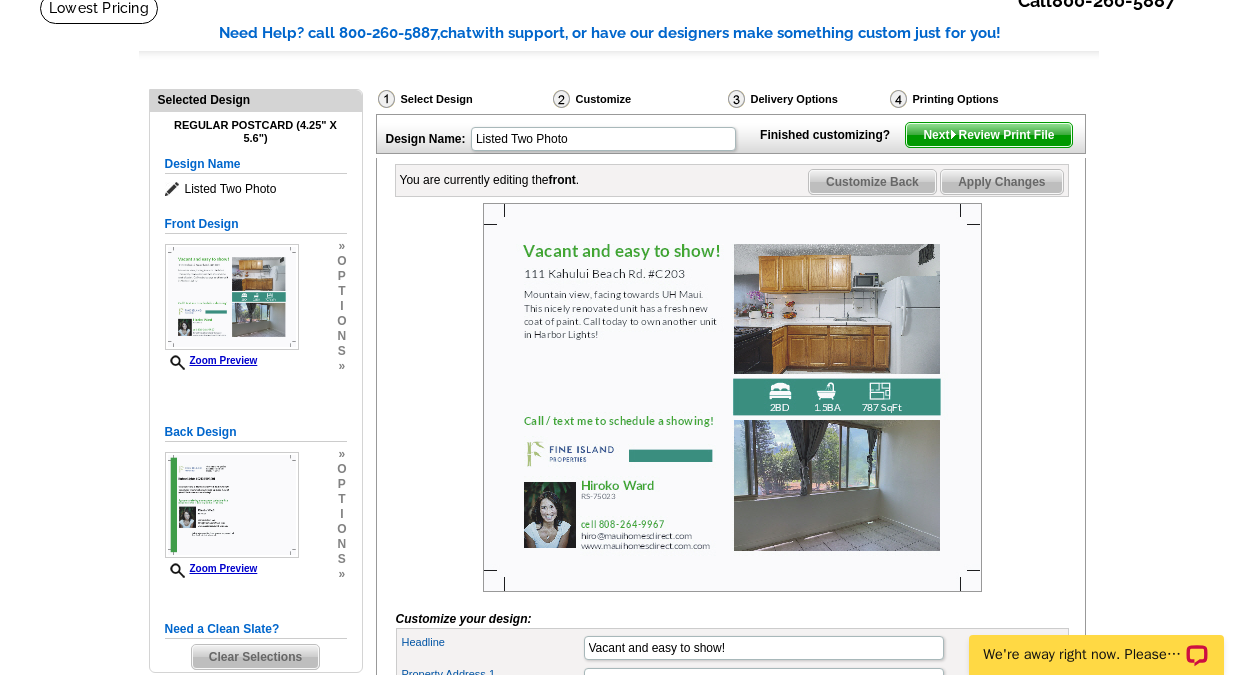 scroll, scrollTop: 137, scrollLeft: 0, axis: vertical 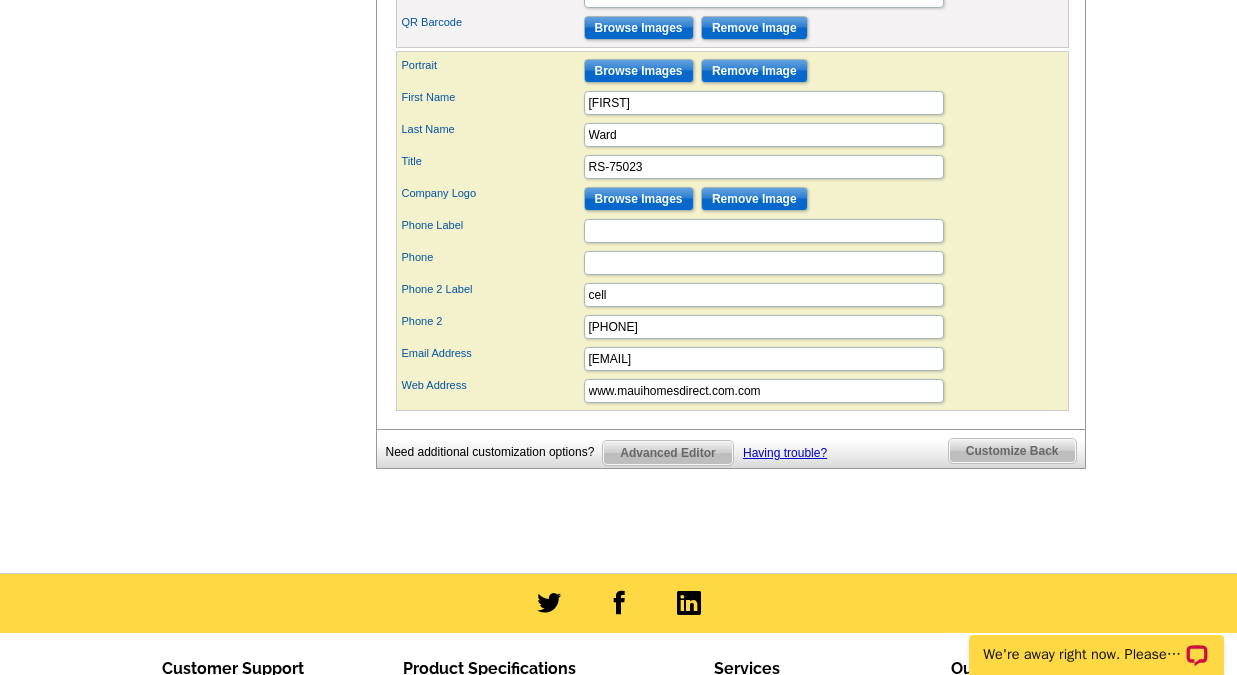 click on "Customize Back" at bounding box center [1012, 451] 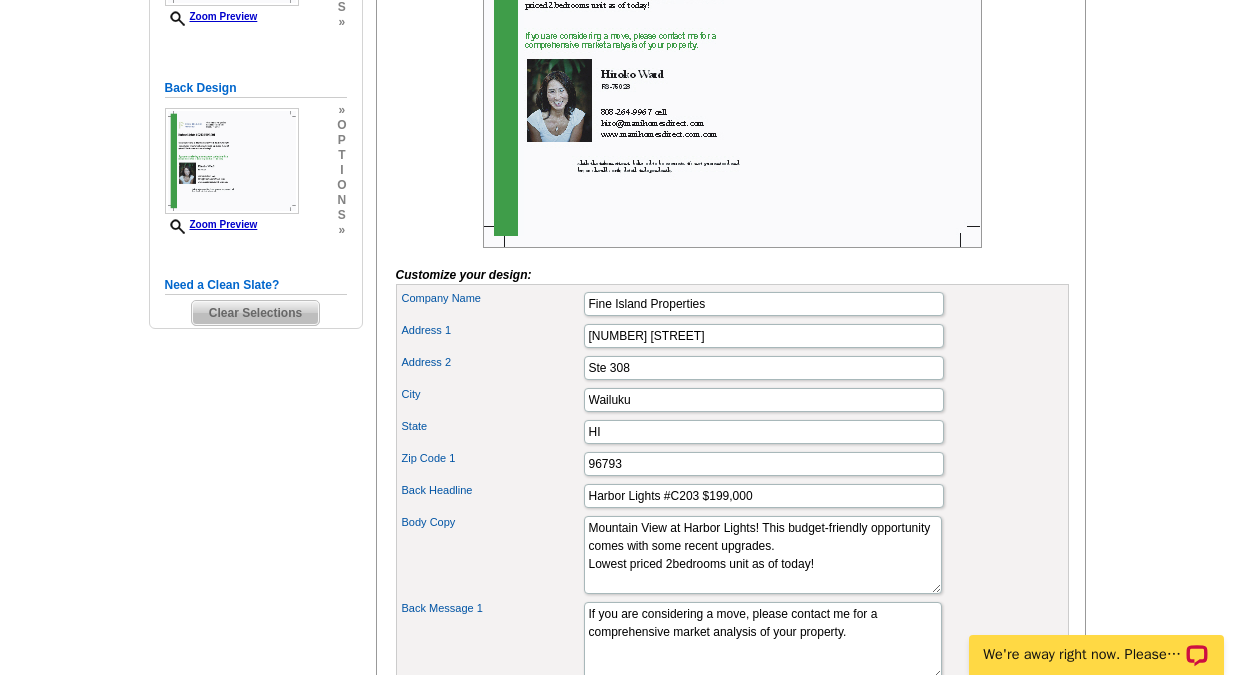 scroll, scrollTop: 514, scrollLeft: 0, axis: vertical 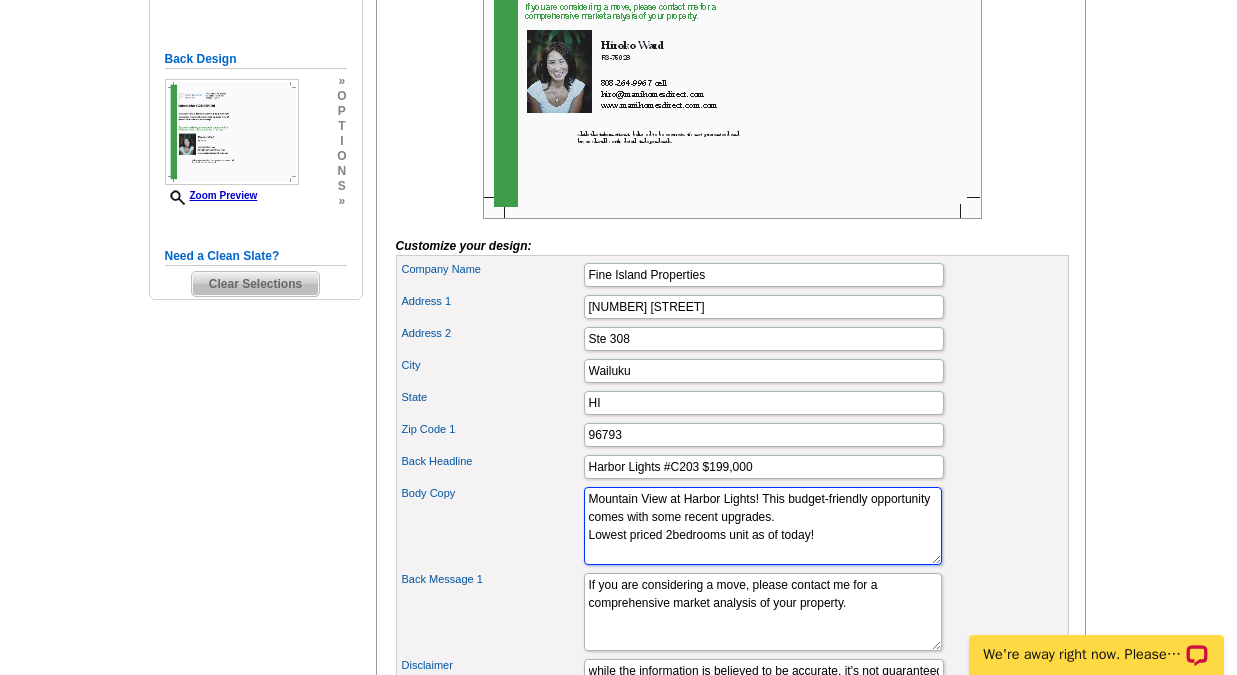 drag, startPoint x: 820, startPoint y: 571, endPoint x: 590, endPoint y: 564, distance: 230.10649 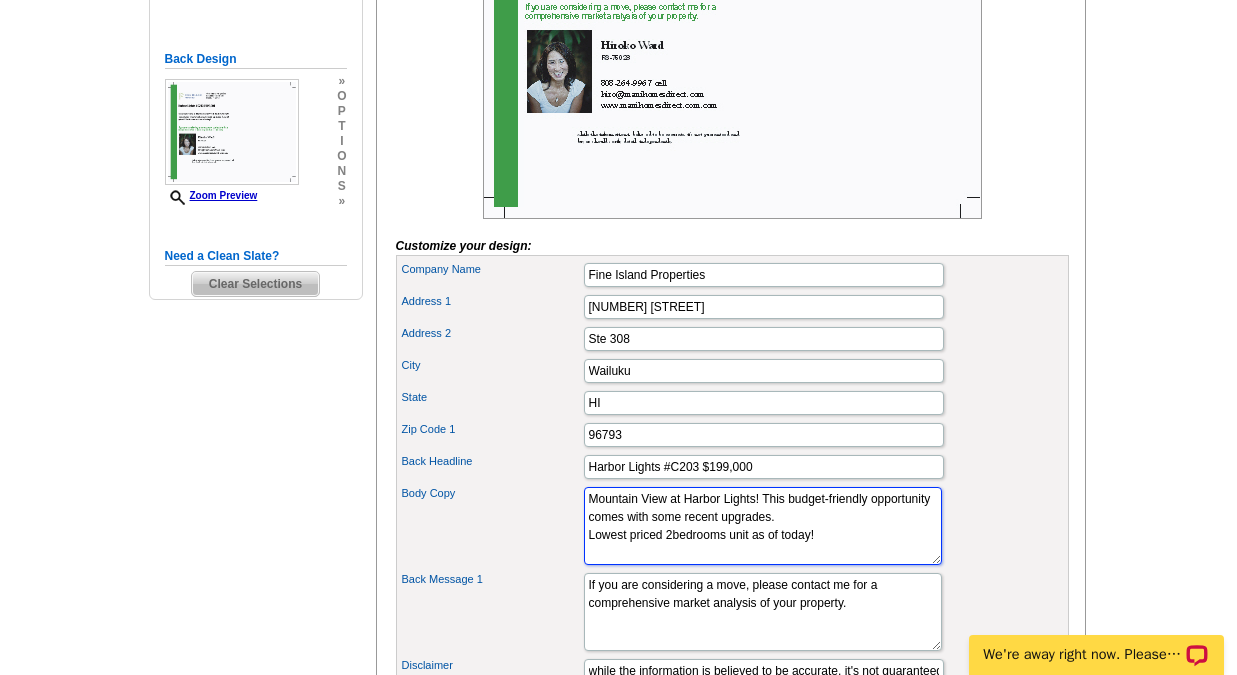 click on "Lorem ipsum dolor sit amet, consectetuer adipiscing elit, sed diam nonummy nibh euismod tincidunt ut laoreet dolore magna aliquam erat volutpat. Ut wisi enim ad minim veniam, quis nostrud exerci tation ullamcorper suscipit lobortis nisl ut aliquip ex ea commodo consequat." at bounding box center [763, 526] 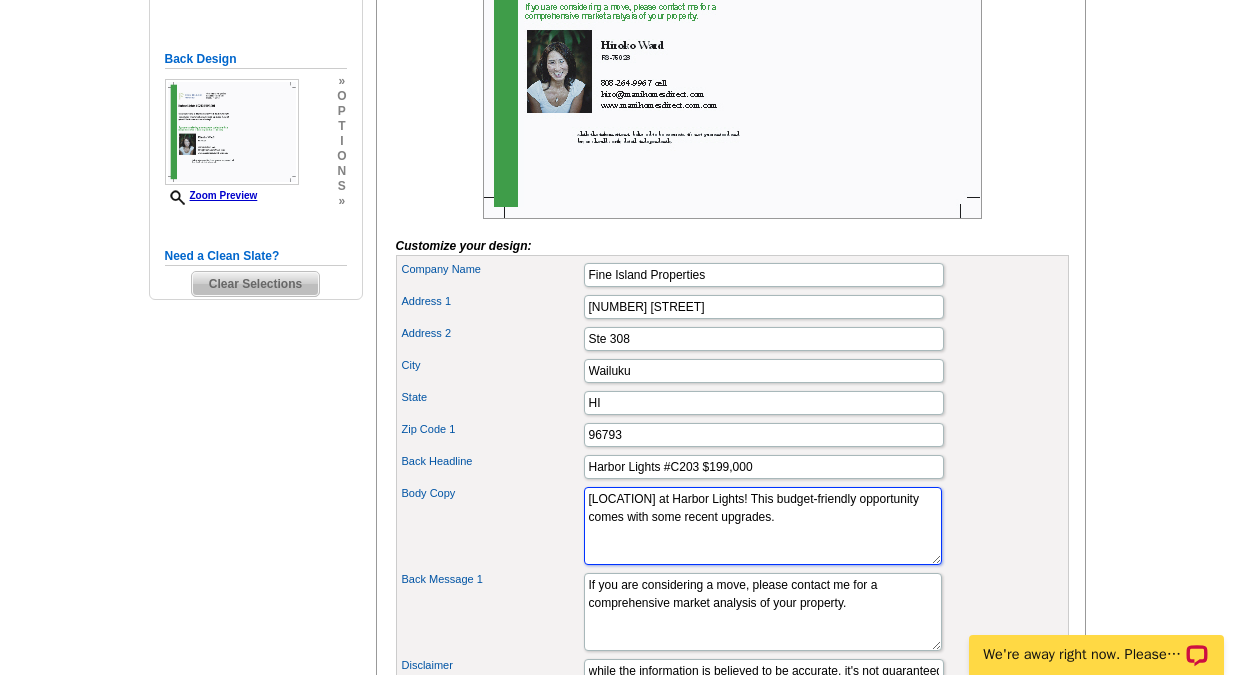 drag, startPoint x: 752, startPoint y: 531, endPoint x: 564, endPoint y: 530, distance: 188.00266 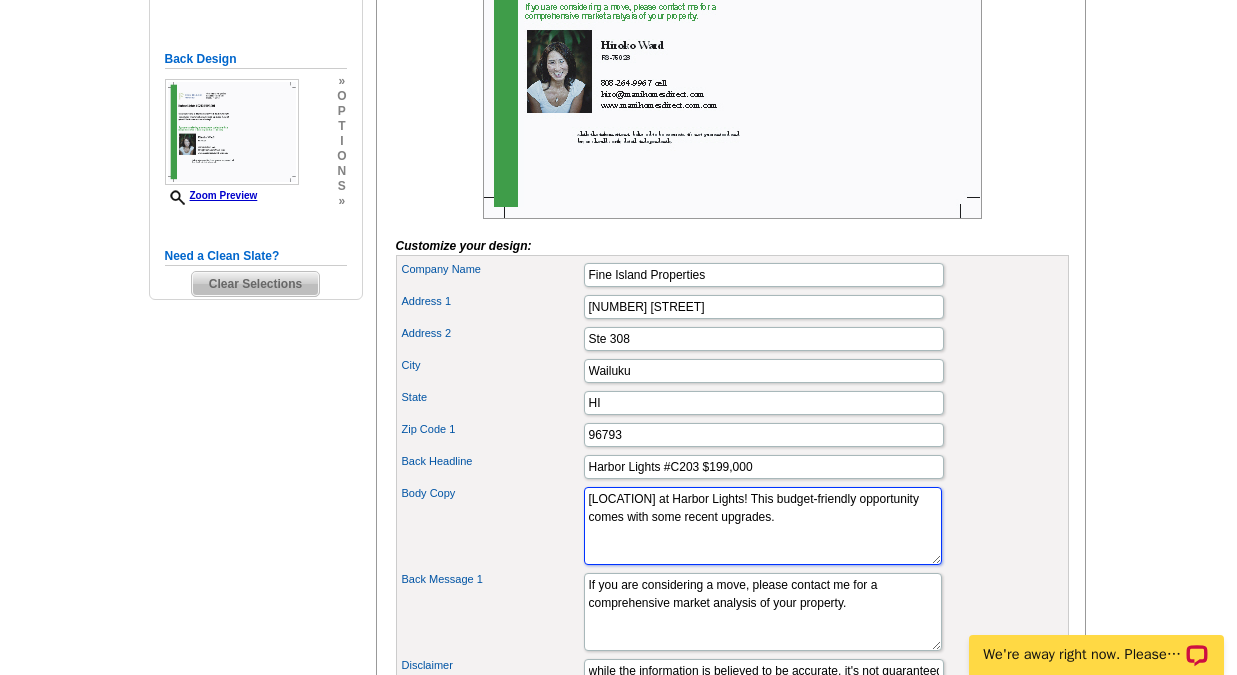paste on "Lowest priced 2bedrooms unit as of today" 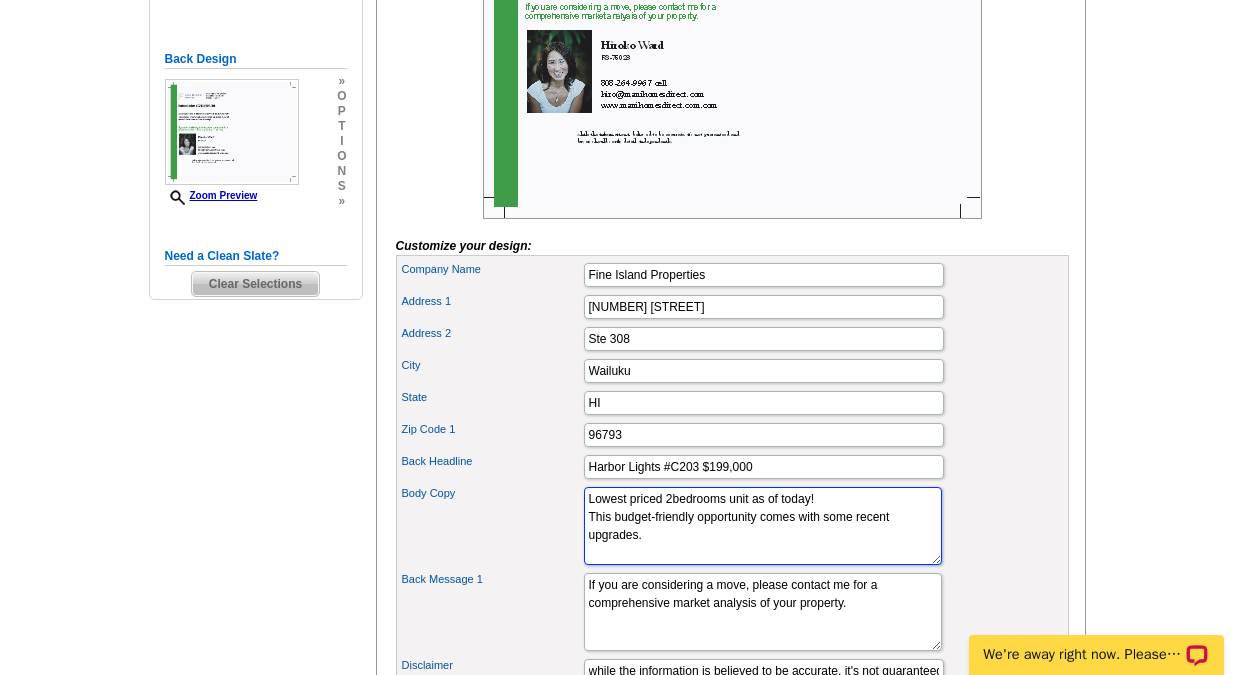 click on "Lorem ipsum dolor sit amet, consectetuer adipiscing elit, sed diam nonummy nibh euismod tincidunt ut laoreet dolore magna aliquam erat volutpat. Ut wisi enim ad minim veniam, quis nostrud exerci tation ullamcorper suscipit lobortis nisl ut aliquip ex ea commodo consequat." at bounding box center (763, 526) 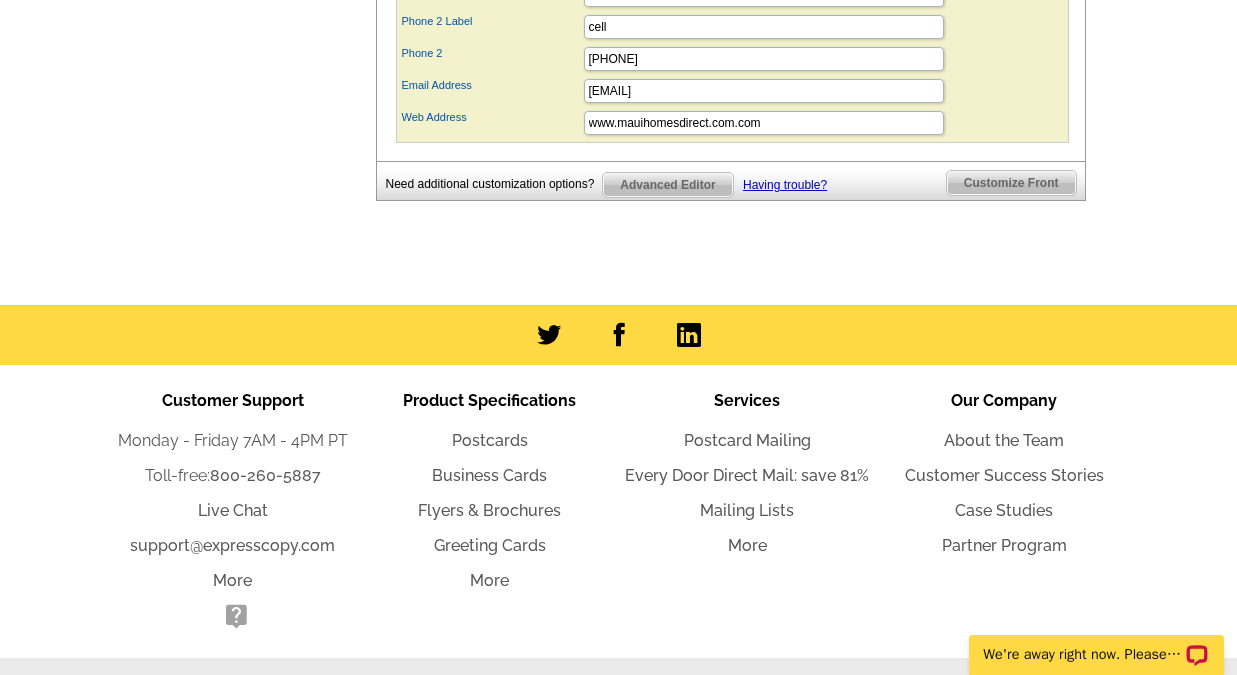 scroll, scrollTop: 1490, scrollLeft: 0, axis: vertical 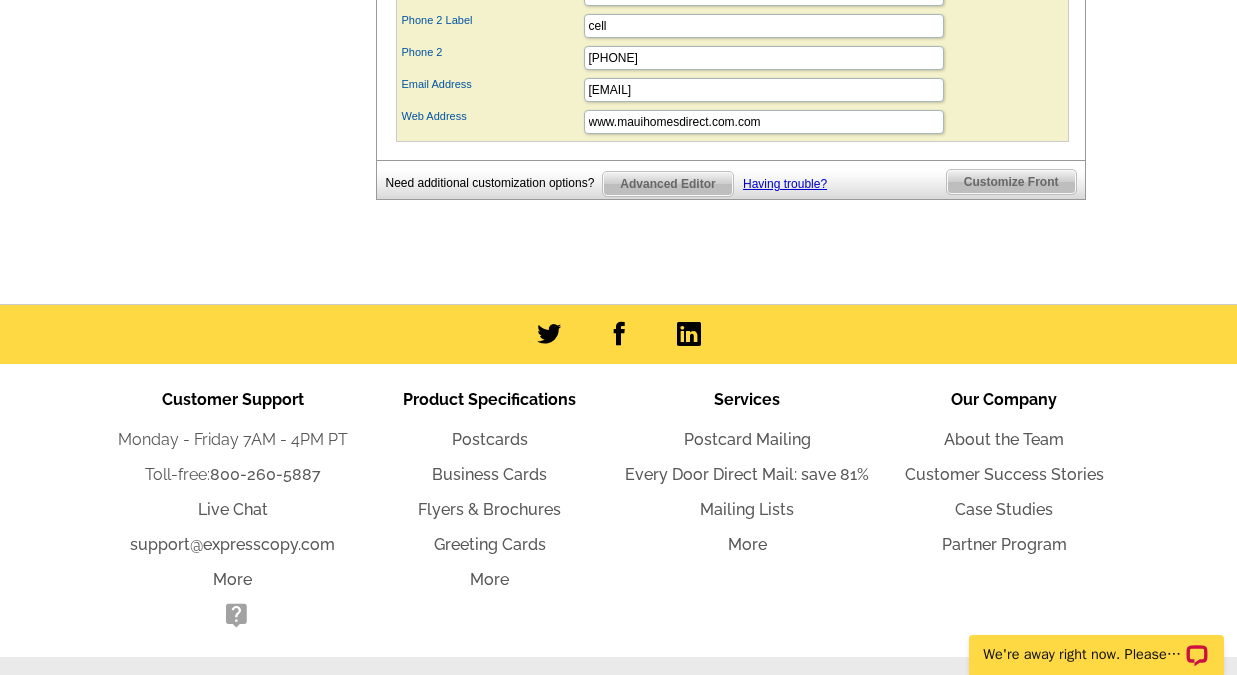 type on "Lowest priced 2bedrooms unit as of today!
This budget-friendly opportunity comes with some recent upgrades." 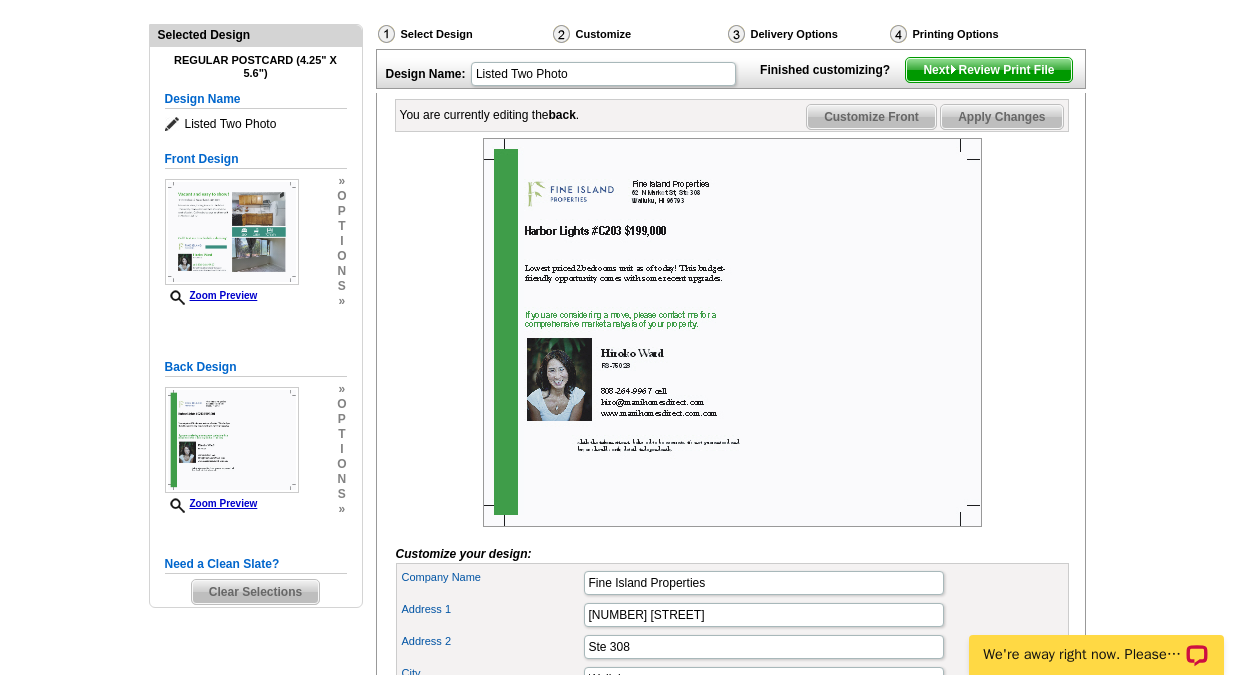 scroll, scrollTop: 244, scrollLeft: 0, axis: vertical 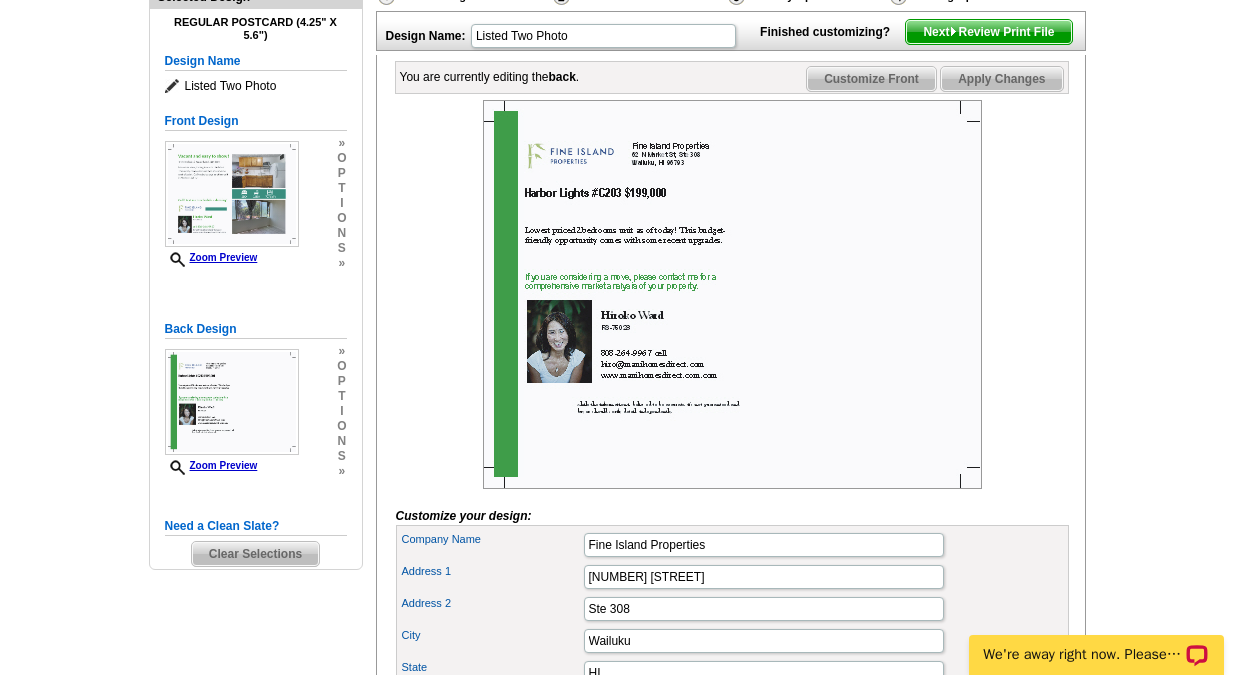 click on "Next   Review Print File" at bounding box center [988, 32] 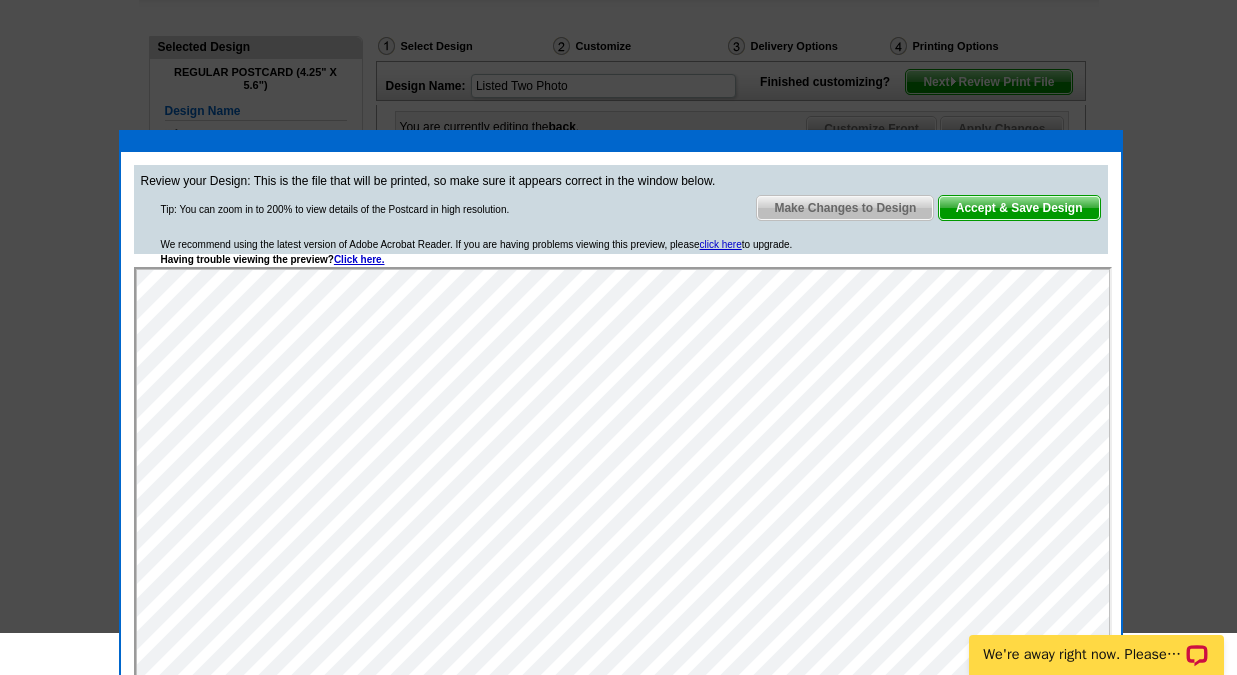 scroll, scrollTop: 152, scrollLeft: 0, axis: vertical 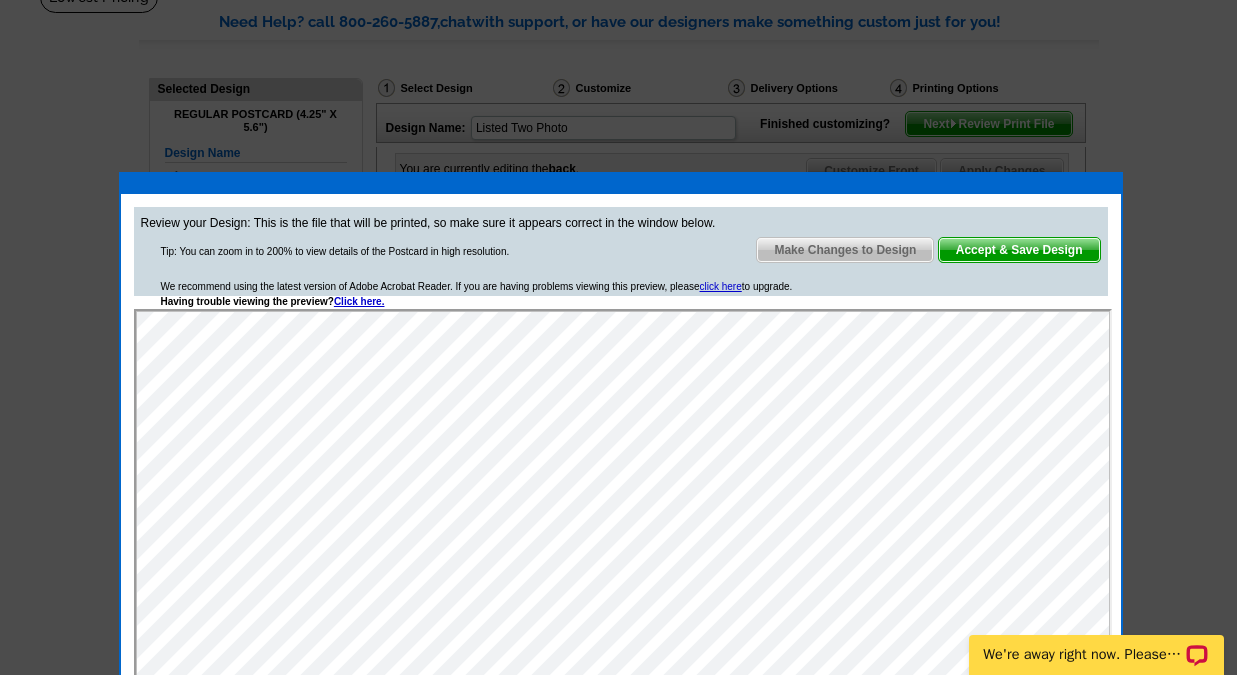 click on "Accept & Save Design" at bounding box center [1019, 250] 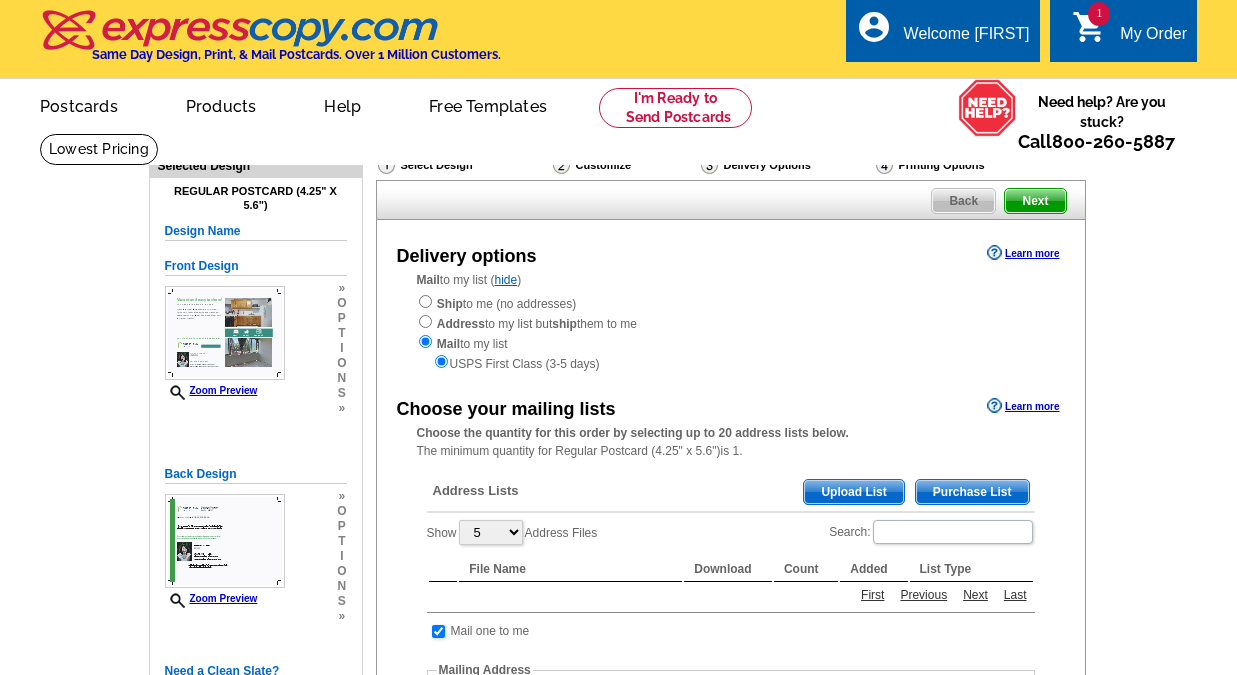 scroll, scrollTop: 0, scrollLeft: 0, axis: both 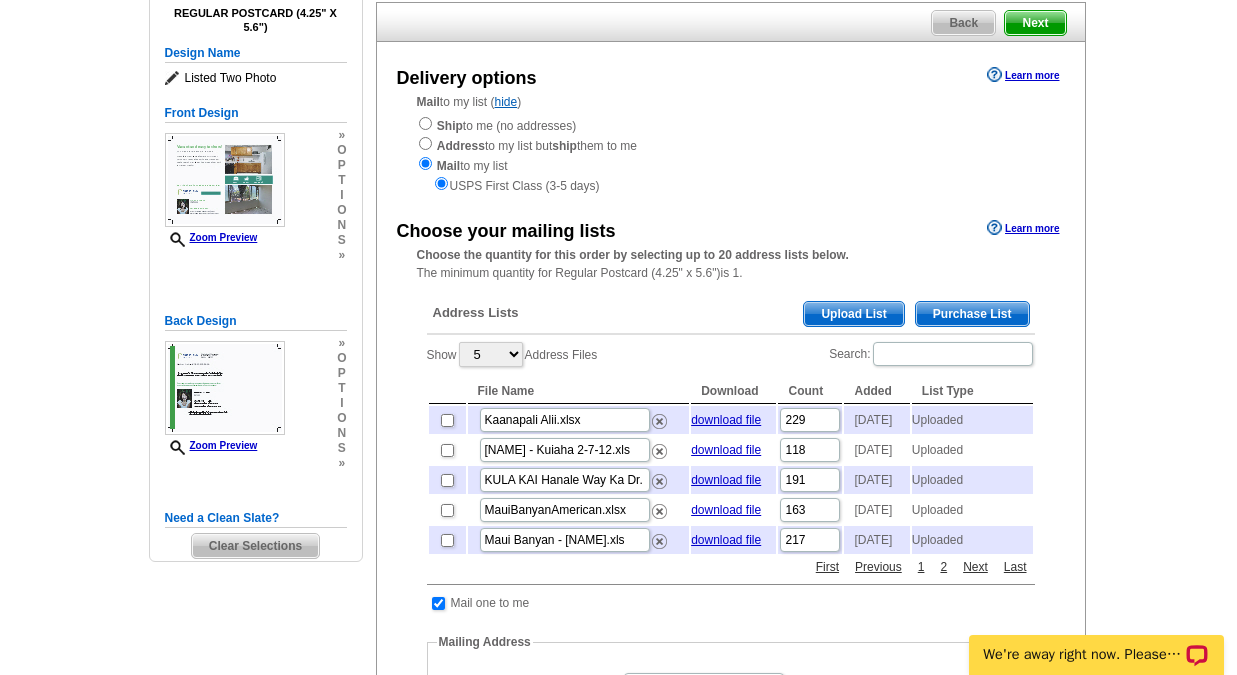 click on "Upload List" at bounding box center (853, 314) 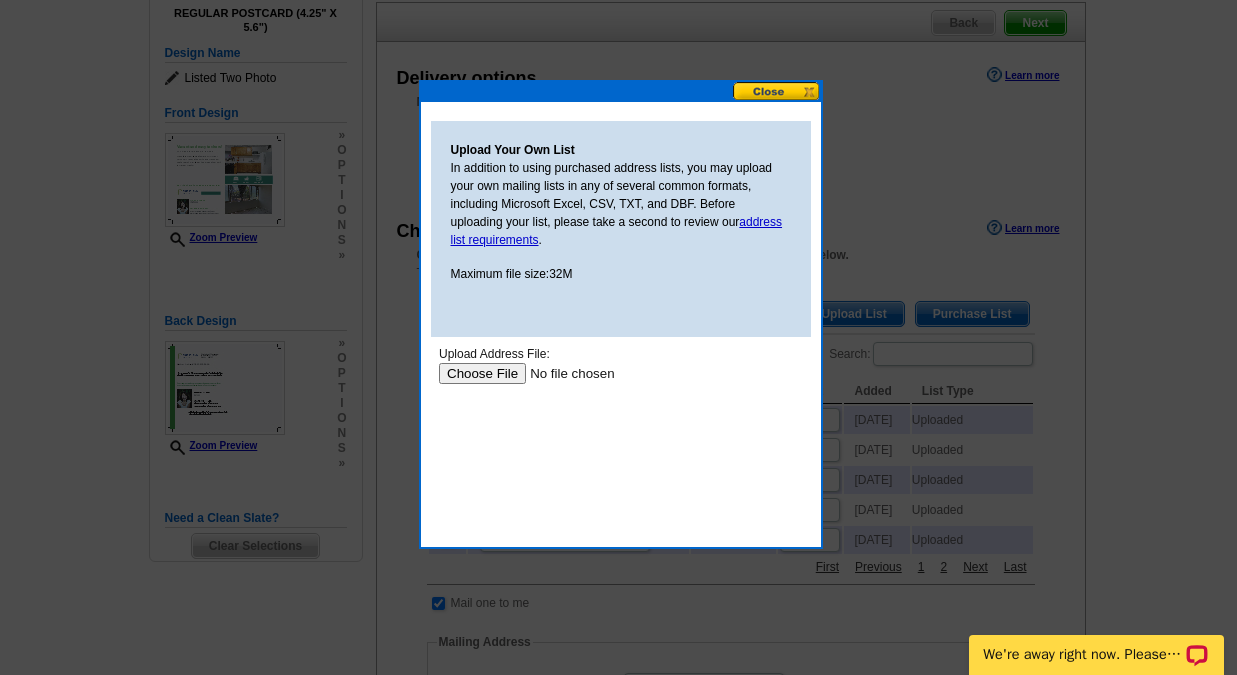 scroll, scrollTop: 0, scrollLeft: 0, axis: both 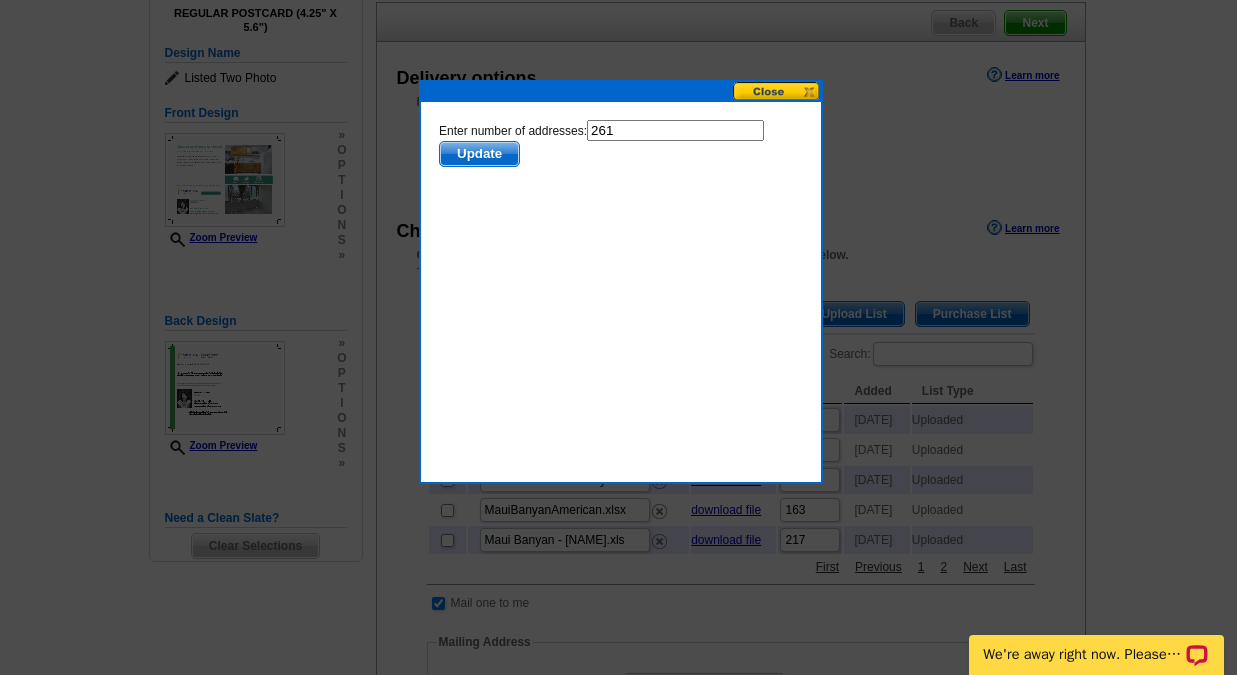 click on "Update" at bounding box center [478, 154] 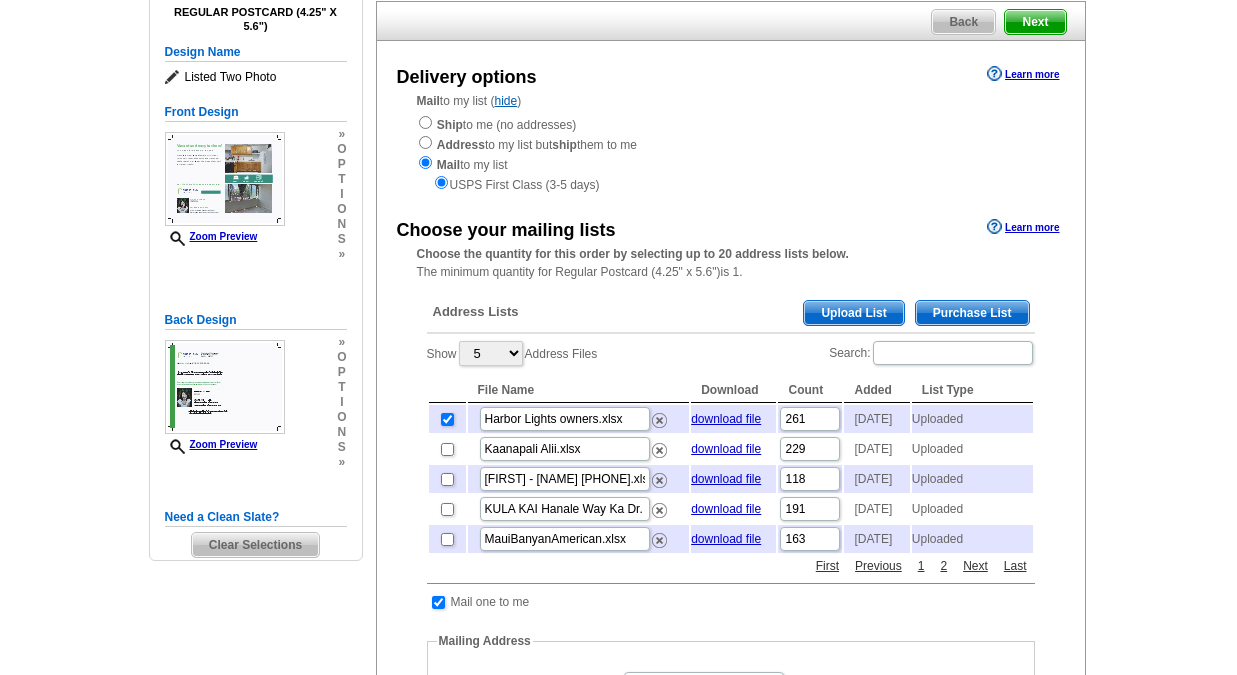 scroll, scrollTop: 178, scrollLeft: 0, axis: vertical 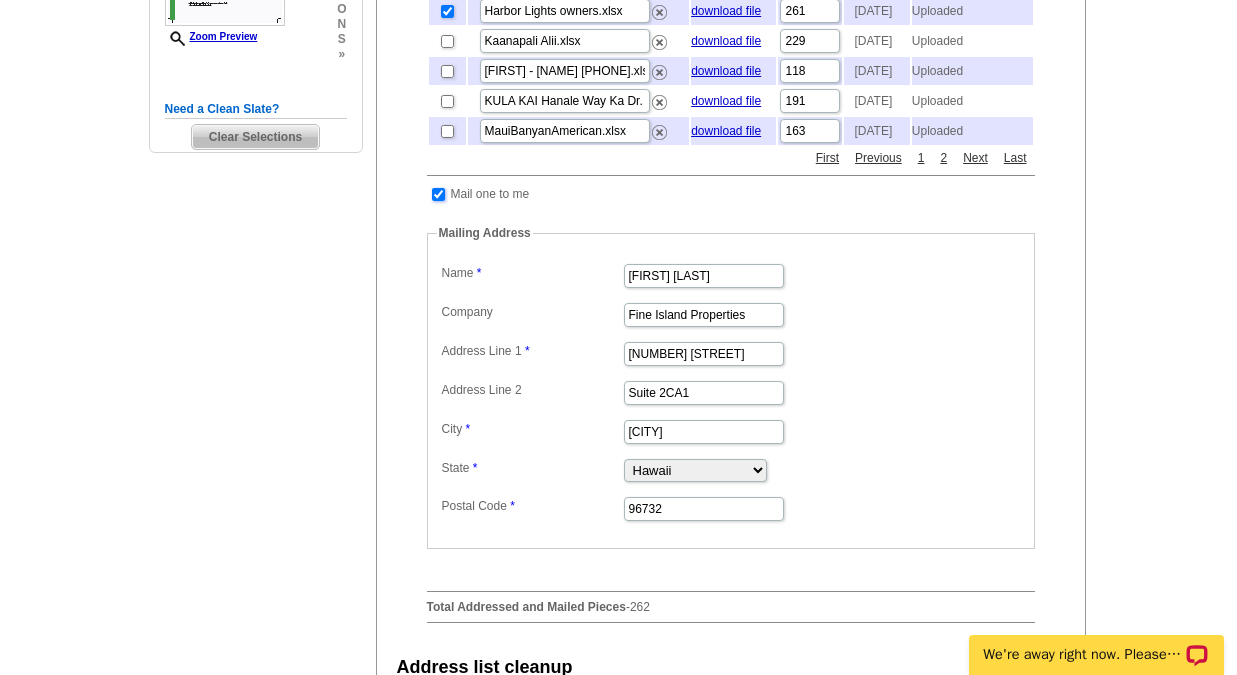 click at bounding box center [438, 194] 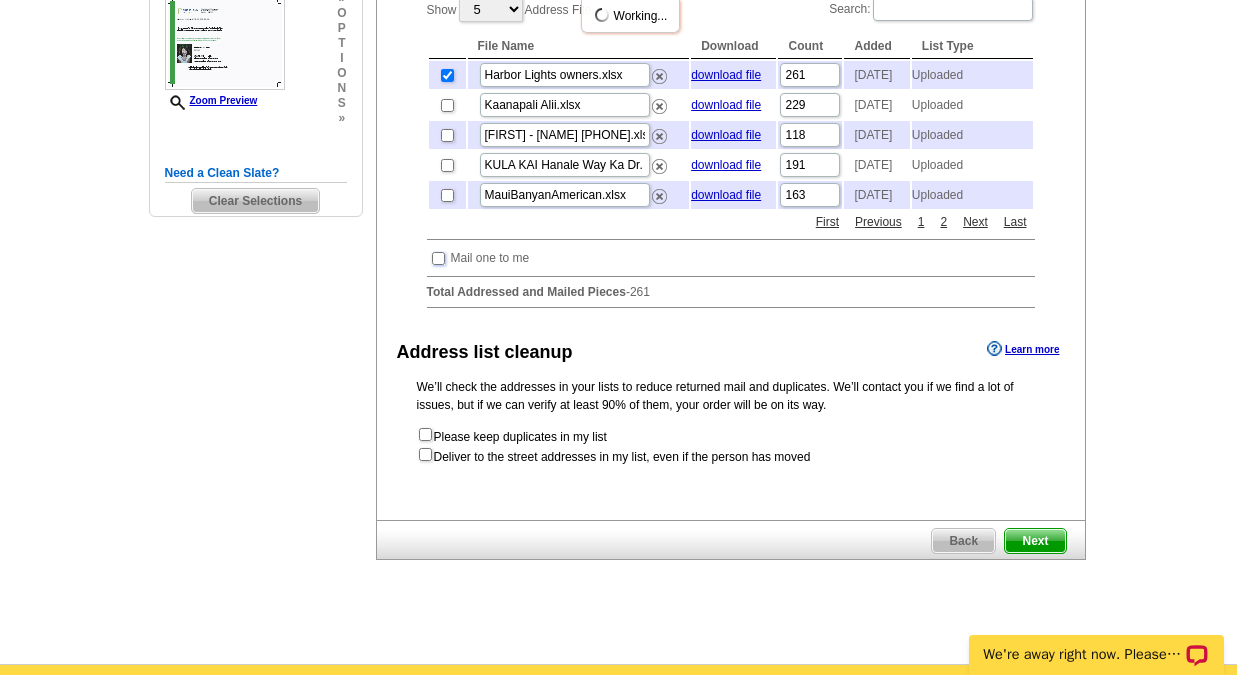 scroll, scrollTop: 518, scrollLeft: 0, axis: vertical 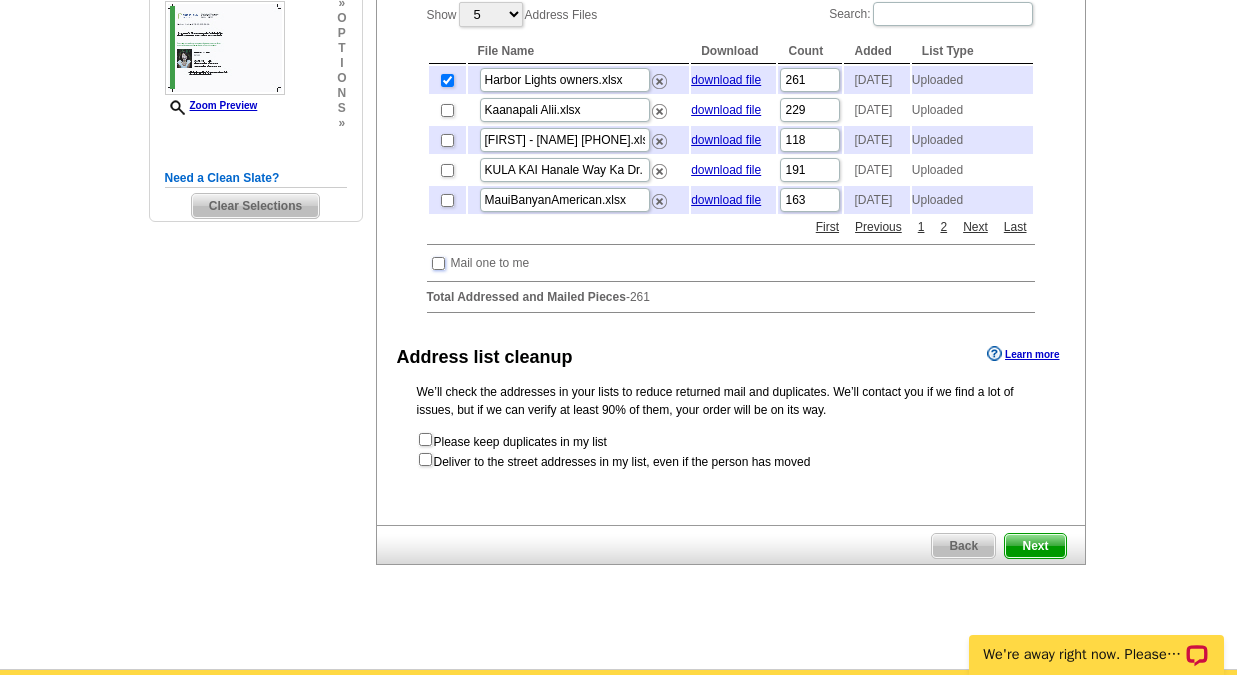click at bounding box center [438, 263] 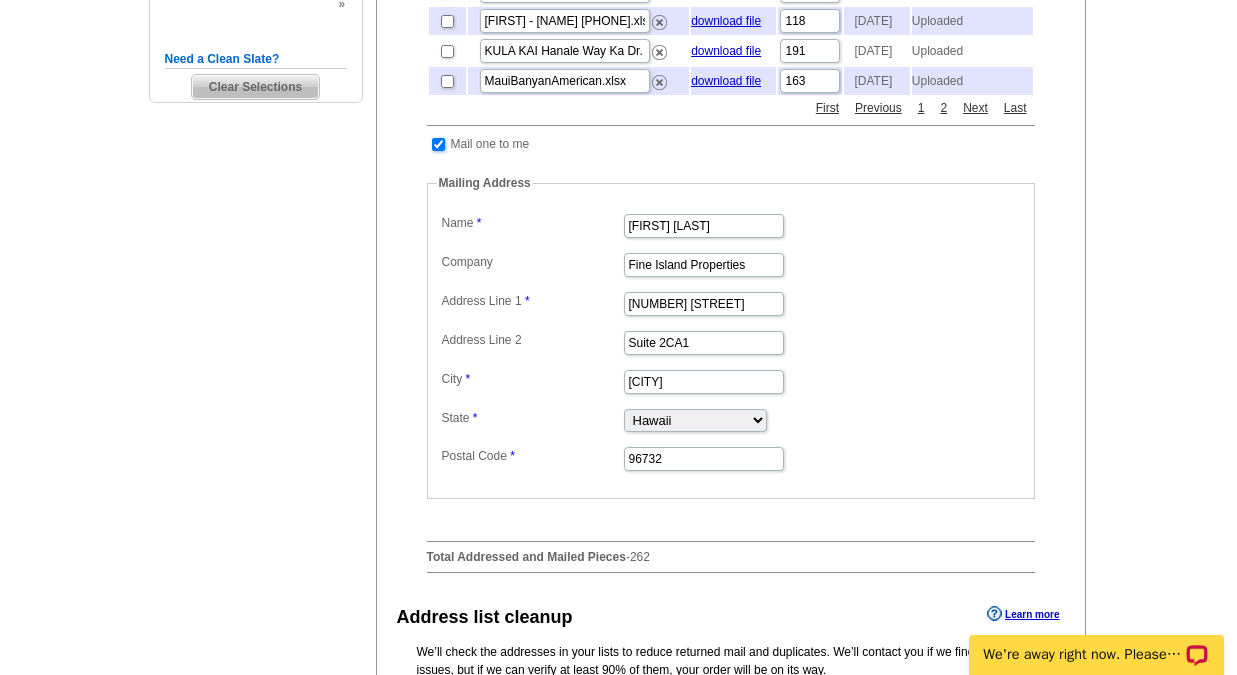 scroll, scrollTop: 626, scrollLeft: 0, axis: vertical 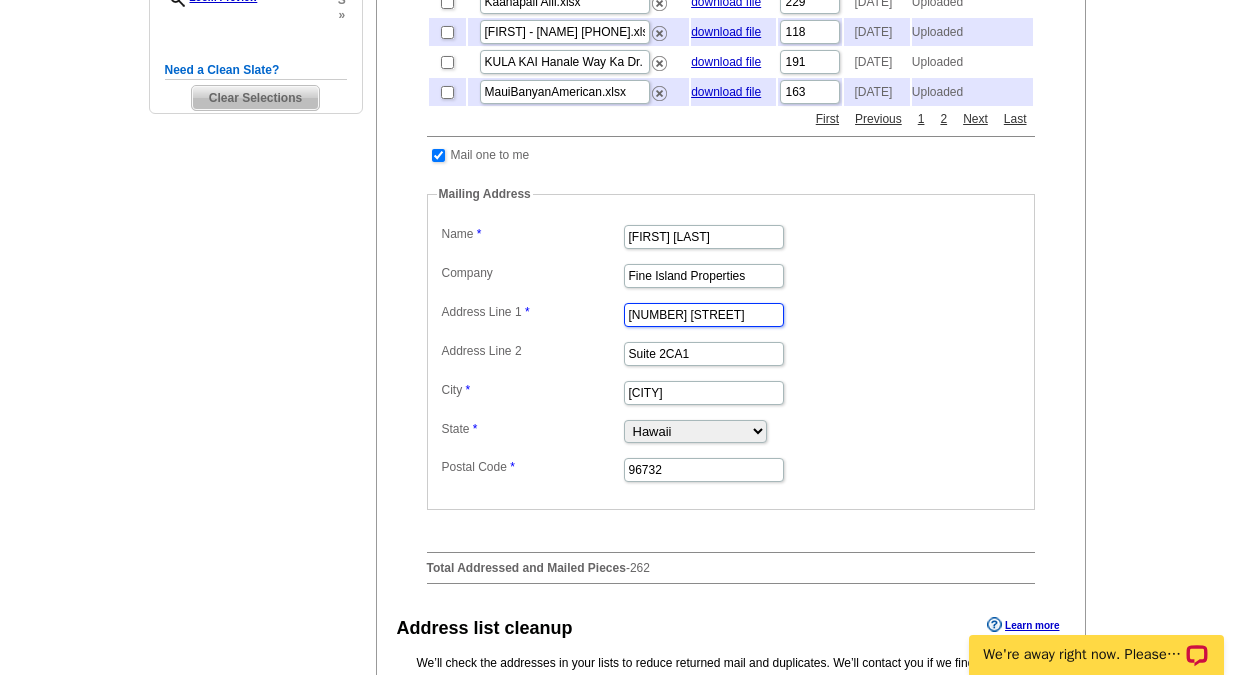drag, startPoint x: 751, startPoint y: 356, endPoint x: 580, endPoint y: 358, distance: 171.01169 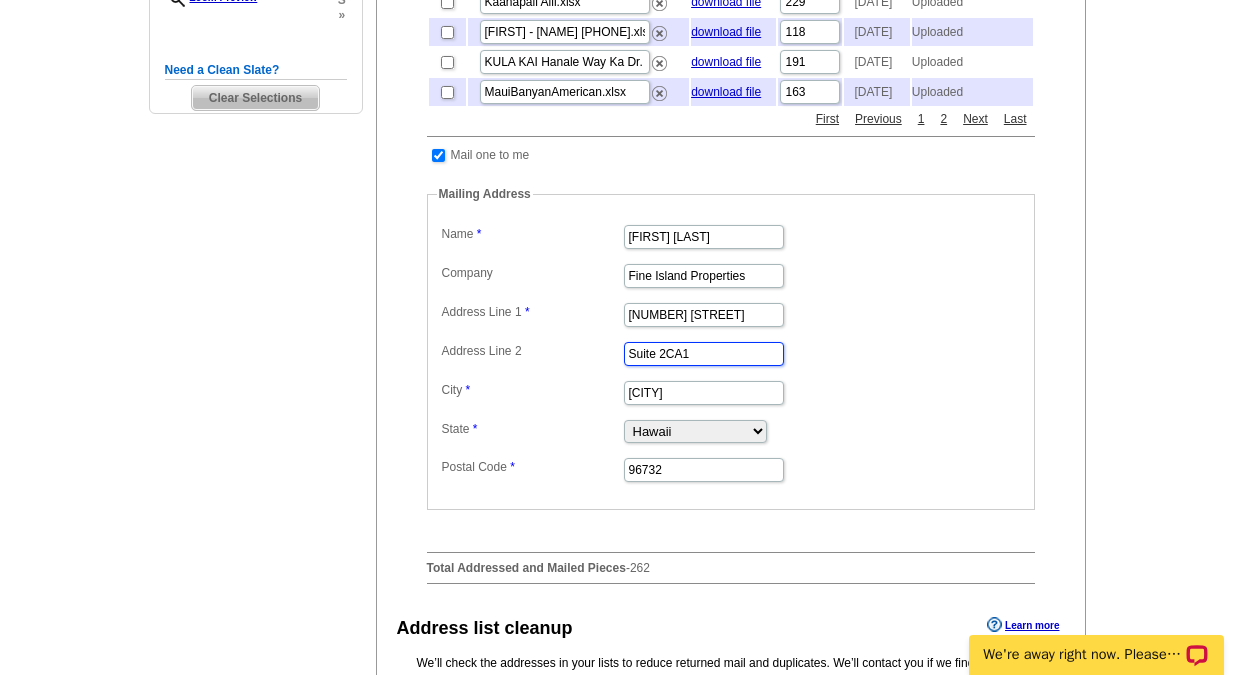 scroll, scrollTop: 0, scrollLeft: 0, axis: both 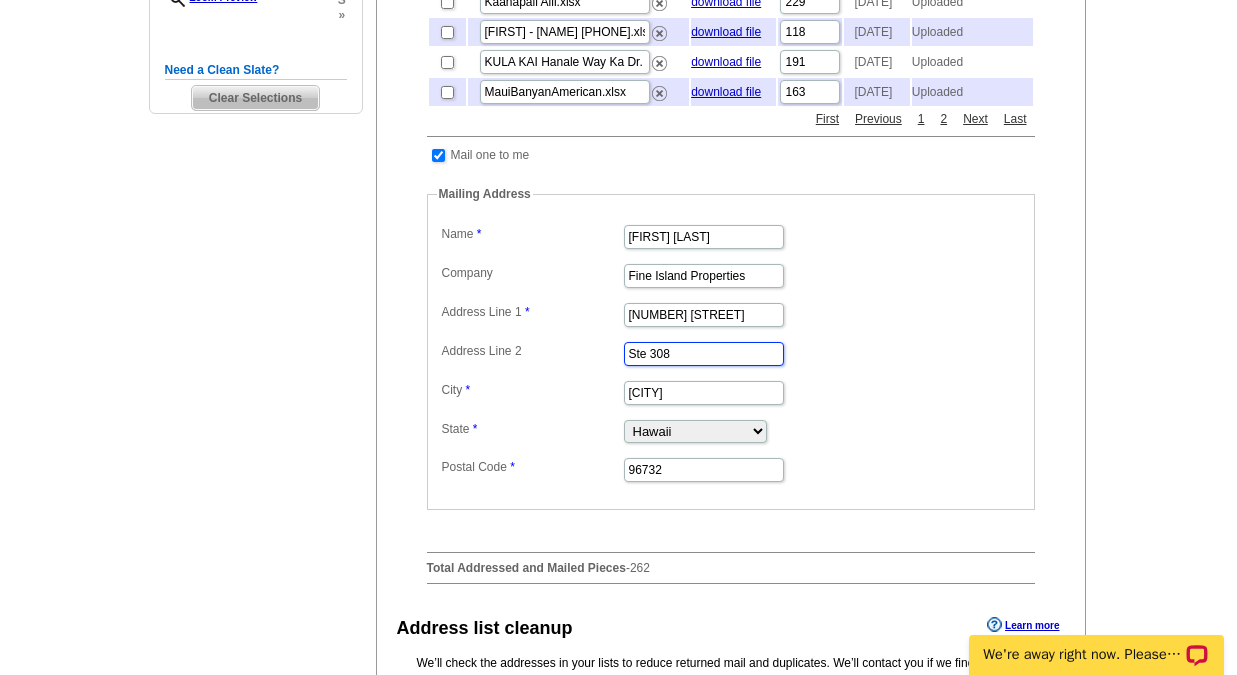 type on "Ste 308" 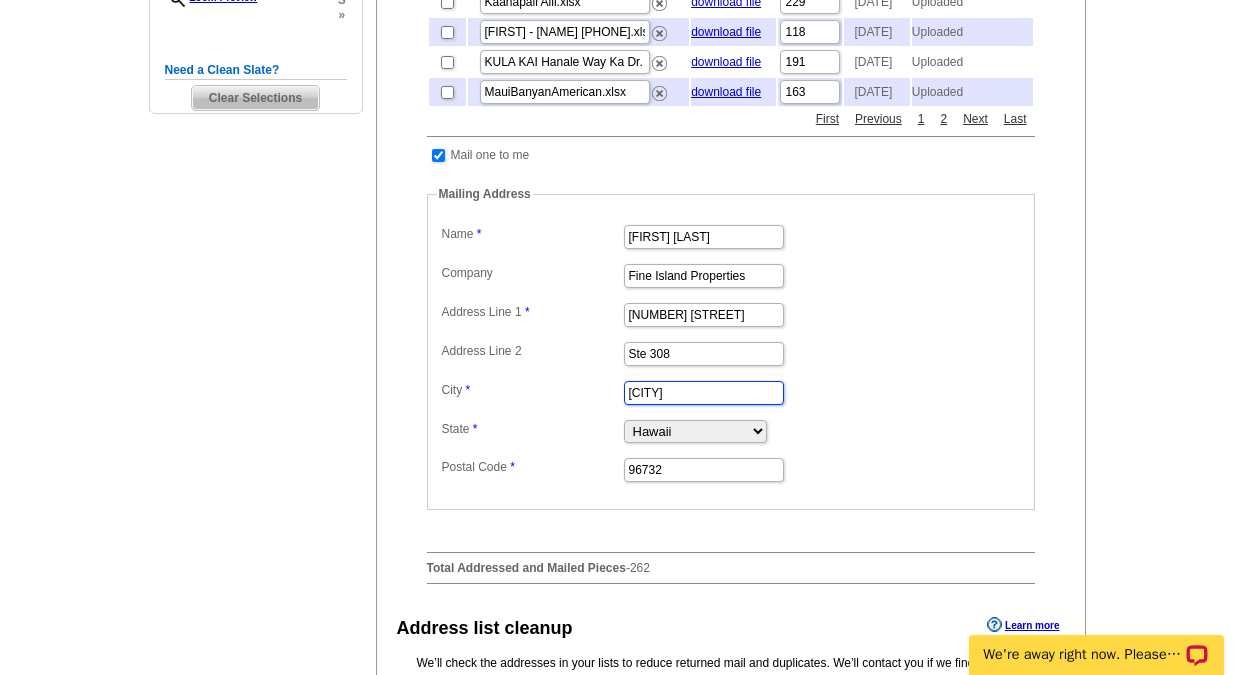click on "Kahului" at bounding box center (704, 393) 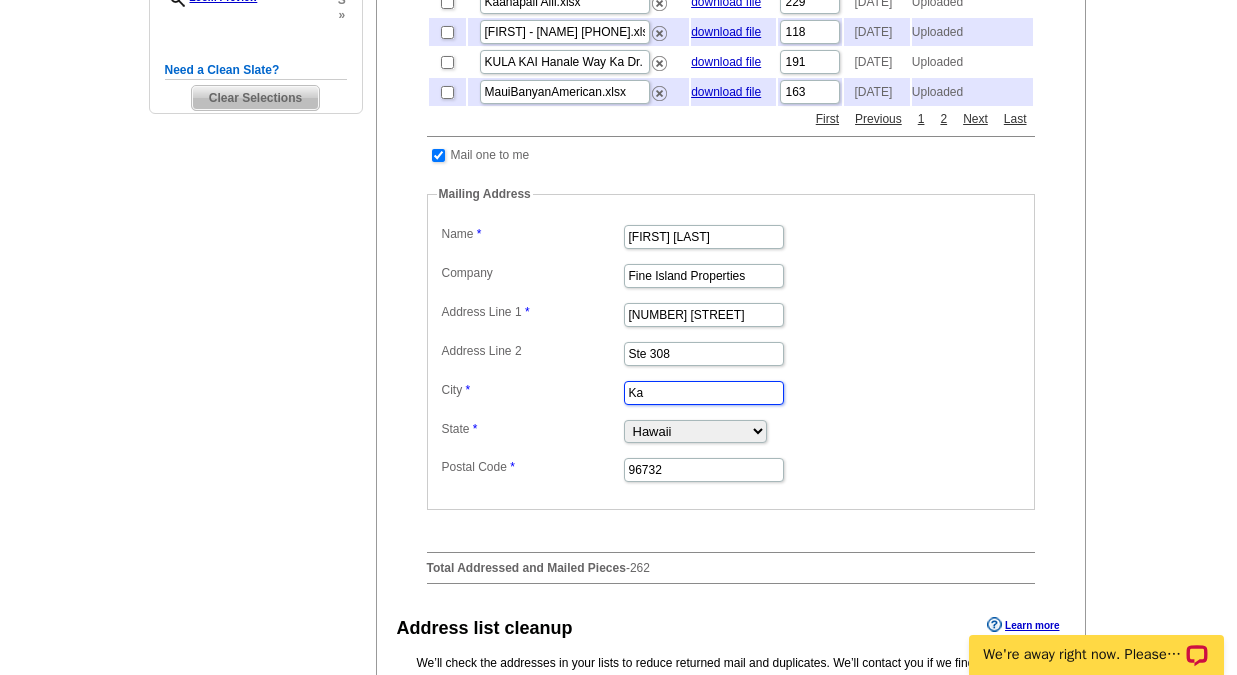 type on "K" 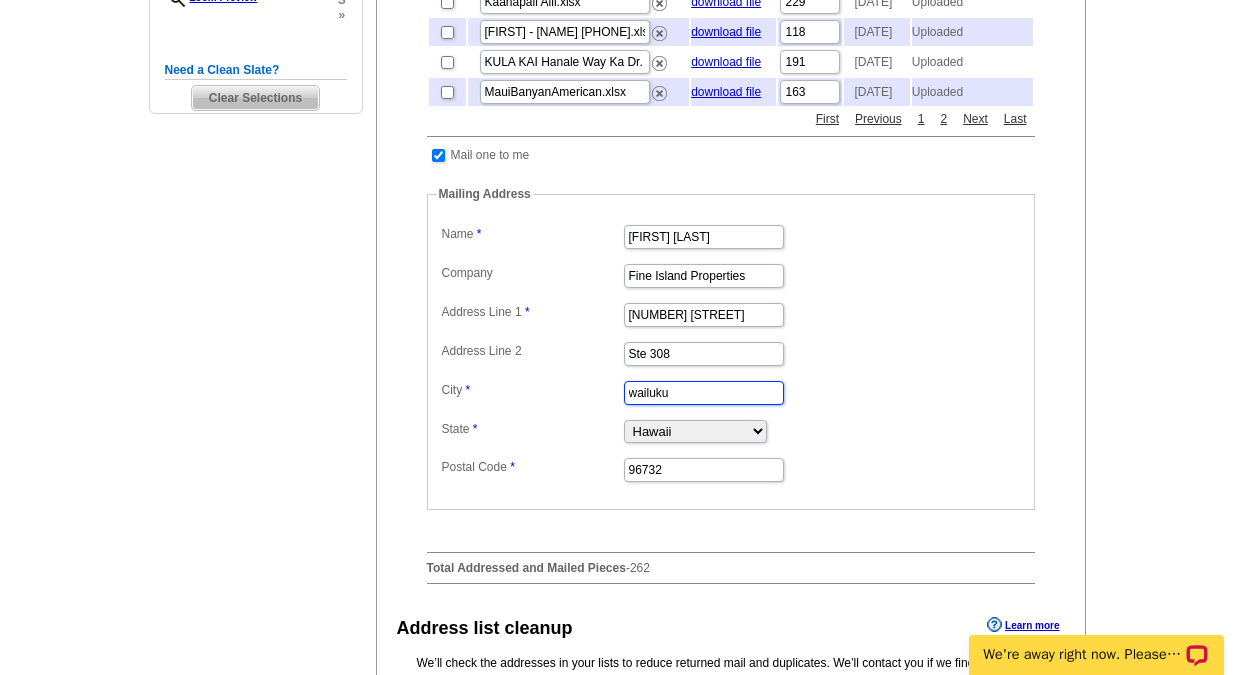type on "wailuku" 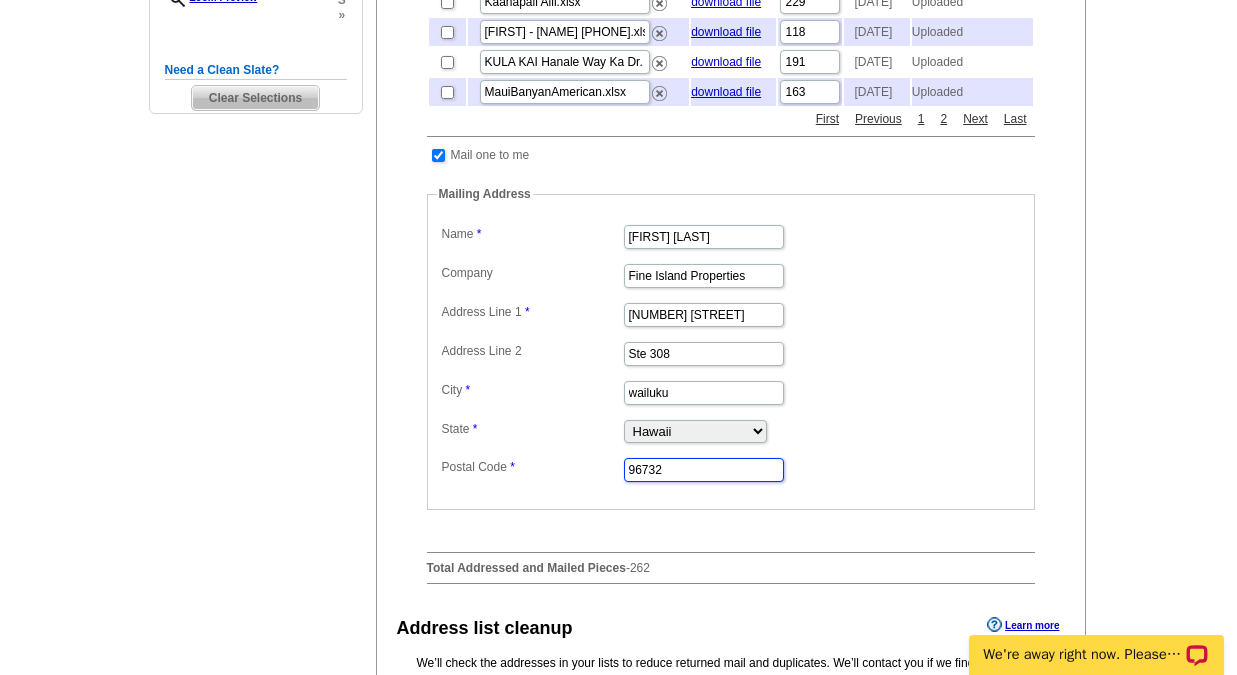 click on "96732" at bounding box center [704, 470] 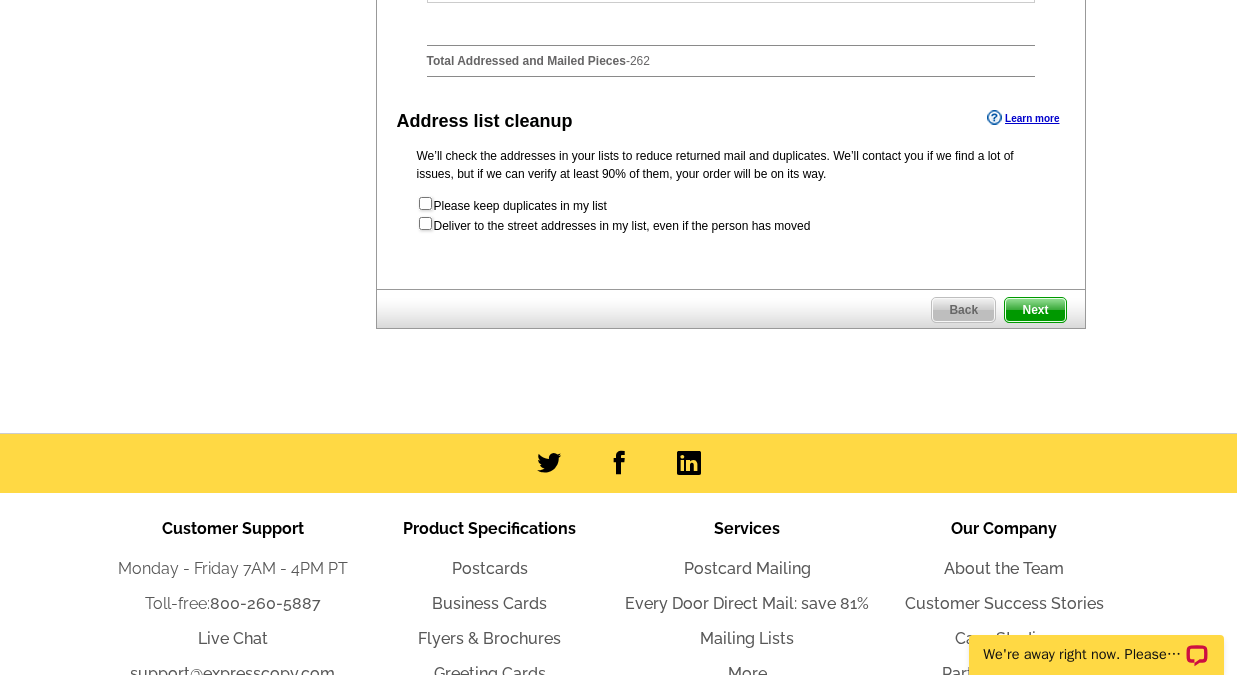 scroll, scrollTop: 1134, scrollLeft: 0, axis: vertical 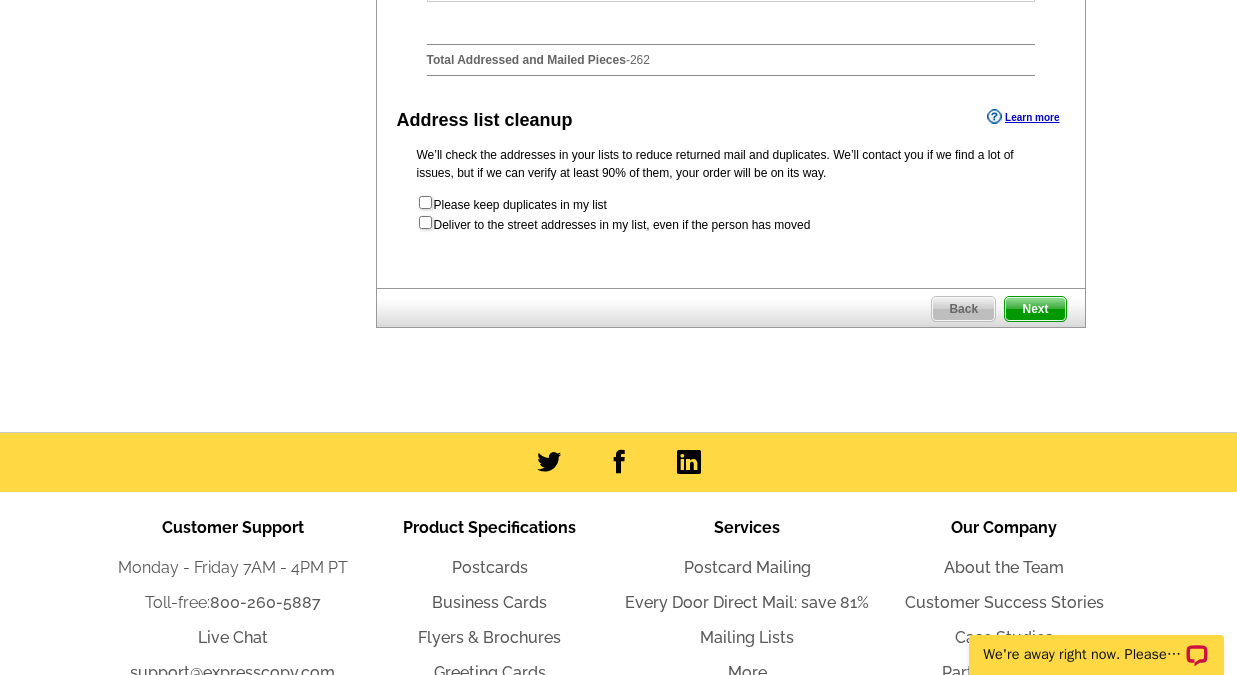 type on "96793" 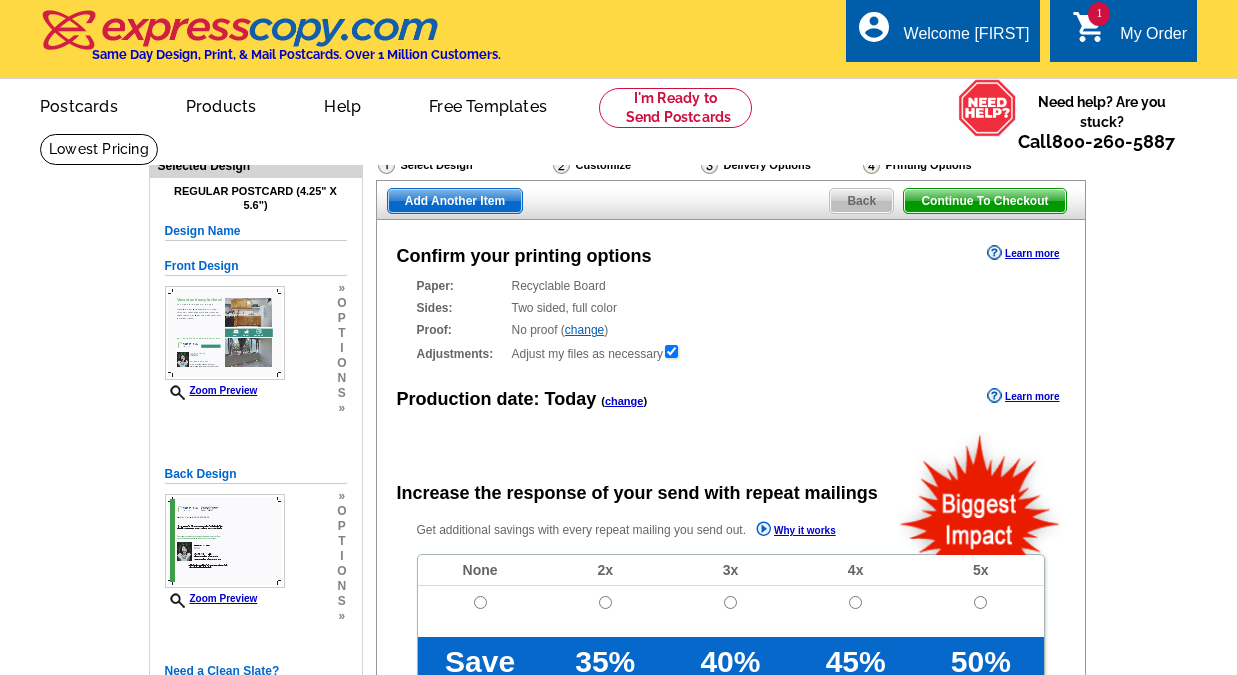 scroll, scrollTop: 0, scrollLeft: 0, axis: both 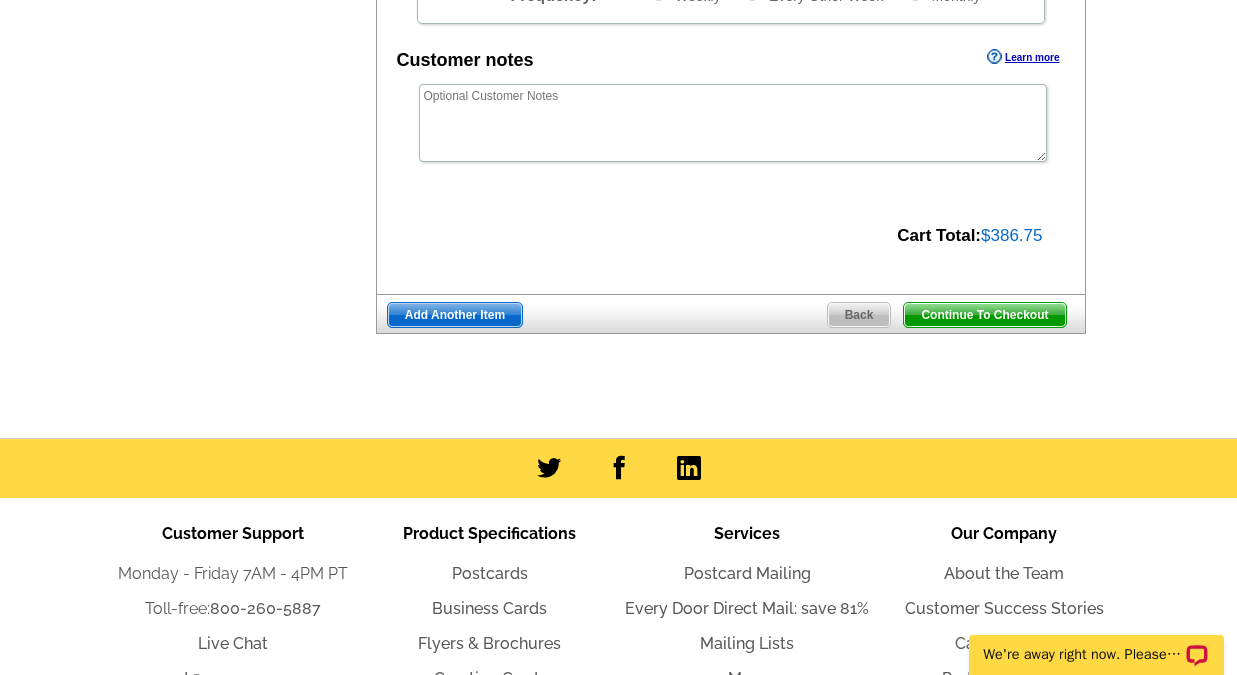 click on "Continue To Checkout" at bounding box center [984, 315] 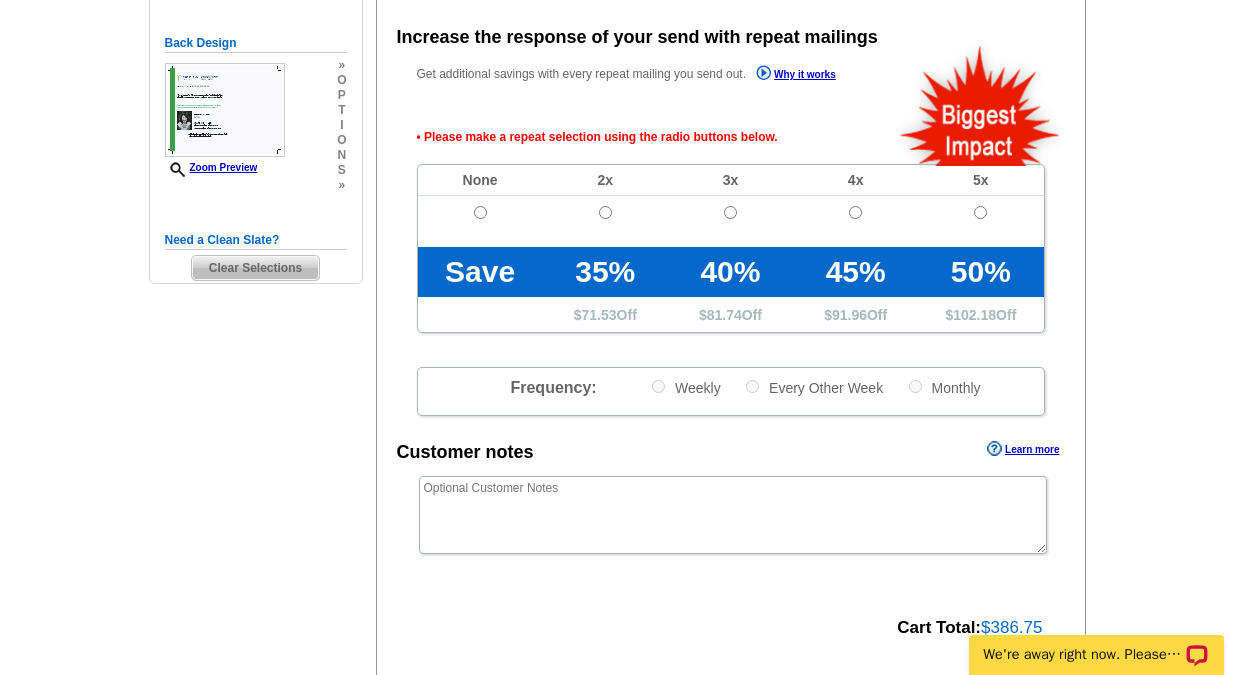scroll, scrollTop: 446, scrollLeft: 0, axis: vertical 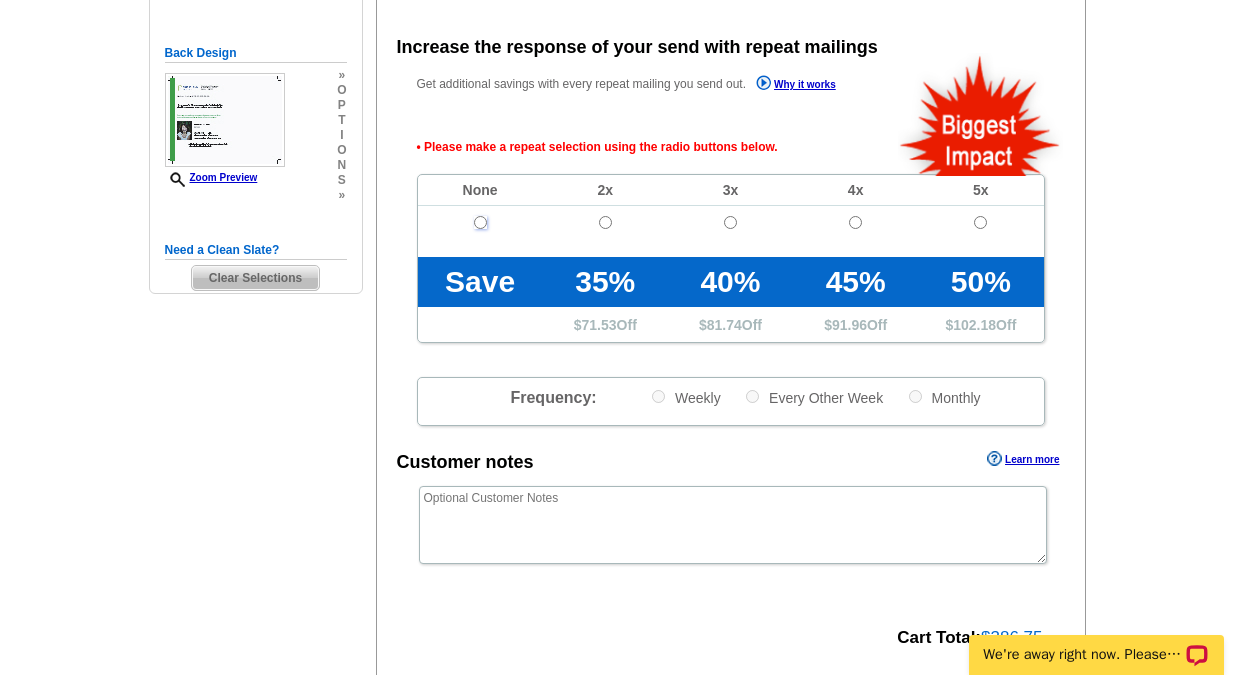 click at bounding box center (480, 222) 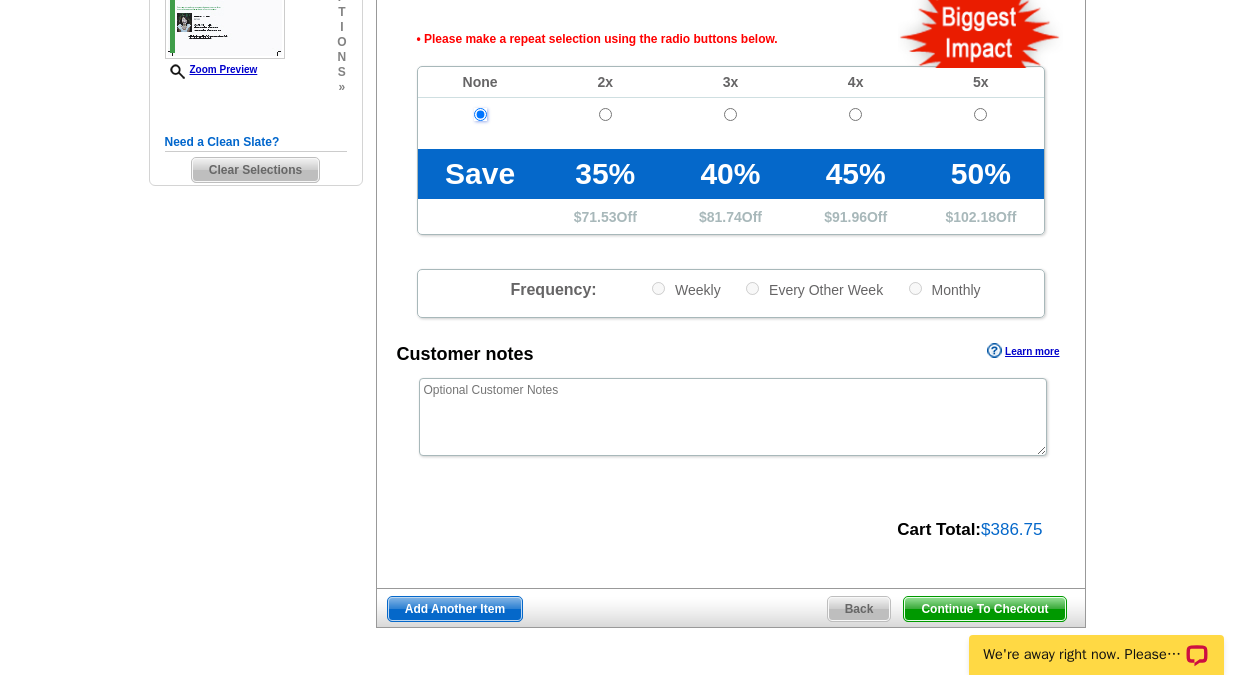 scroll, scrollTop: 567, scrollLeft: 0, axis: vertical 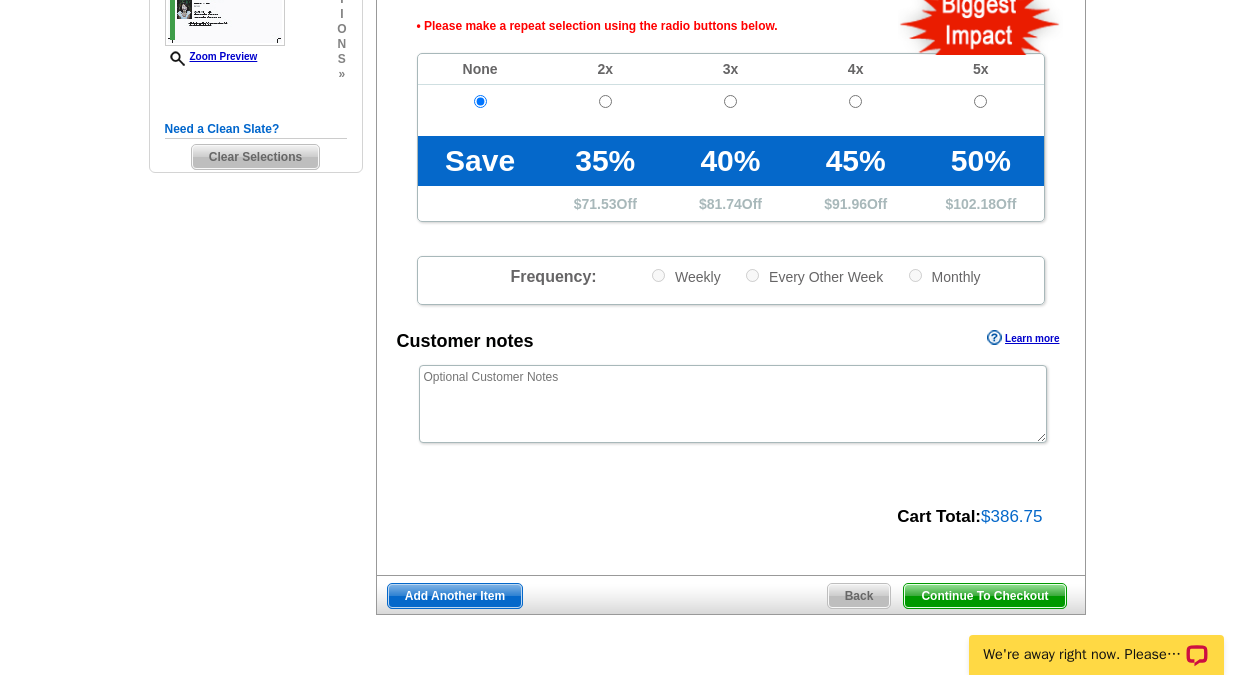 click on "Continue To Checkout" at bounding box center (984, 596) 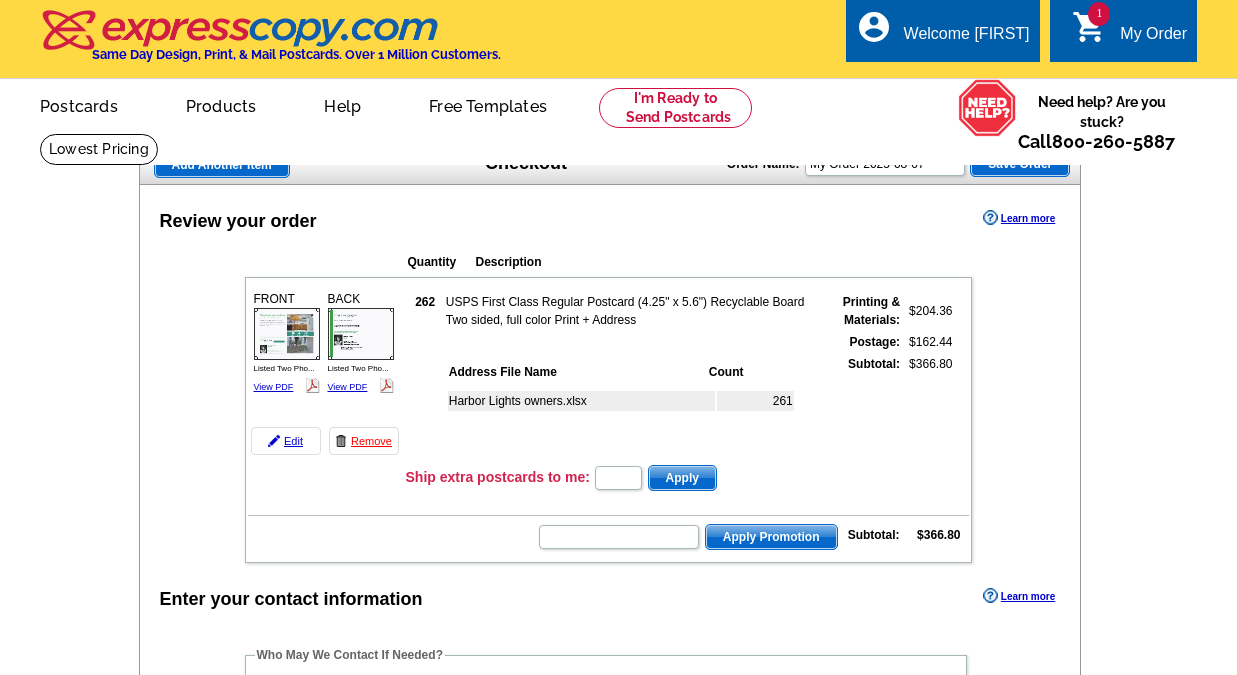 scroll, scrollTop: 0, scrollLeft: 0, axis: both 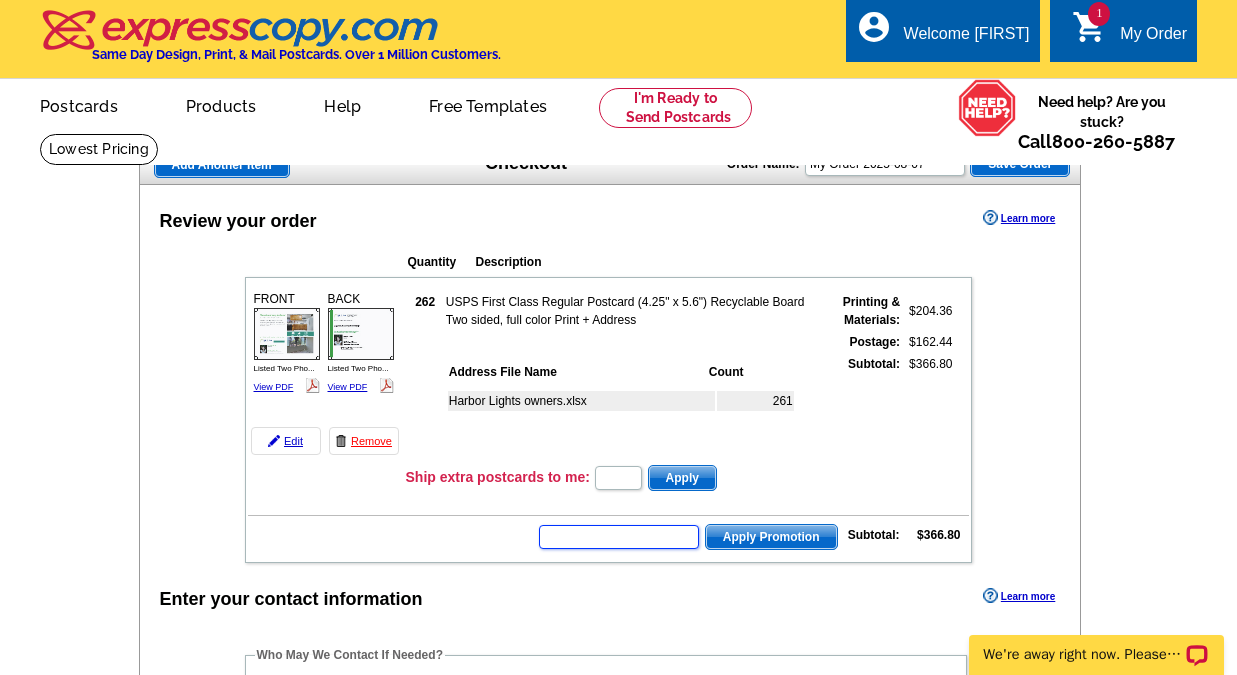 click at bounding box center (619, 537) 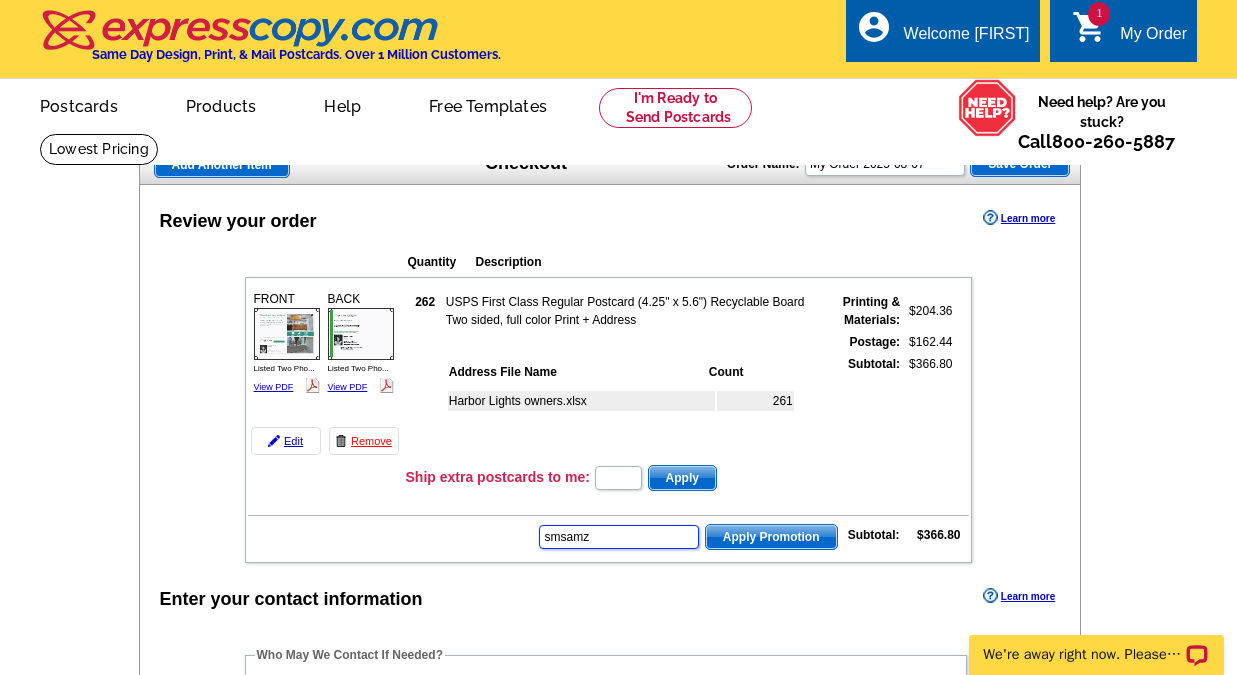 type on "smsamz" 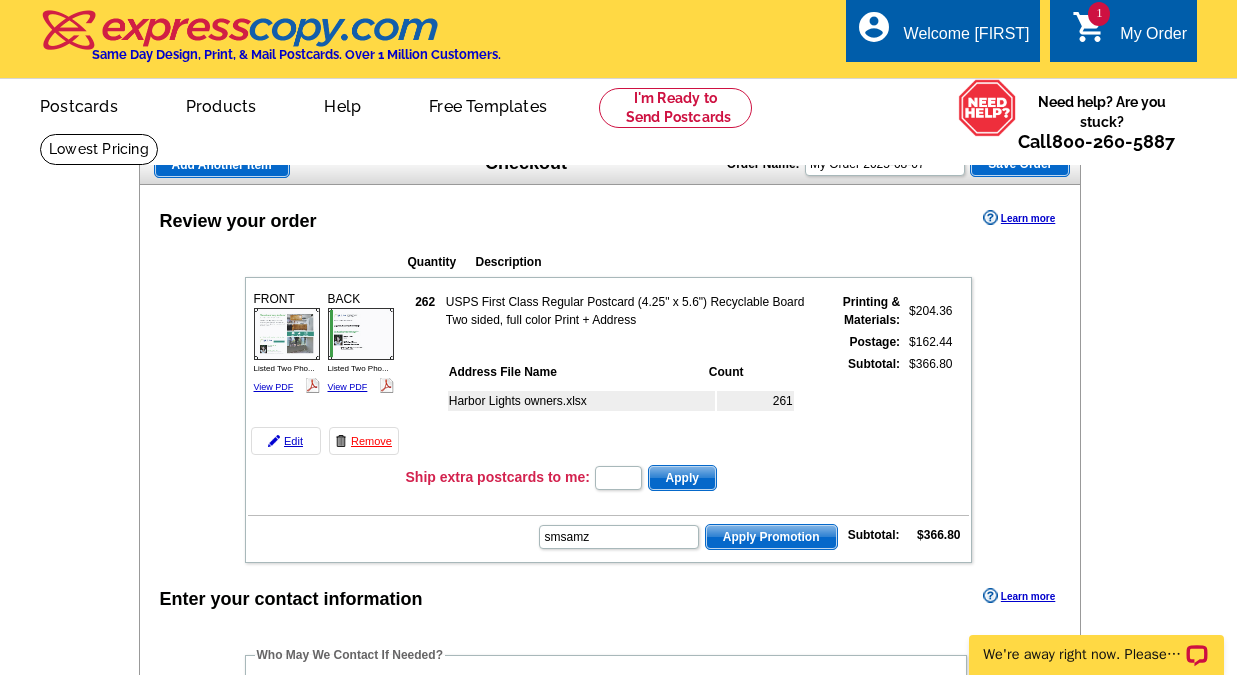 click on "Apply Promotion" at bounding box center [771, 537] 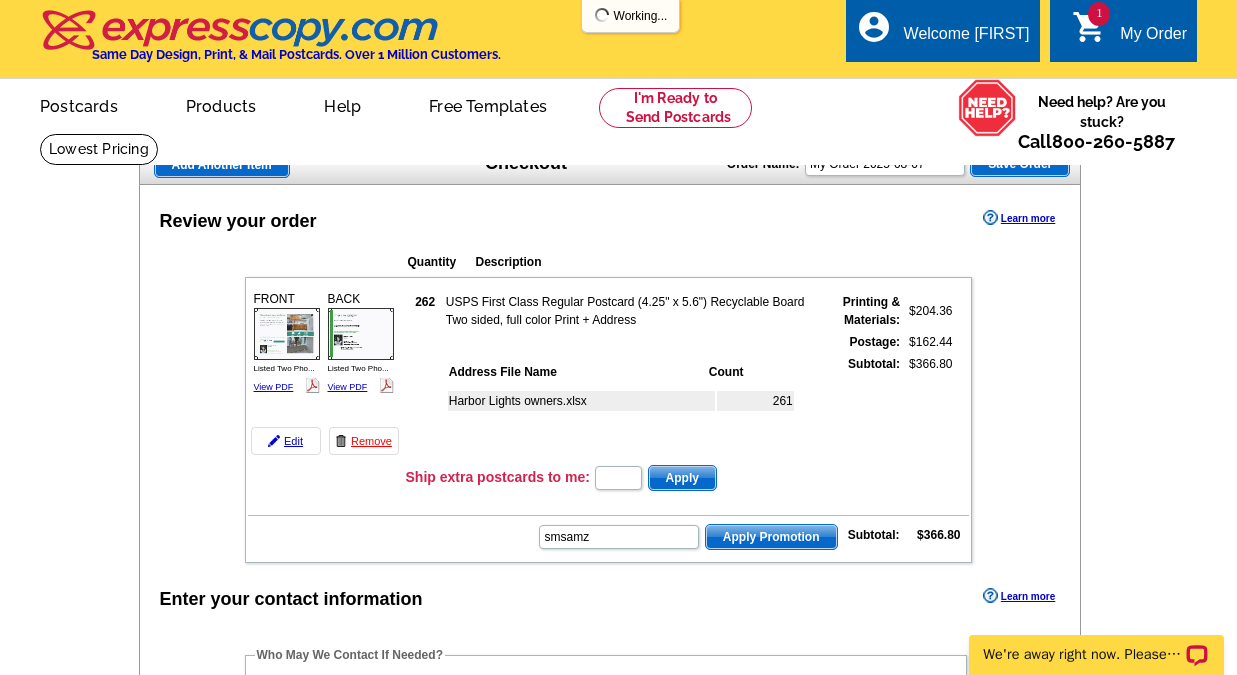 scroll, scrollTop: 0, scrollLeft: 0, axis: both 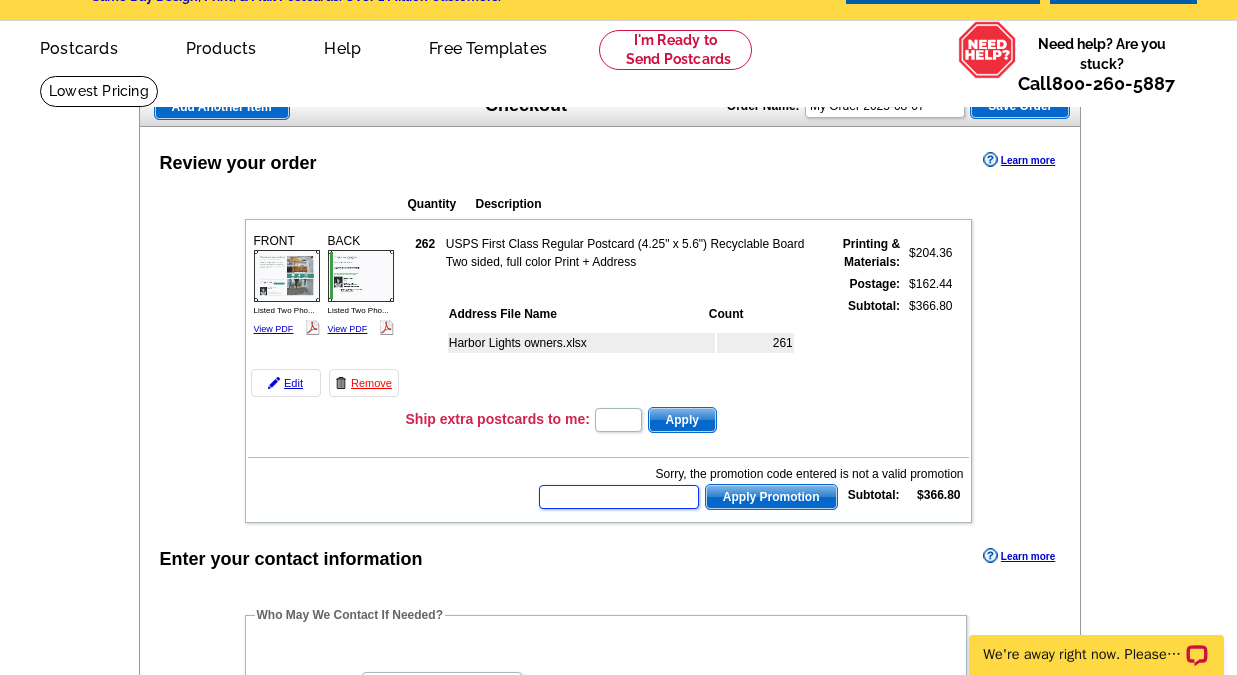 click at bounding box center [619, 497] 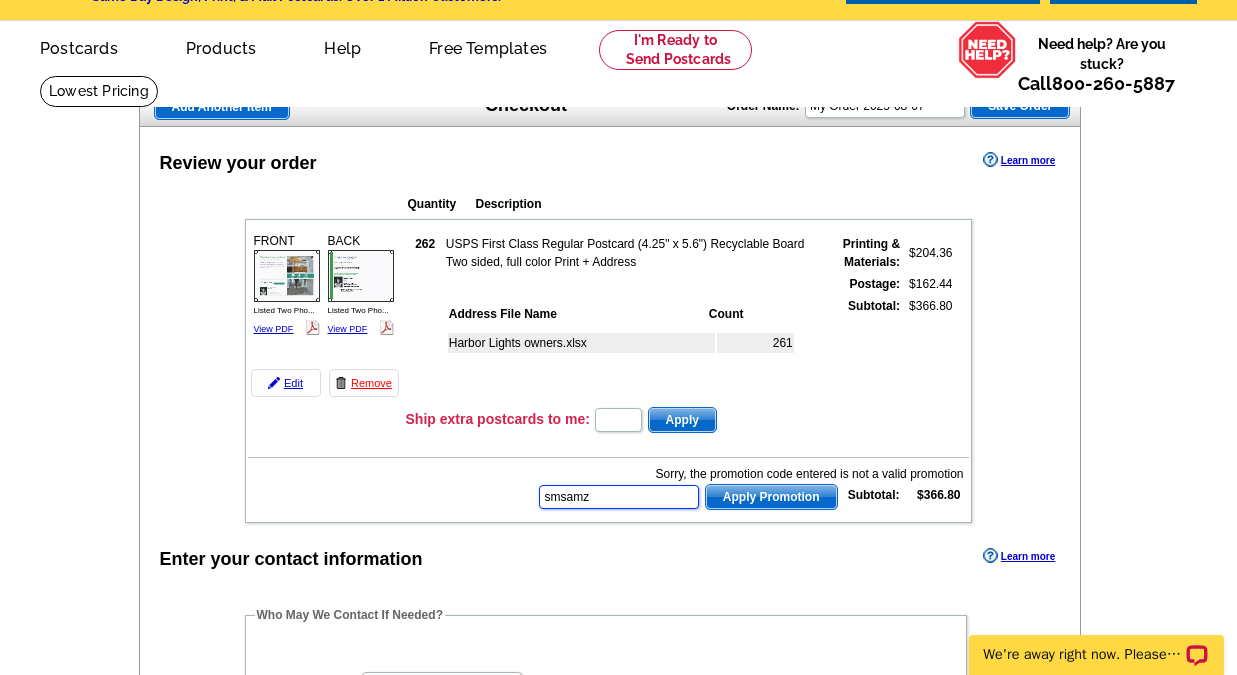 type on "smsamz" 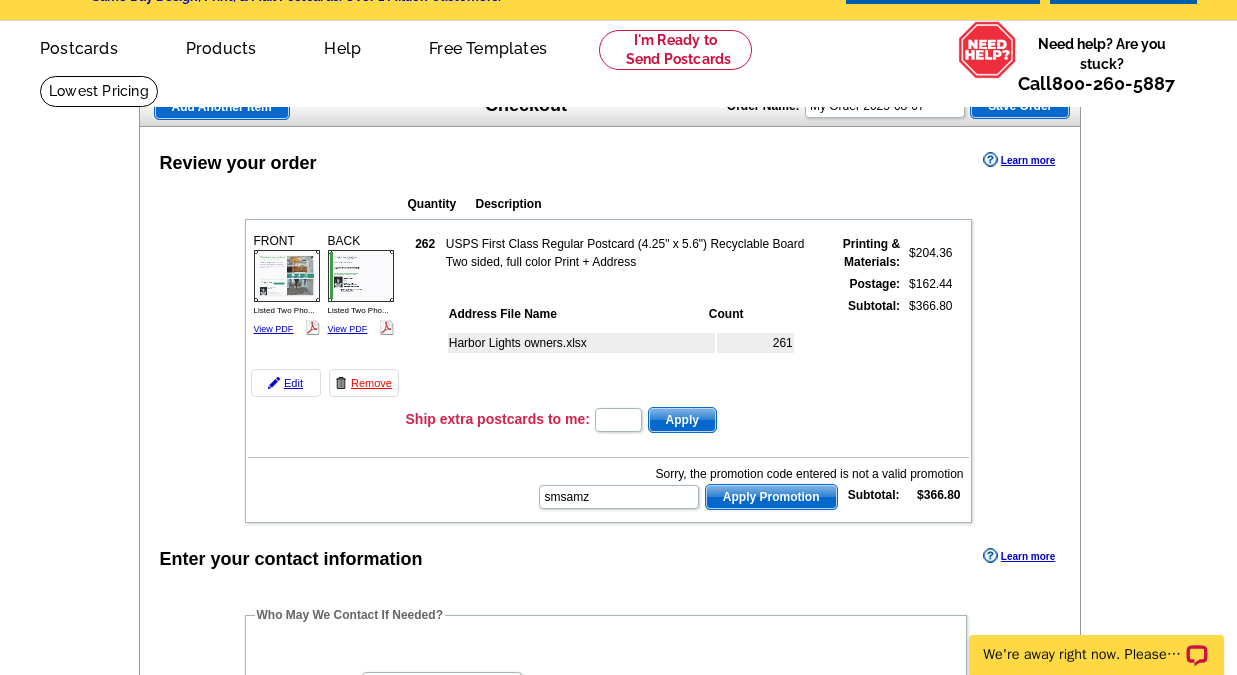 click on "Apply Promotion" at bounding box center (771, 497) 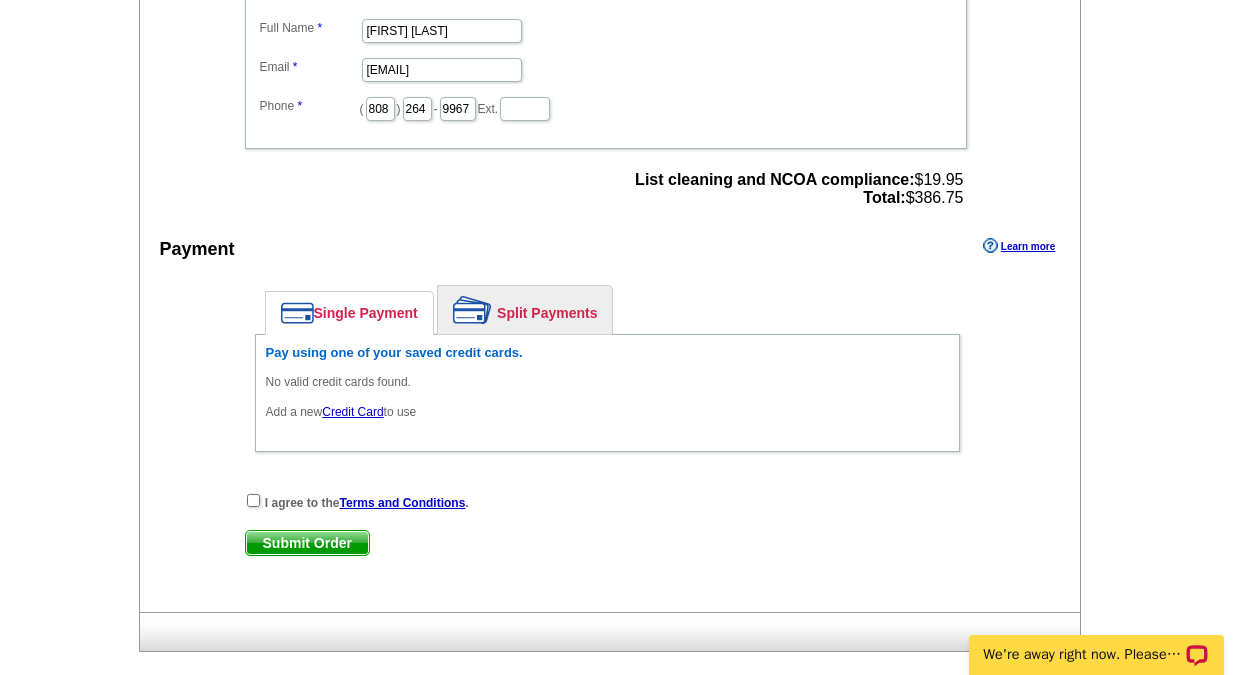 scroll, scrollTop: 713, scrollLeft: 0, axis: vertical 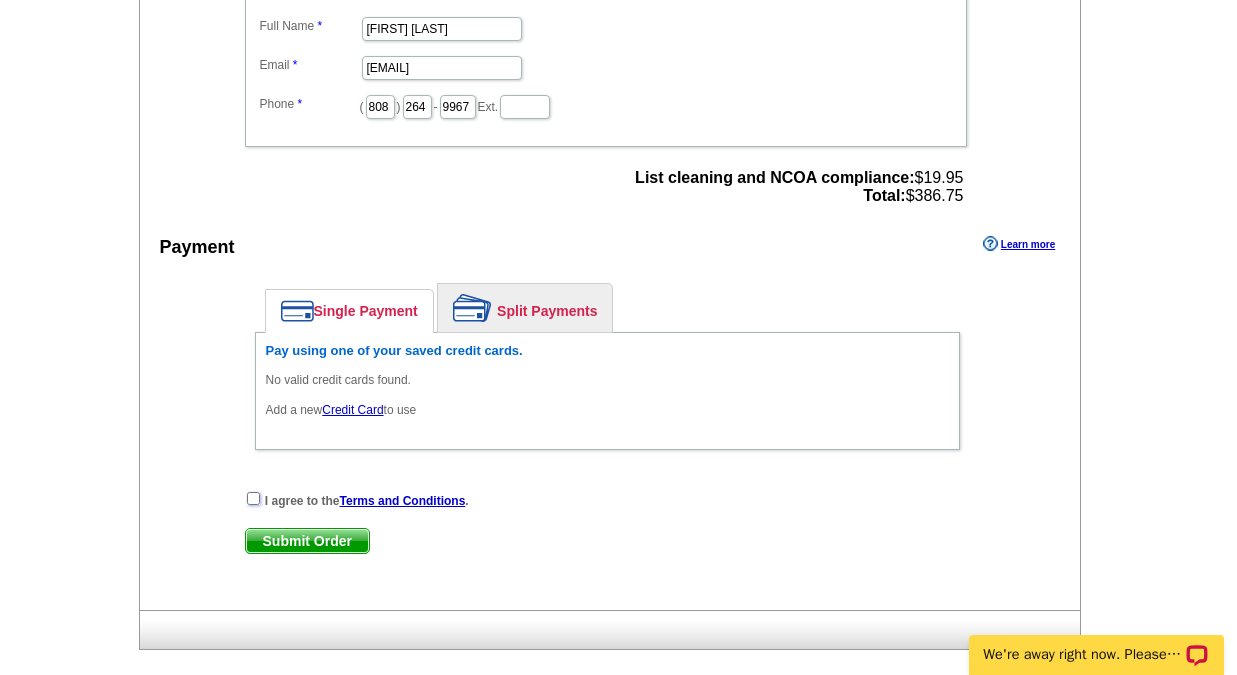 click at bounding box center (253, 498) 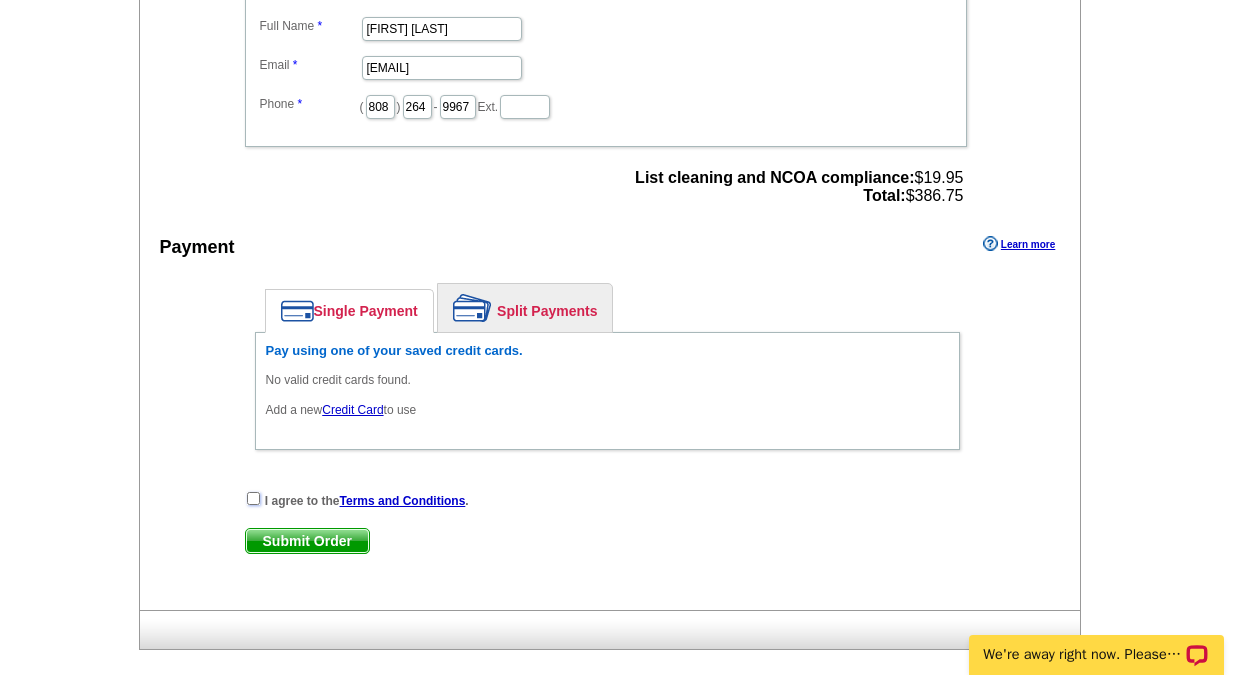 checkbox on "true" 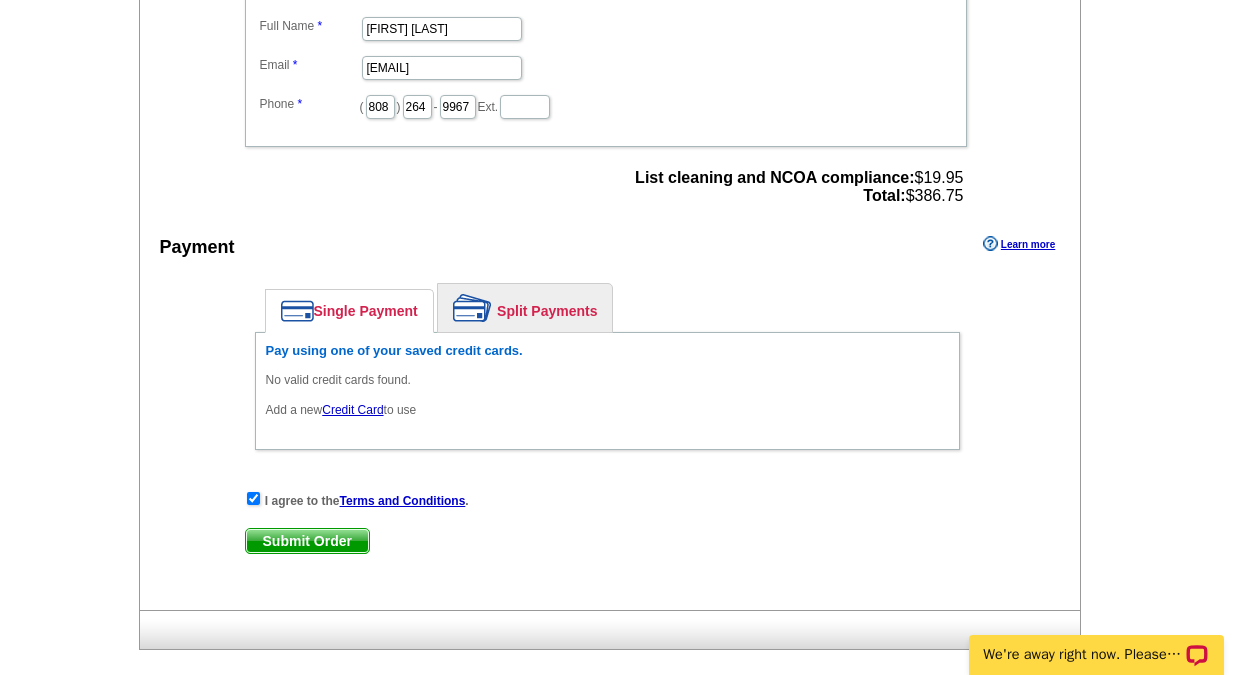 click on "Submit Order" at bounding box center (307, 541) 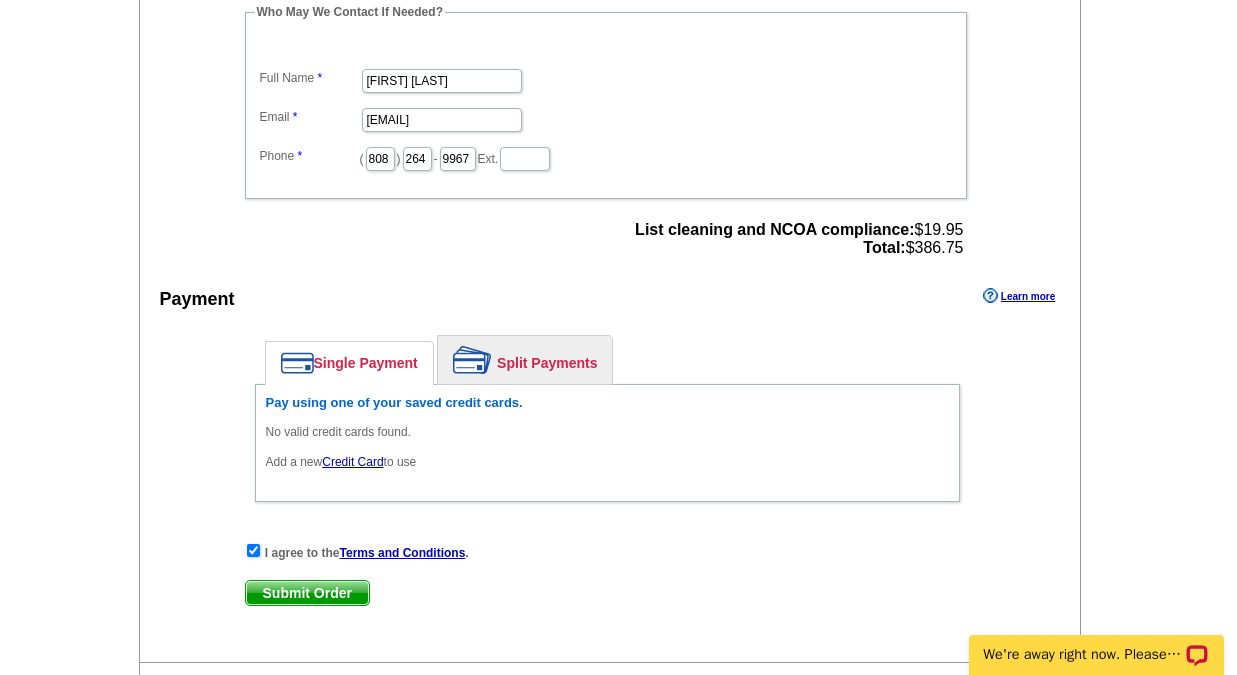 scroll, scrollTop: 665, scrollLeft: 0, axis: vertical 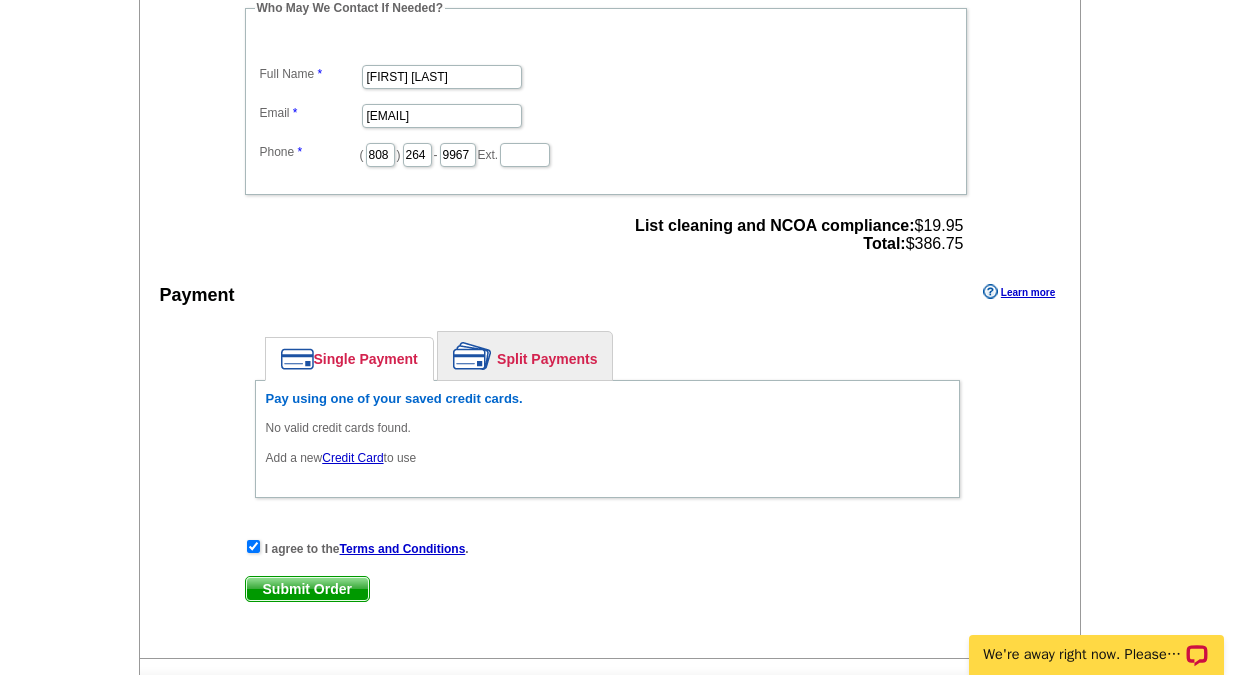 click on "Credit Card" at bounding box center (352, 458) 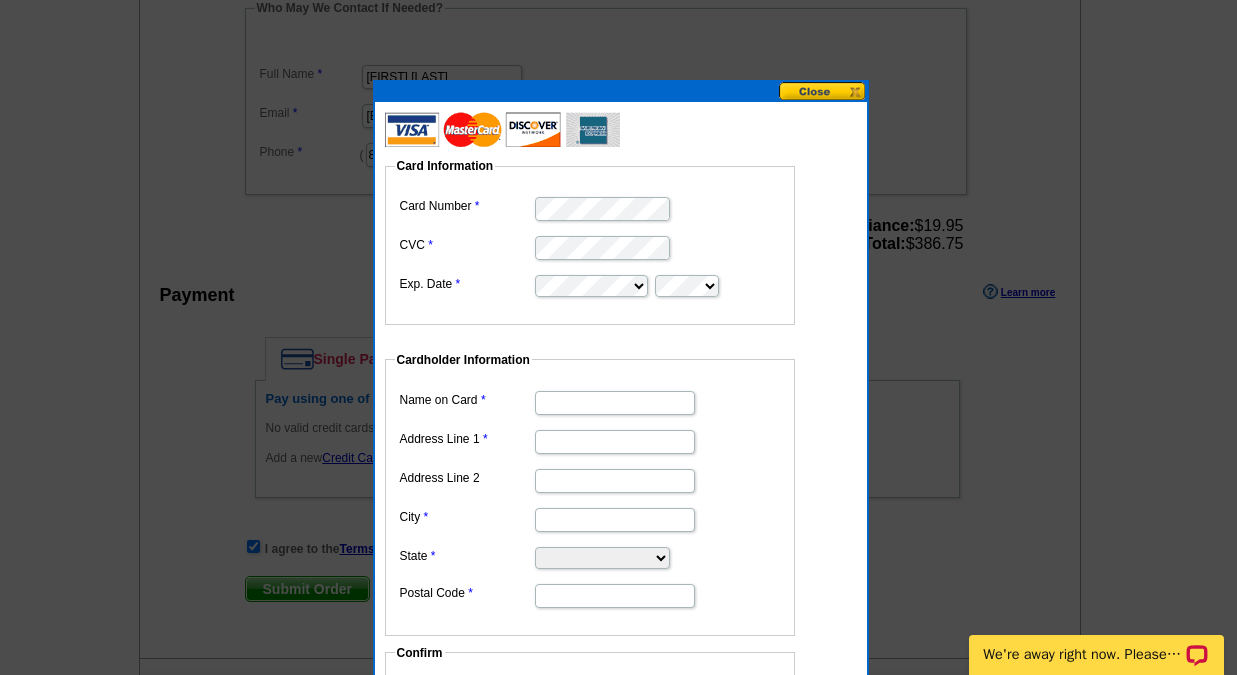 click on "Name on Card" at bounding box center (615, 403) 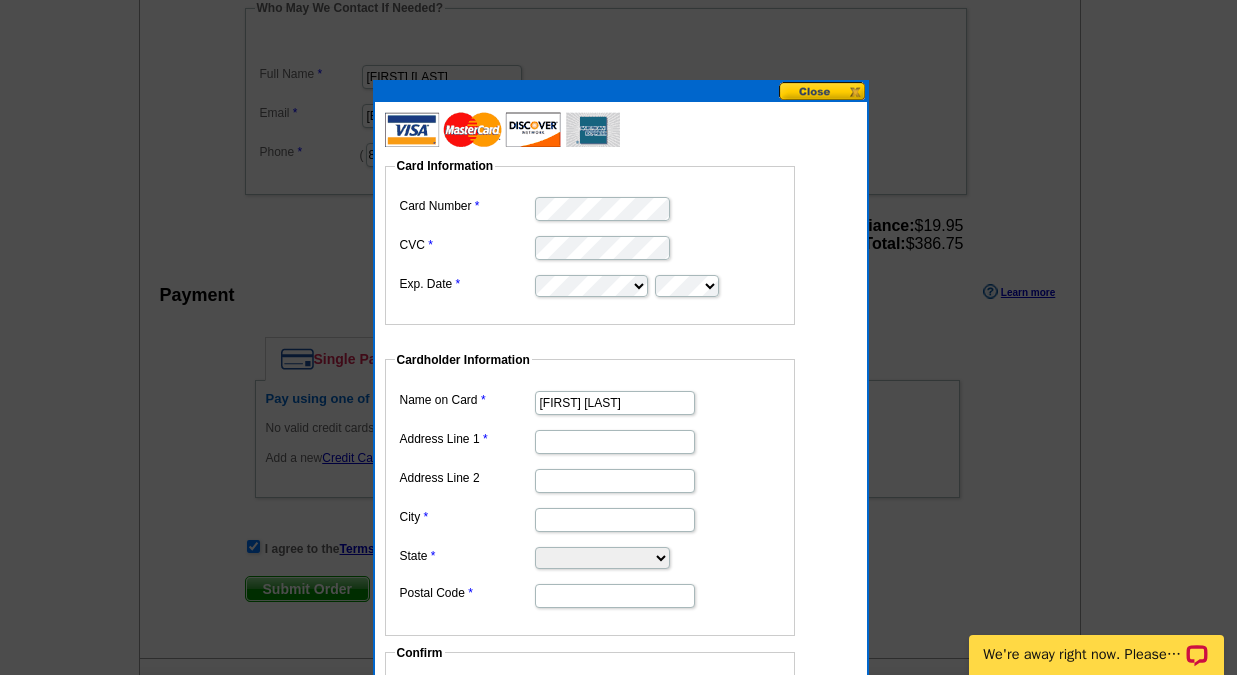 type on "[FIRST] [LAST]" 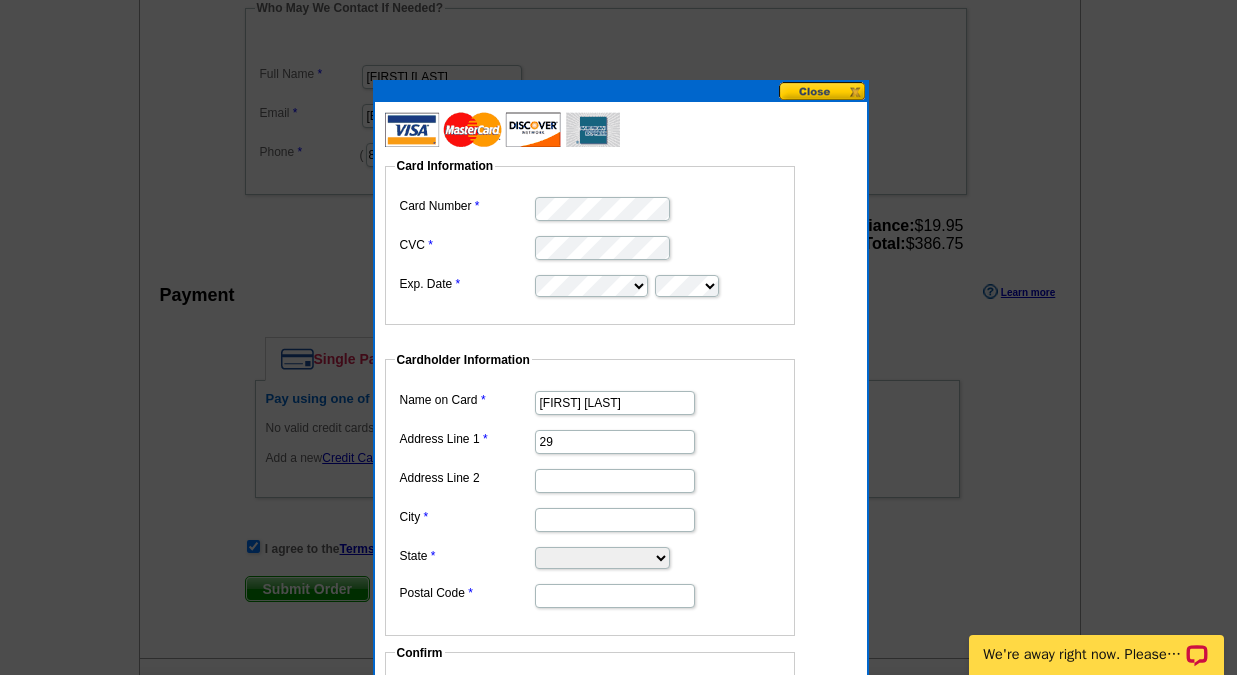 paste on "7" 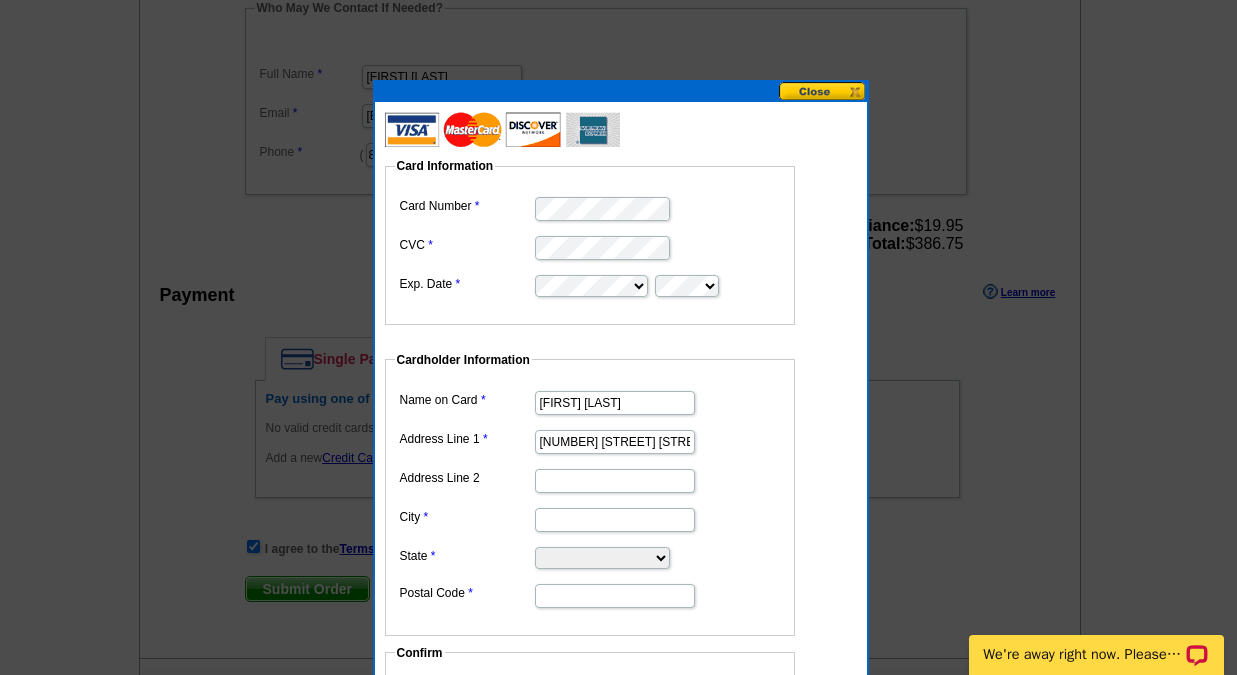 type on "[NUMBER] [STREET]" 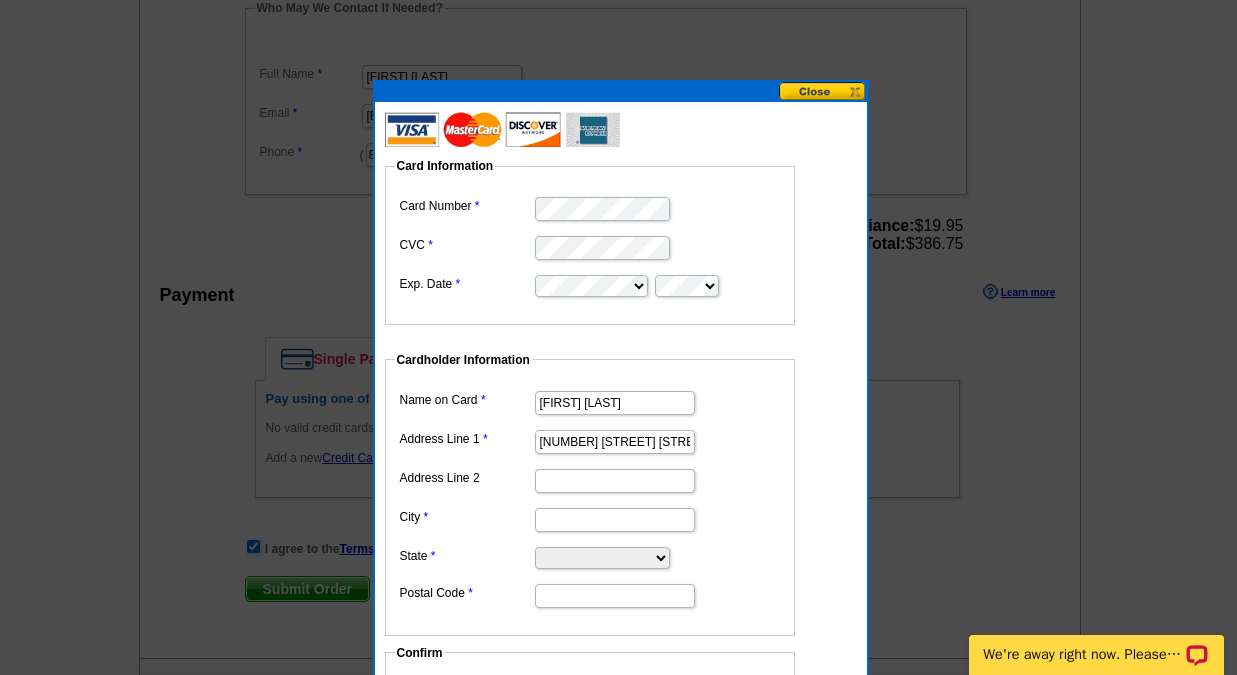 type on "Makawao" 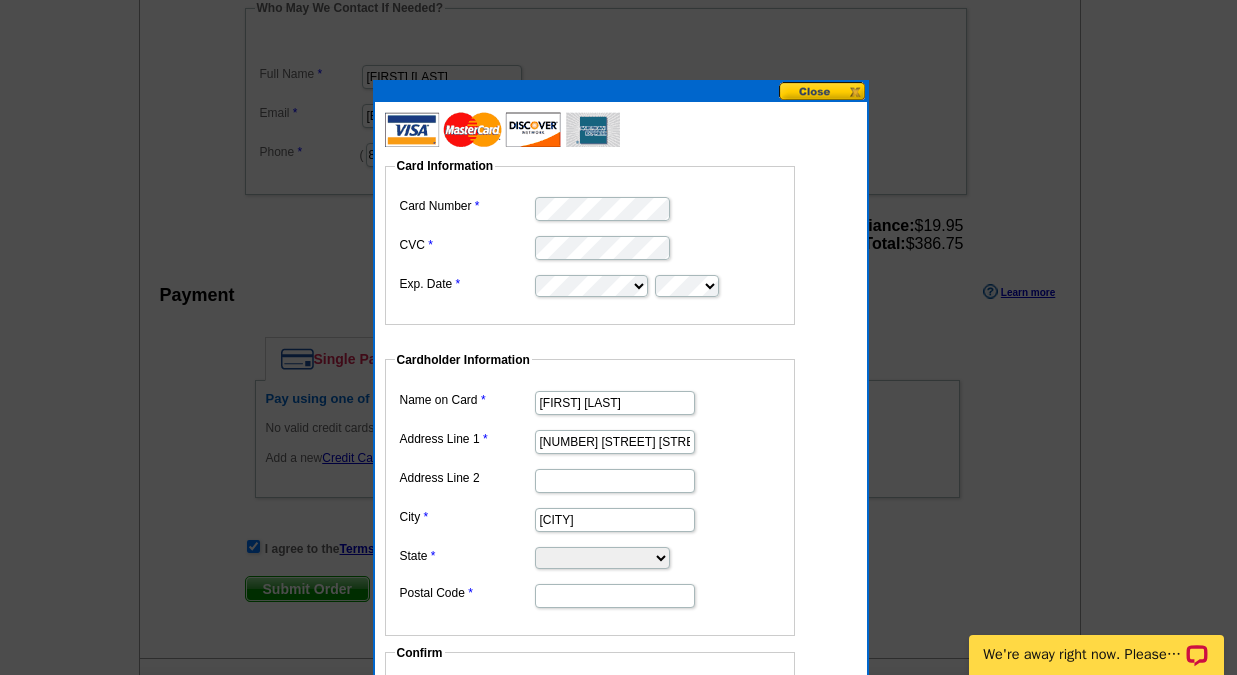 click on "Alabama
Alaska
Arizona
Arkansas
California
Colorado
Connecticut
District of Columbia
Delaware
Florida
Georgia
Hawaii
Idaho
Illinois
Indiana
Iowa
Kansas
Kentucky
Louisiana
Maine
Maryland
Massachusetts
Michigan
Minnesota
Mississippi
Missouri
Montana
Nebraska
Nevada
New Hampshire
New Jersey
New Mexico
New York
North Carolina
North Dakota
Ohio
Oklahoma
Oregon
Pennsylvania
Rhode Island
South Carolina
South Dakota
Tennessee
Texas
Utah
Vermont
Virginia
Washington
West Virginia
Wisconsin
Wyoming" at bounding box center (602, 558) 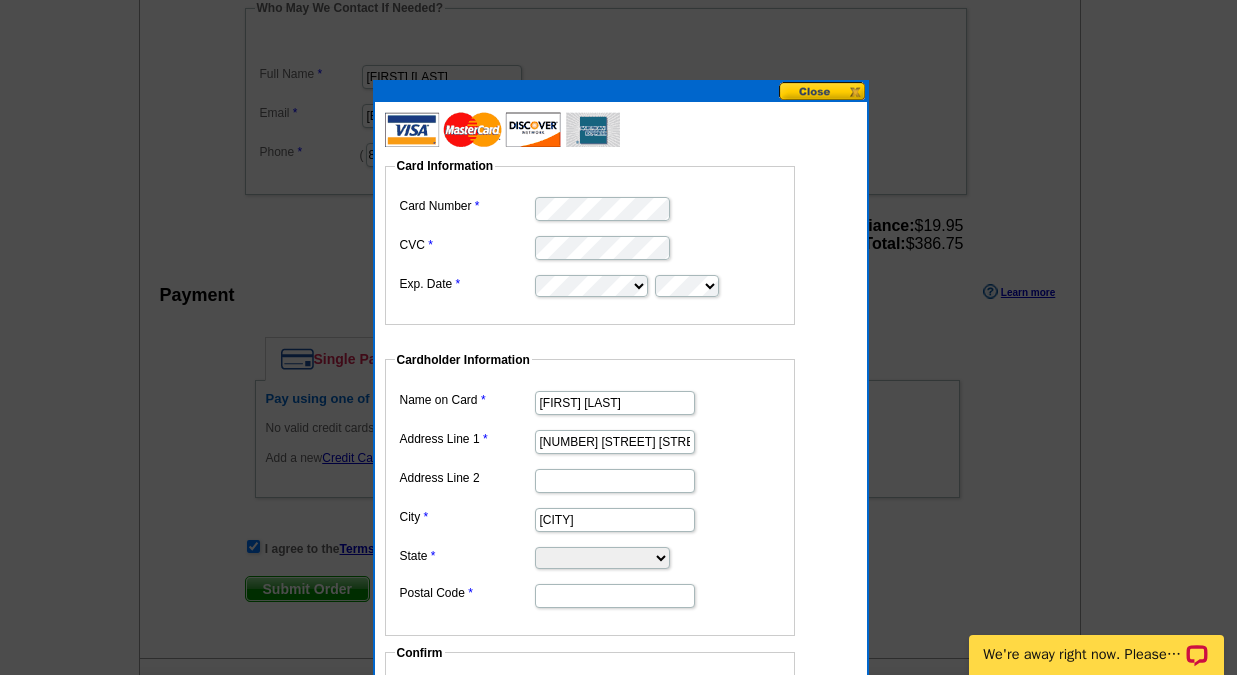 select on "HI" 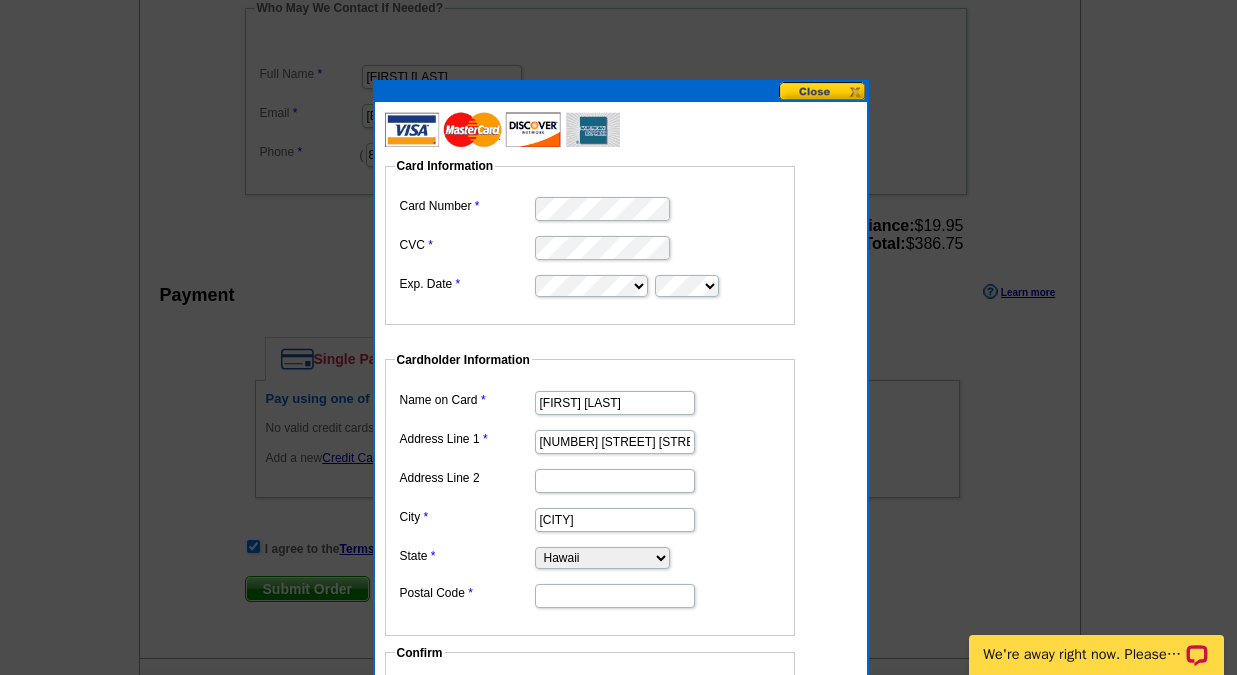 click on "Postal Code" at bounding box center [615, 596] 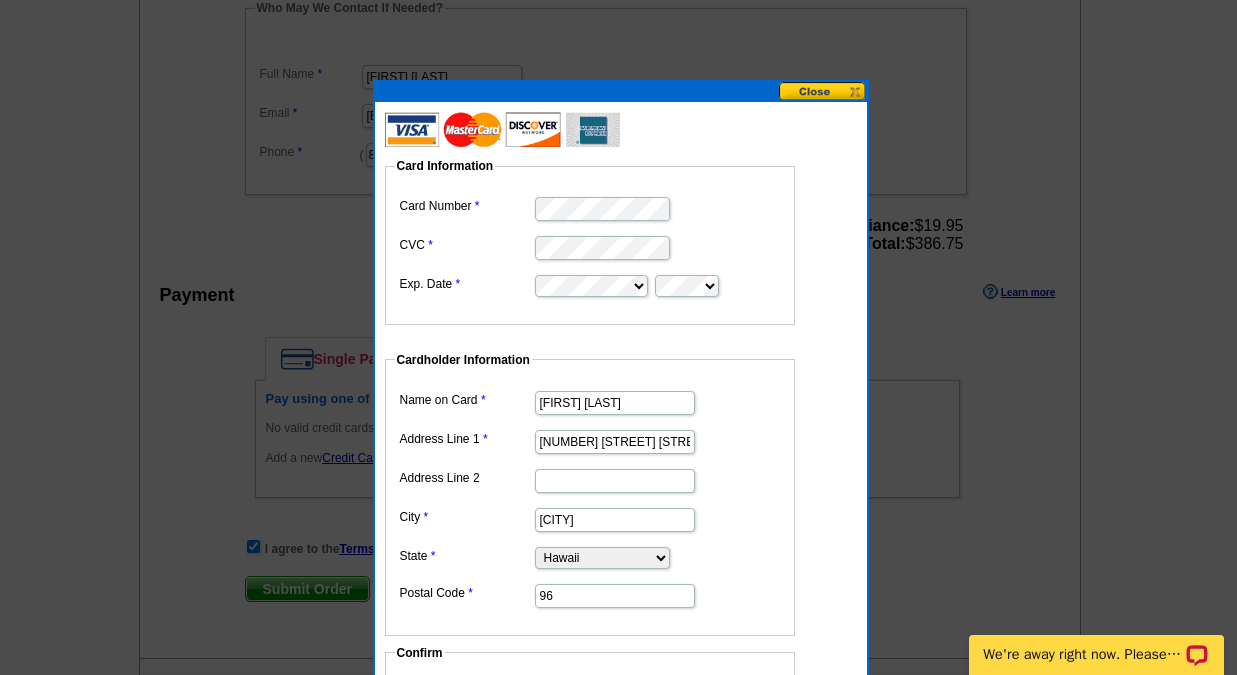 paste on "7" 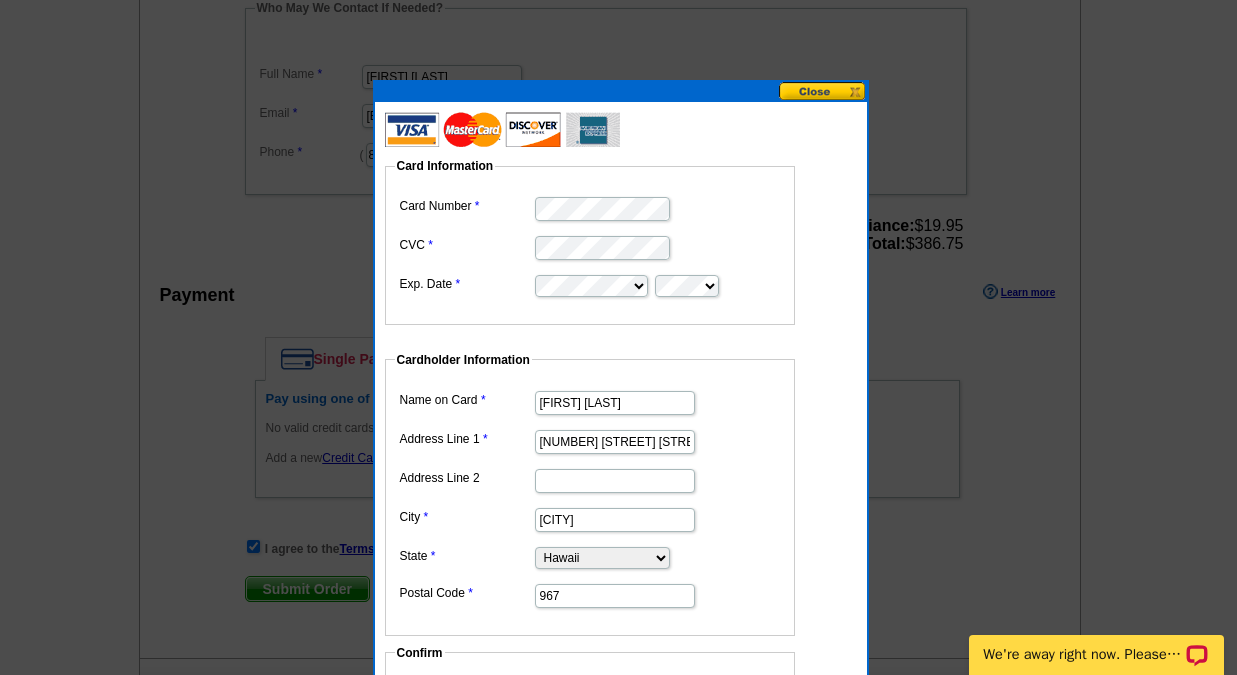 type on "96768" 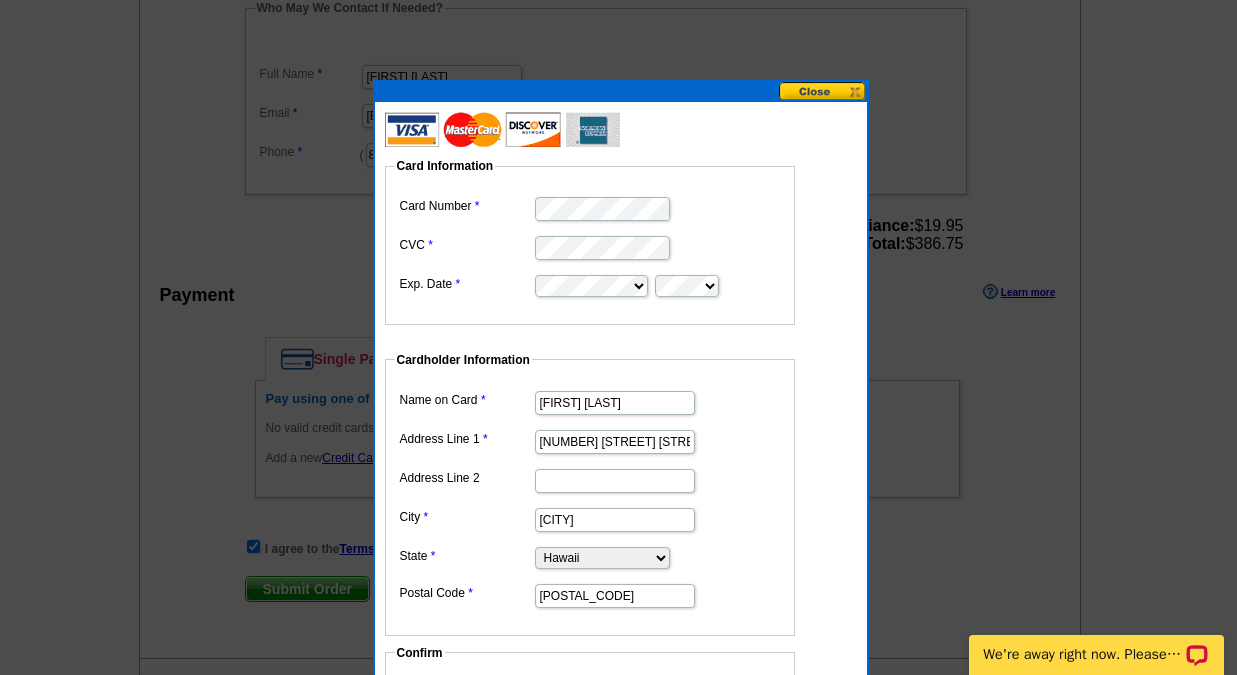 click on "96768" at bounding box center [590, 594] 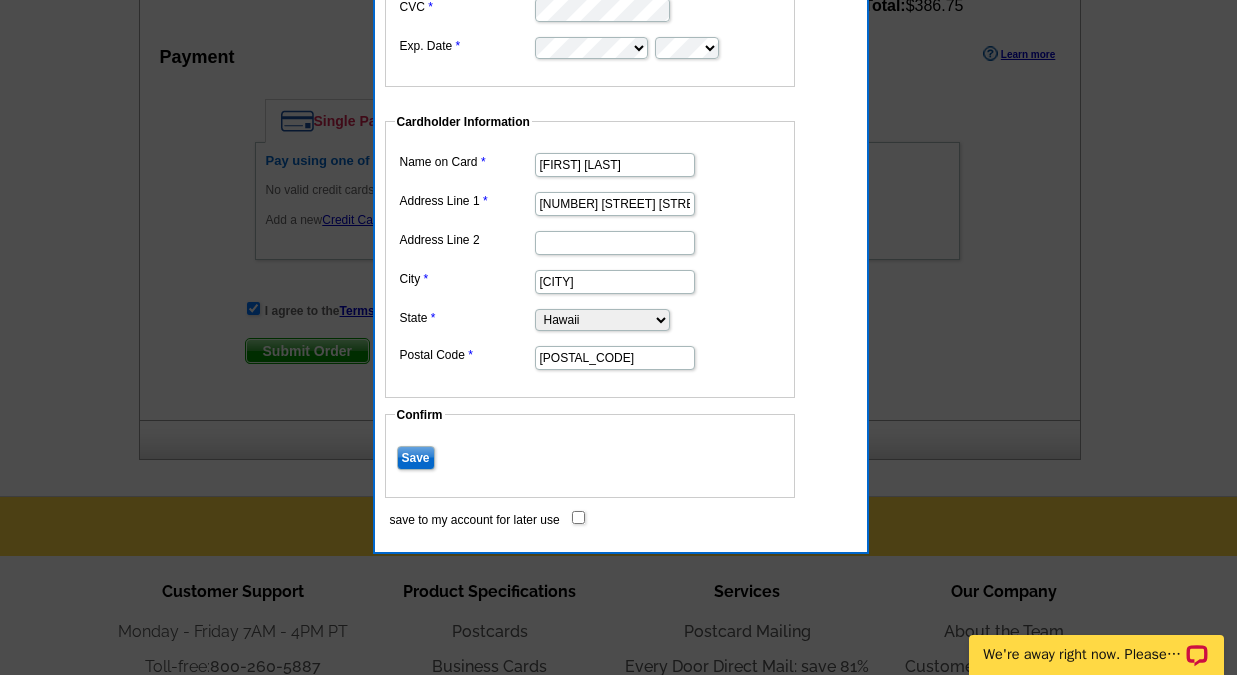 scroll, scrollTop: 919, scrollLeft: 0, axis: vertical 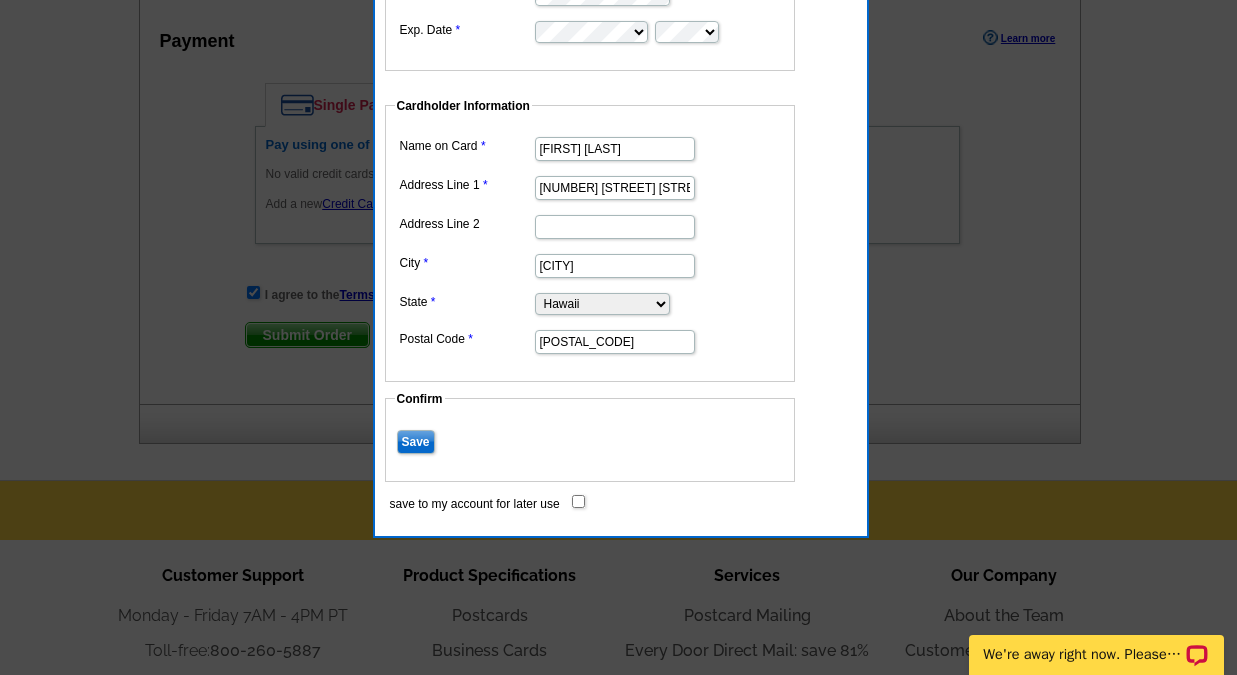 click on "Save" at bounding box center [416, 442] 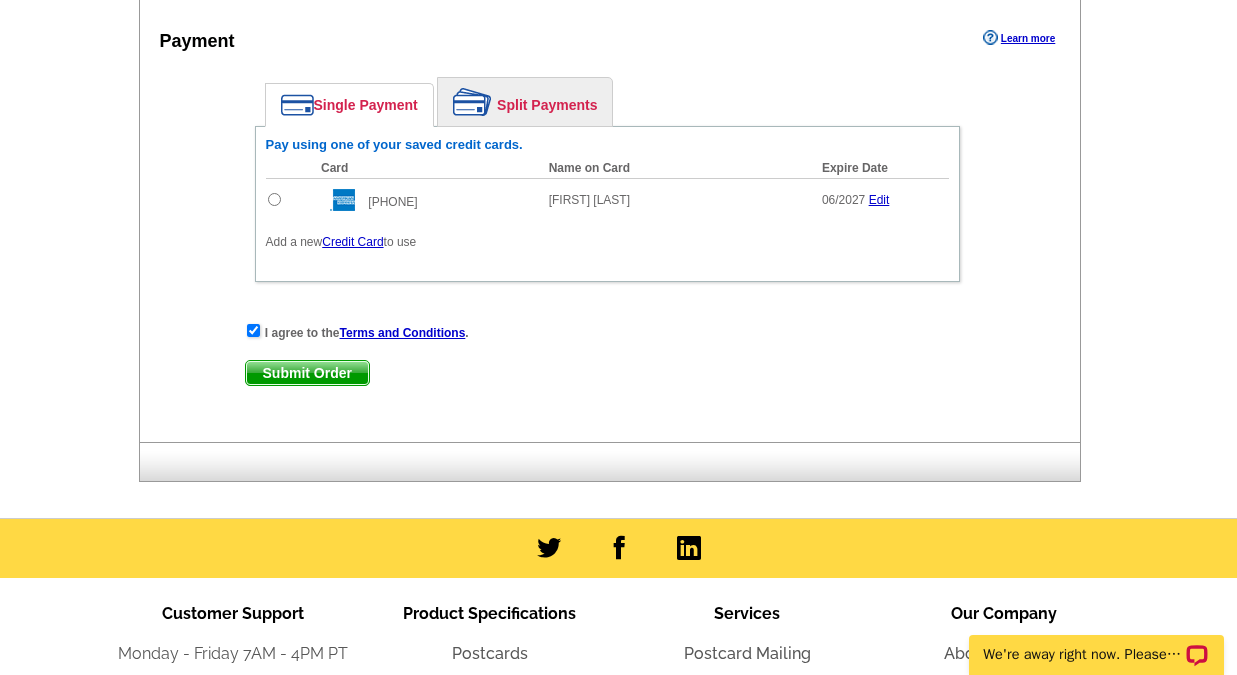 click at bounding box center (274, 199) 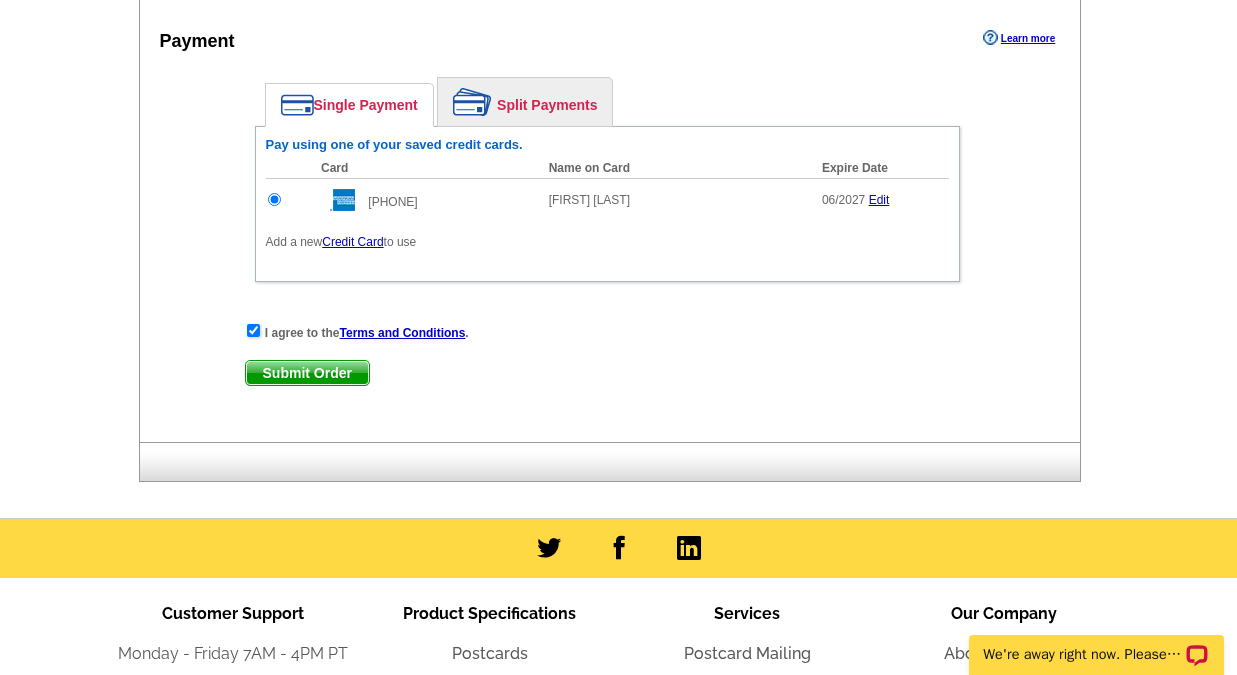 click on "Submit Order" at bounding box center [307, 373] 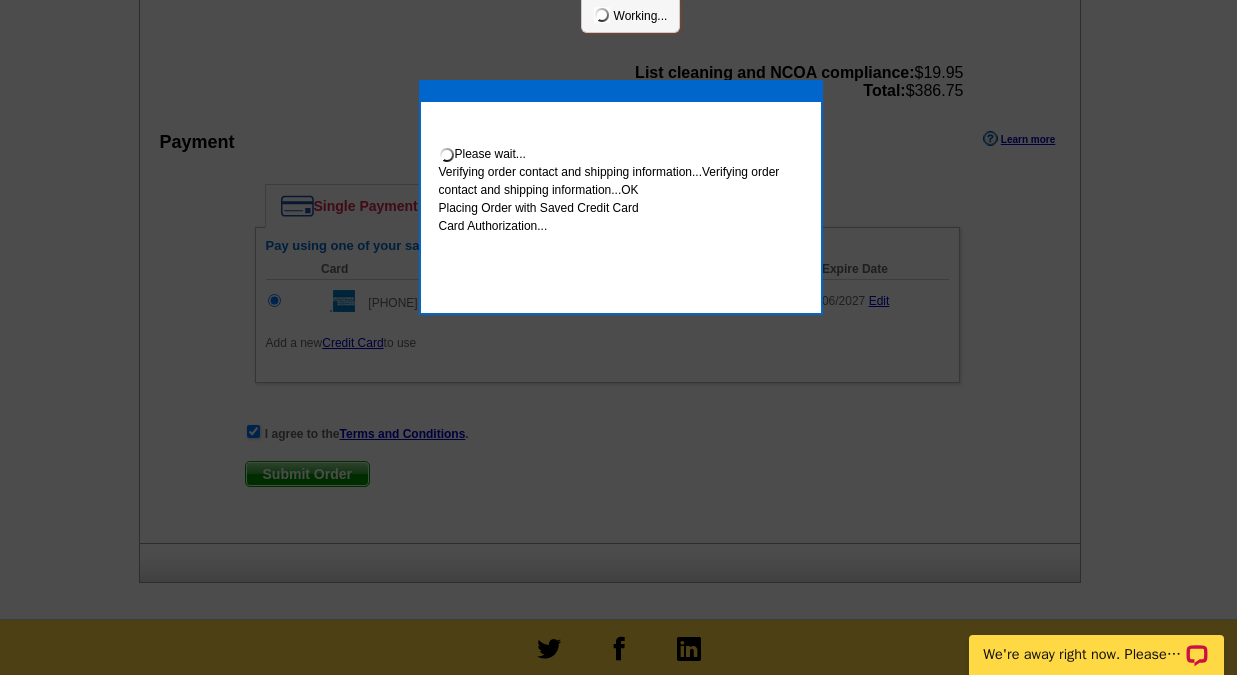 scroll, scrollTop: 1020, scrollLeft: 0, axis: vertical 